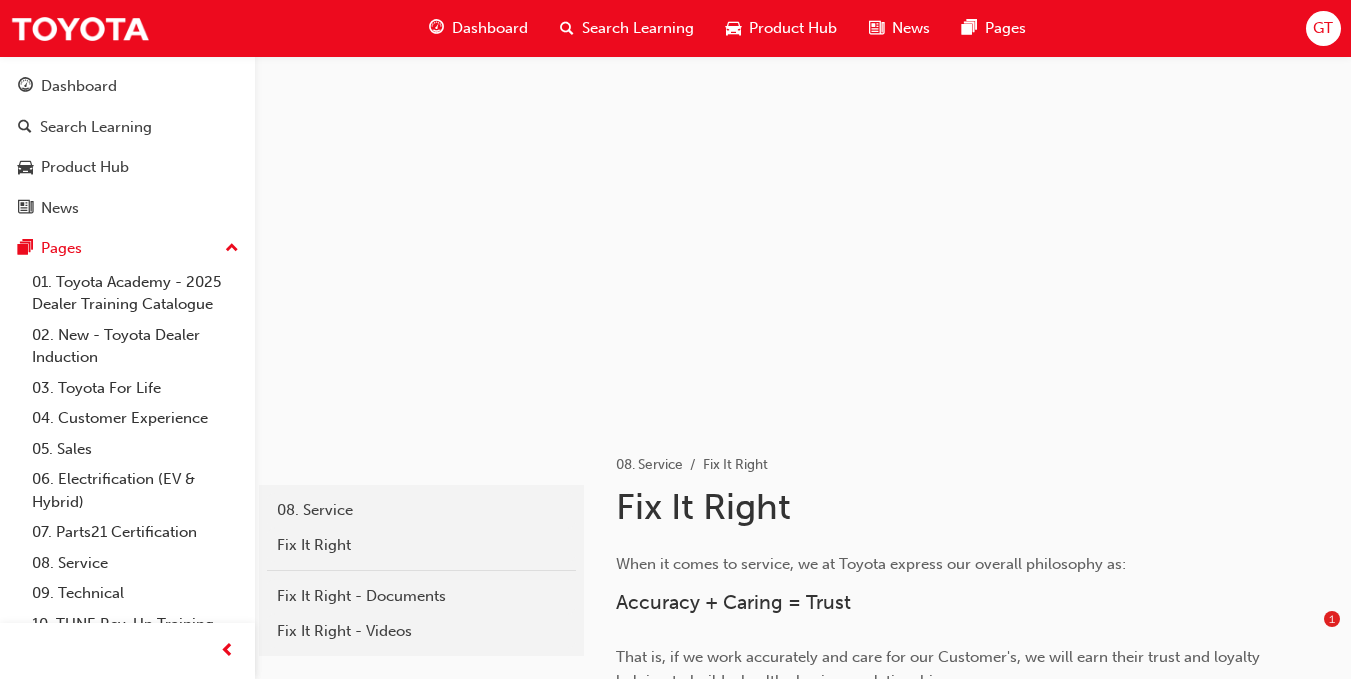 scroll, scrollTop: 2600, scrollLeft: 0, axis: vertical 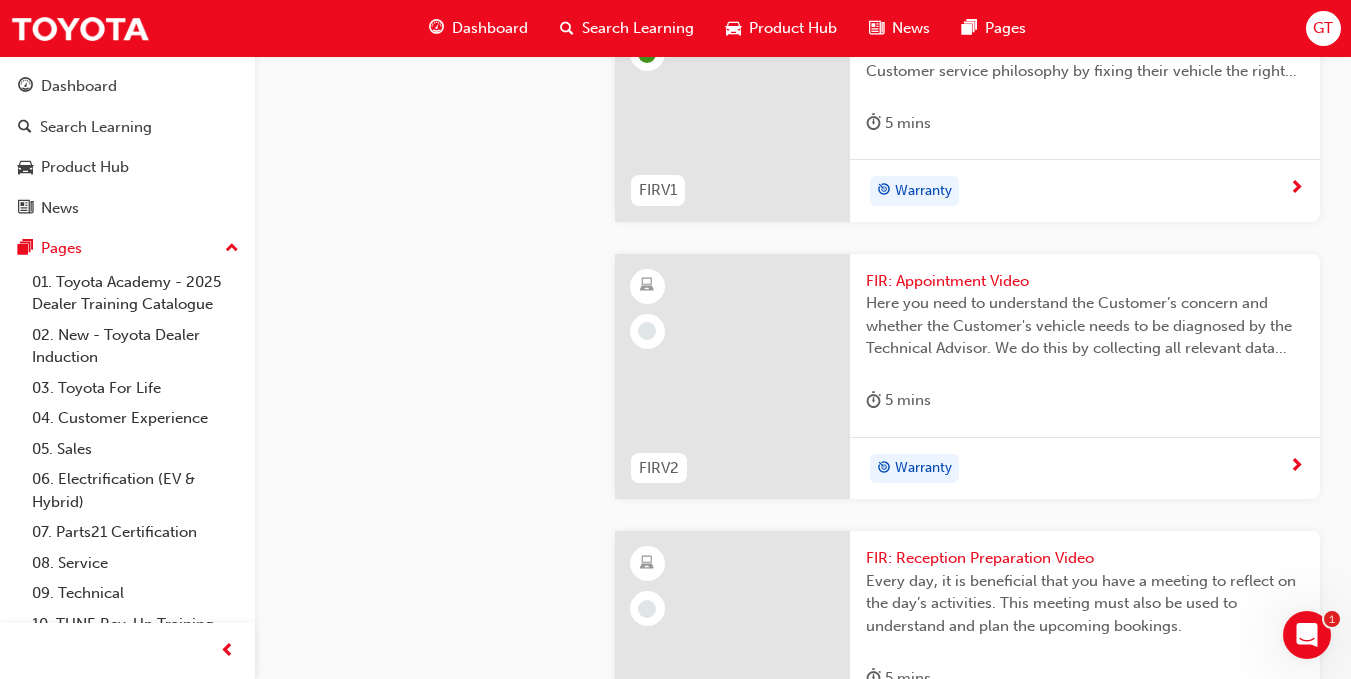 click on "Warranty" at bounding box center [923, 191] 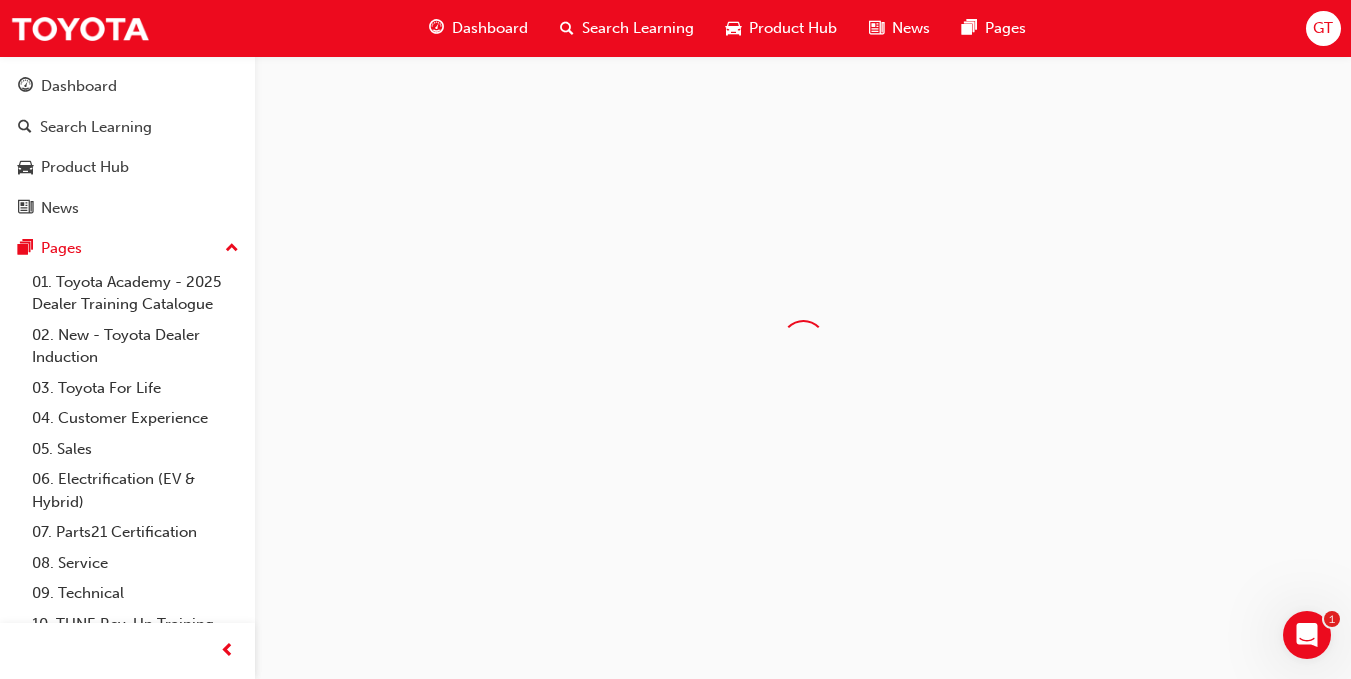 scroll, scrollTop: 0, scrollLeft: 0, axis: both 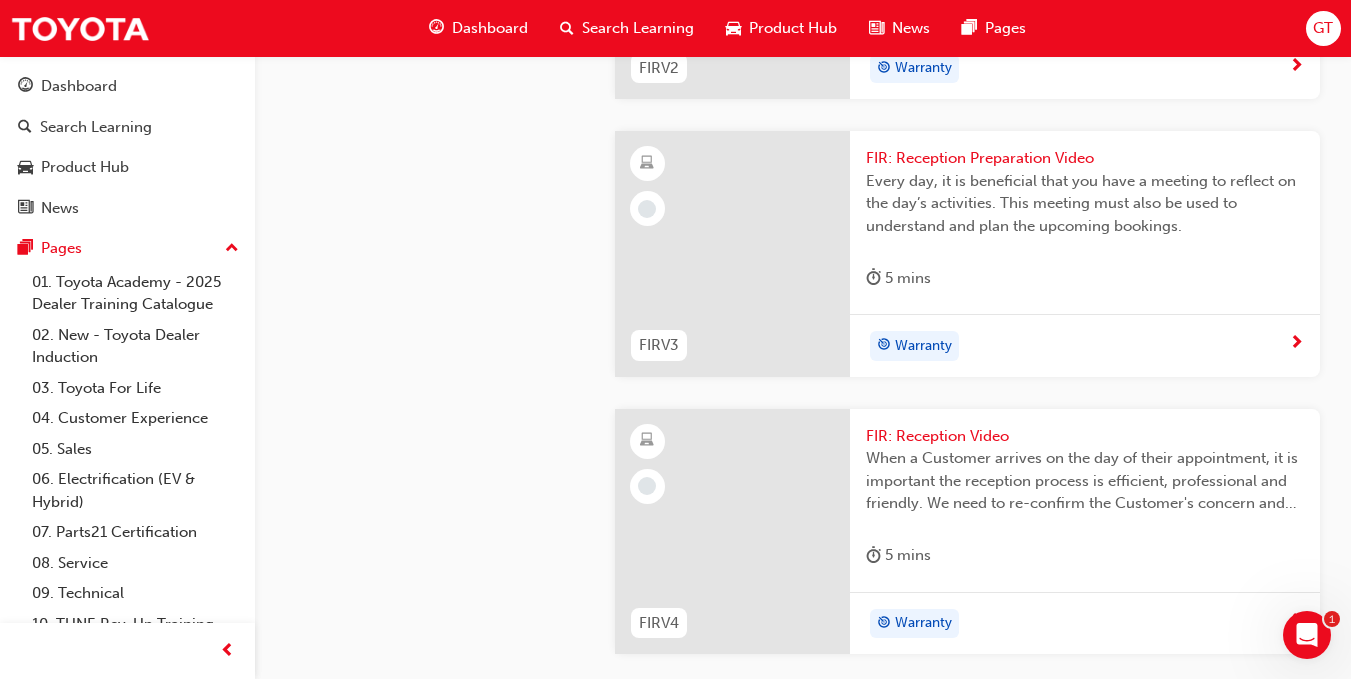 click on "Warranty" at bounding box center (923, 68) 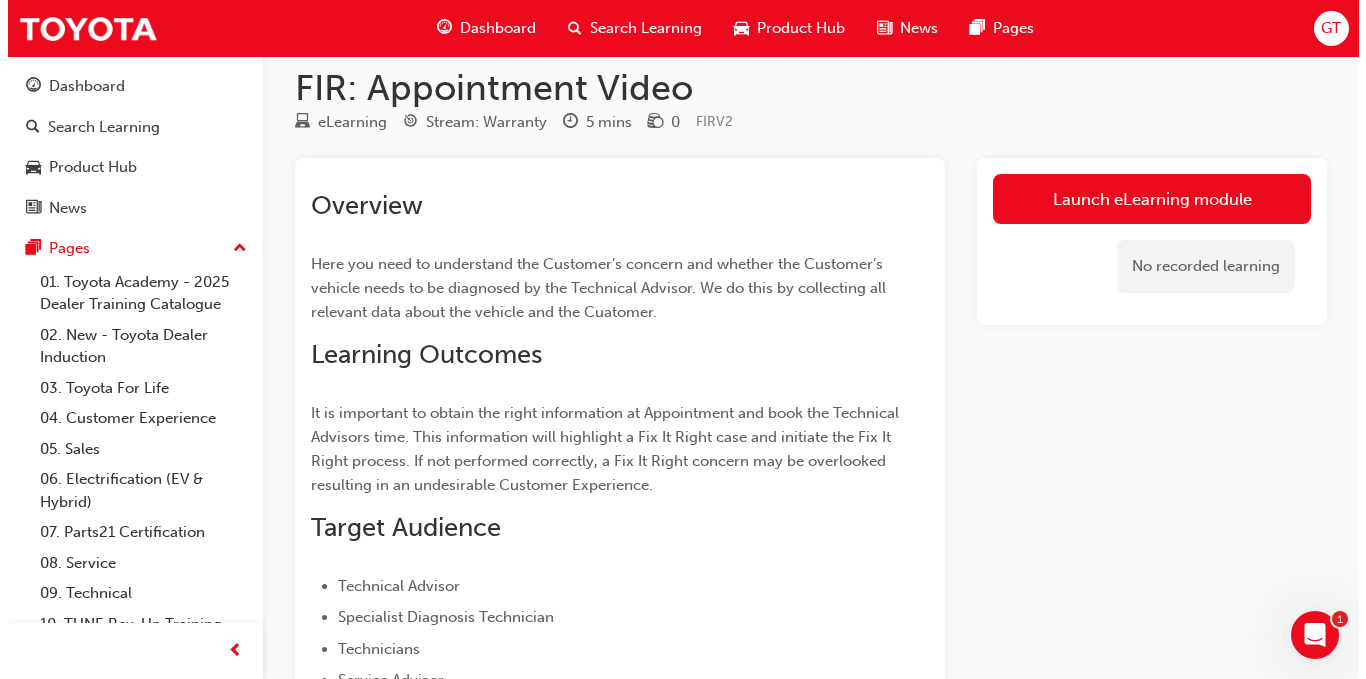 scroll, scrollTop: 0, scrollLeft: 0, axis: both 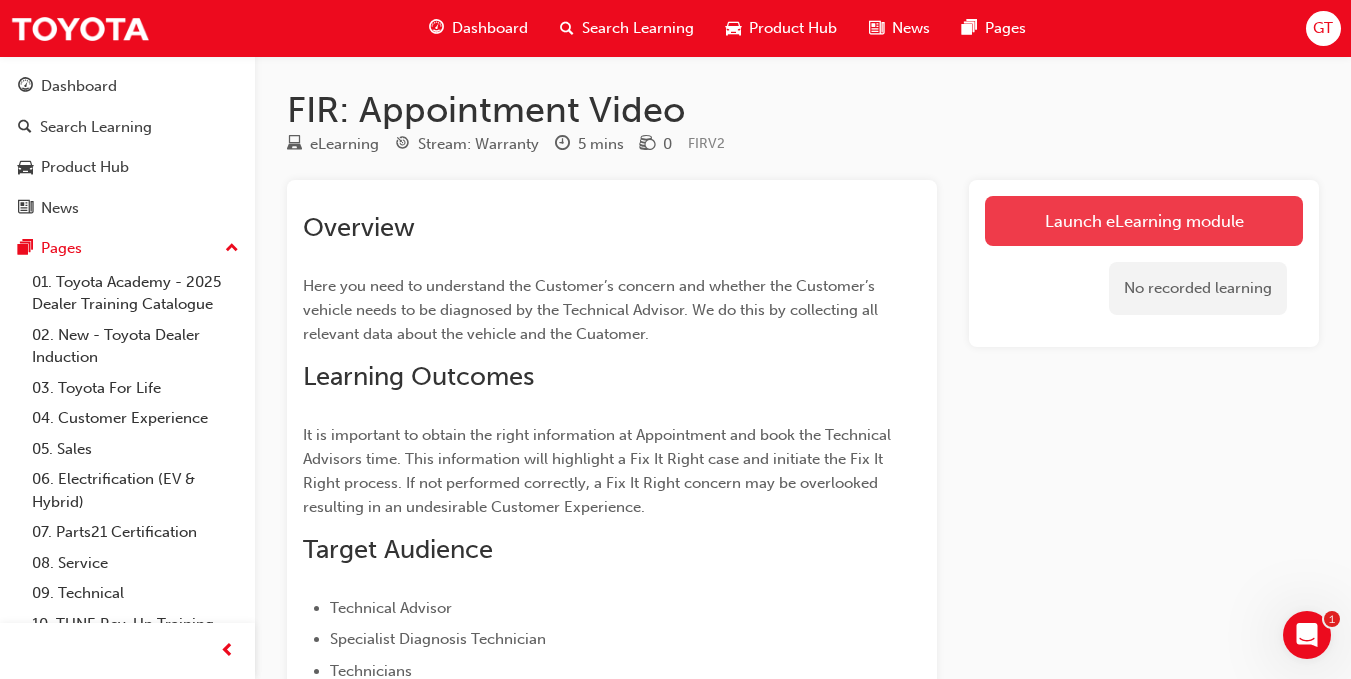 click on "Launch eLearning module" at bounding box center (1144, 221) 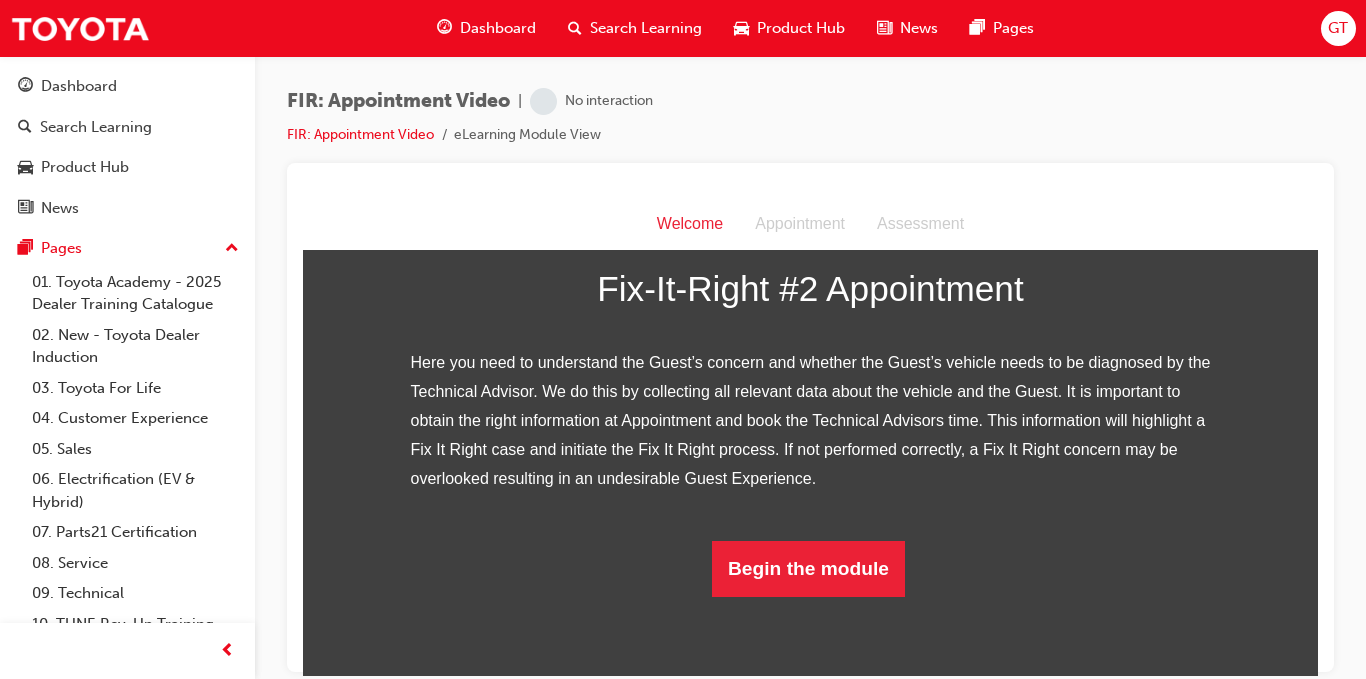 scroll, scrollTop: 392, scrollLeft: 0, axis: vertical 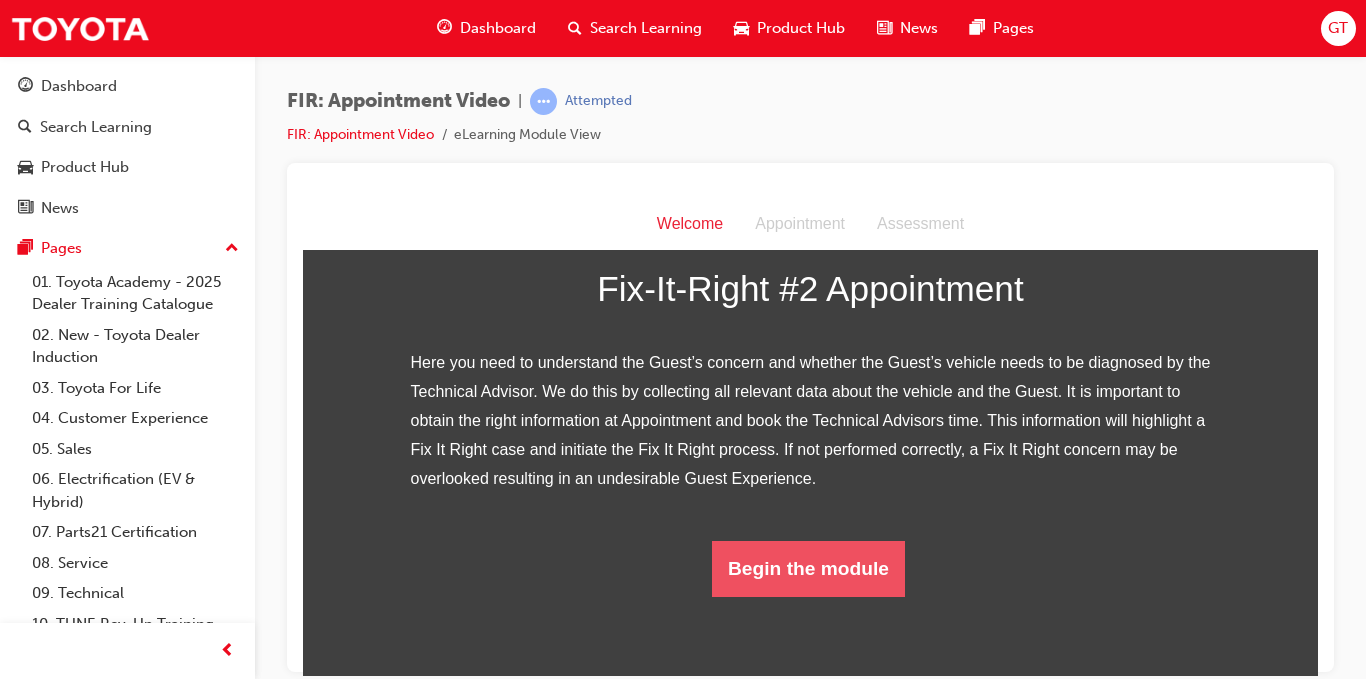 click on "Begin the module" at bounding box center (808, 568) 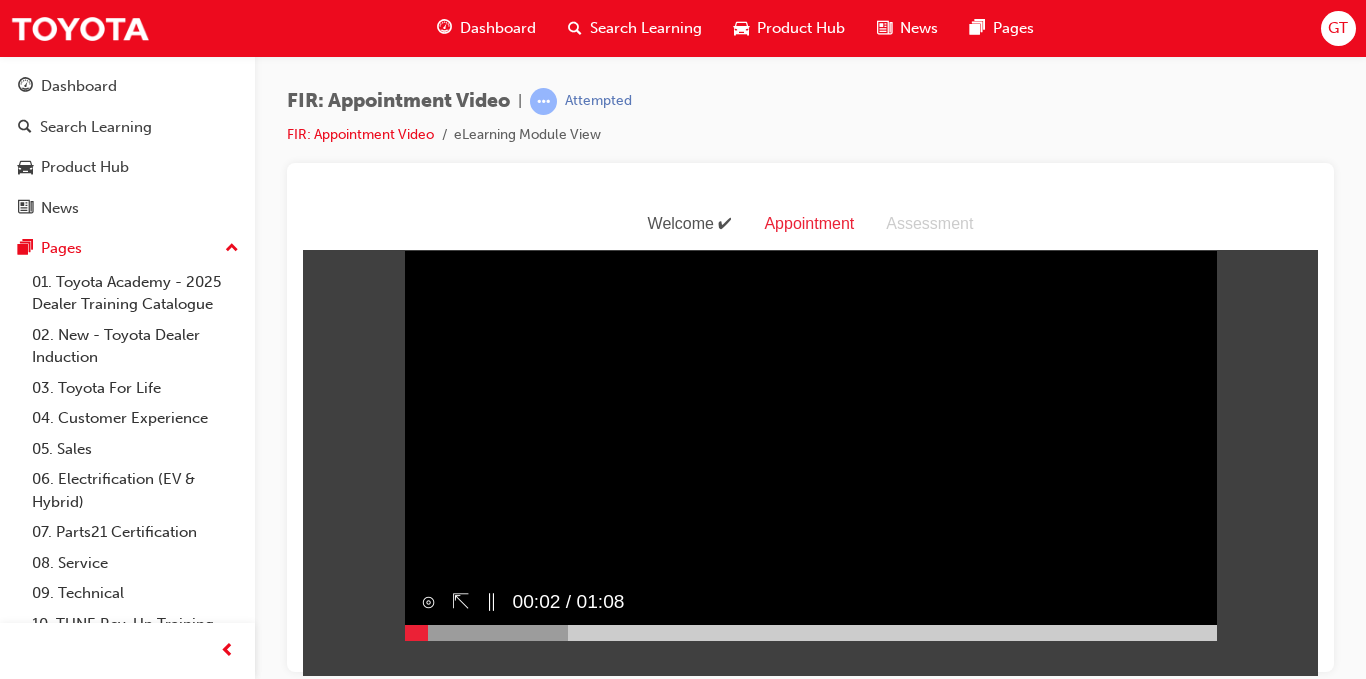 scroll, scrollTop: 48, scrollLeft: 0, axis: vertical 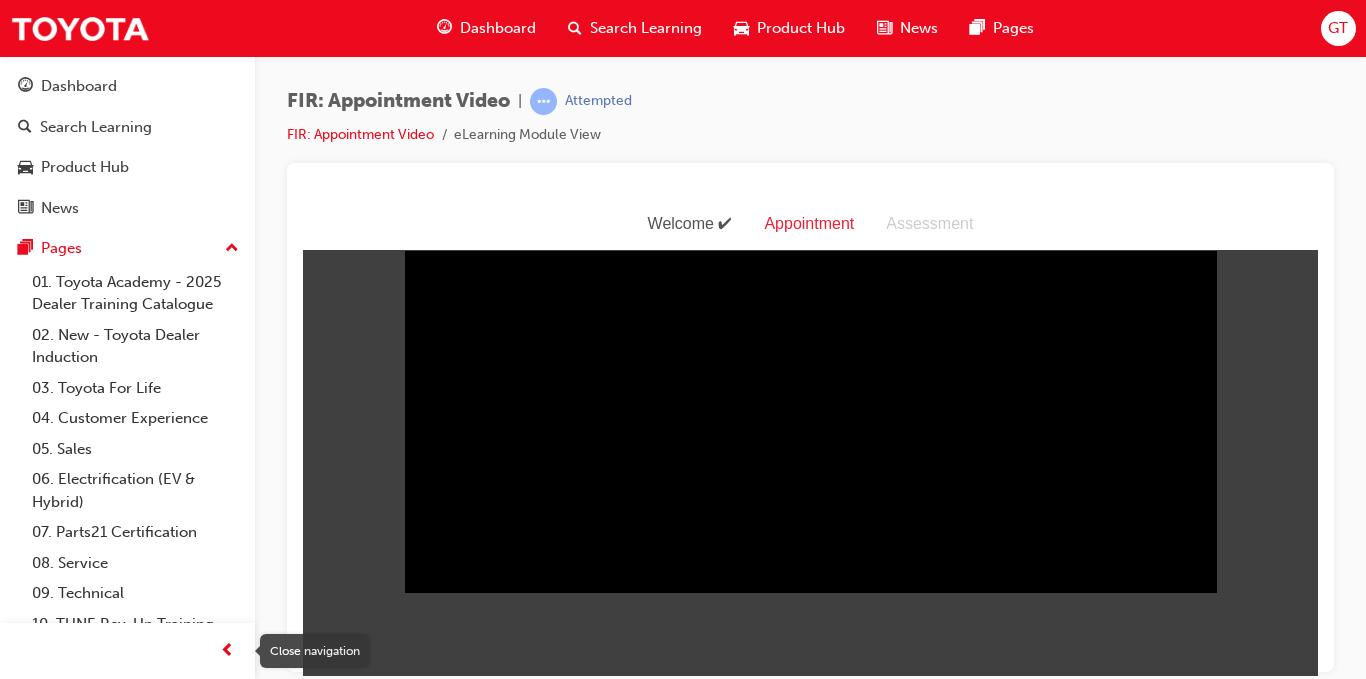 click at bounding box center [227, 651] 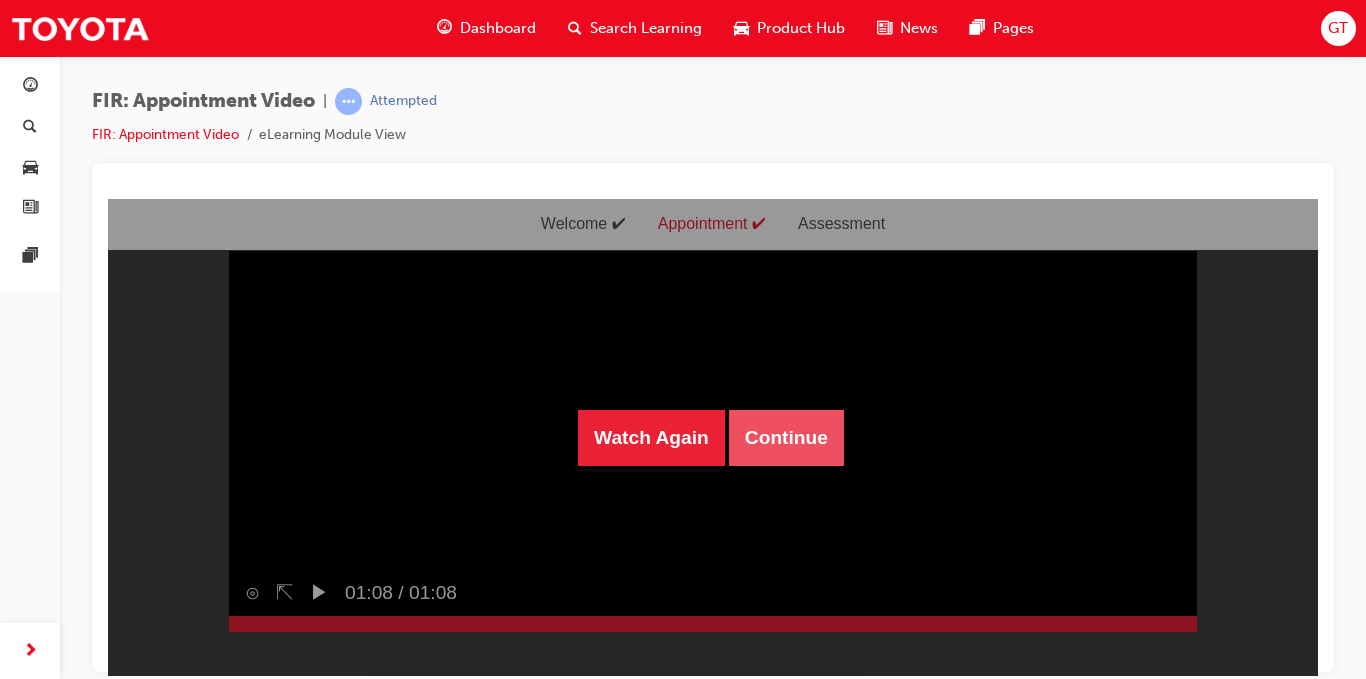 click on "Continue" at bounding box center (786, 437) 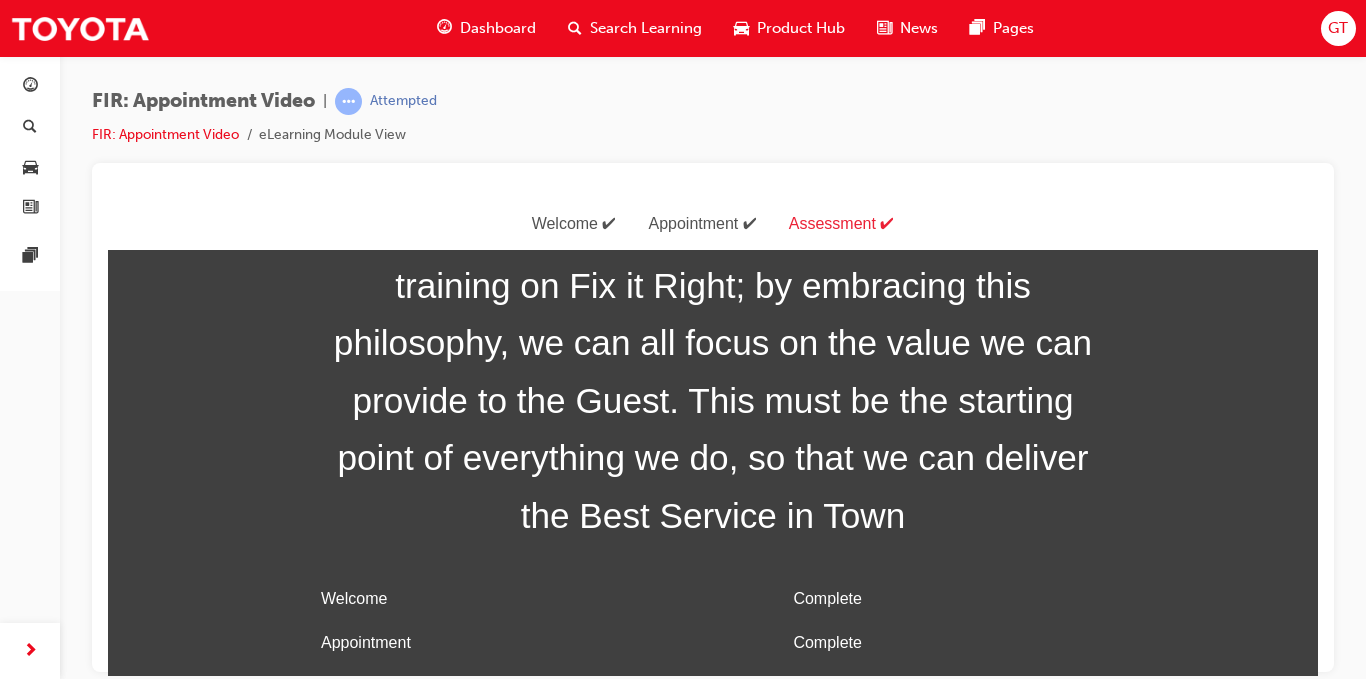scroll, scrollTop: 99, scrollLeft: 0, axis: vertical 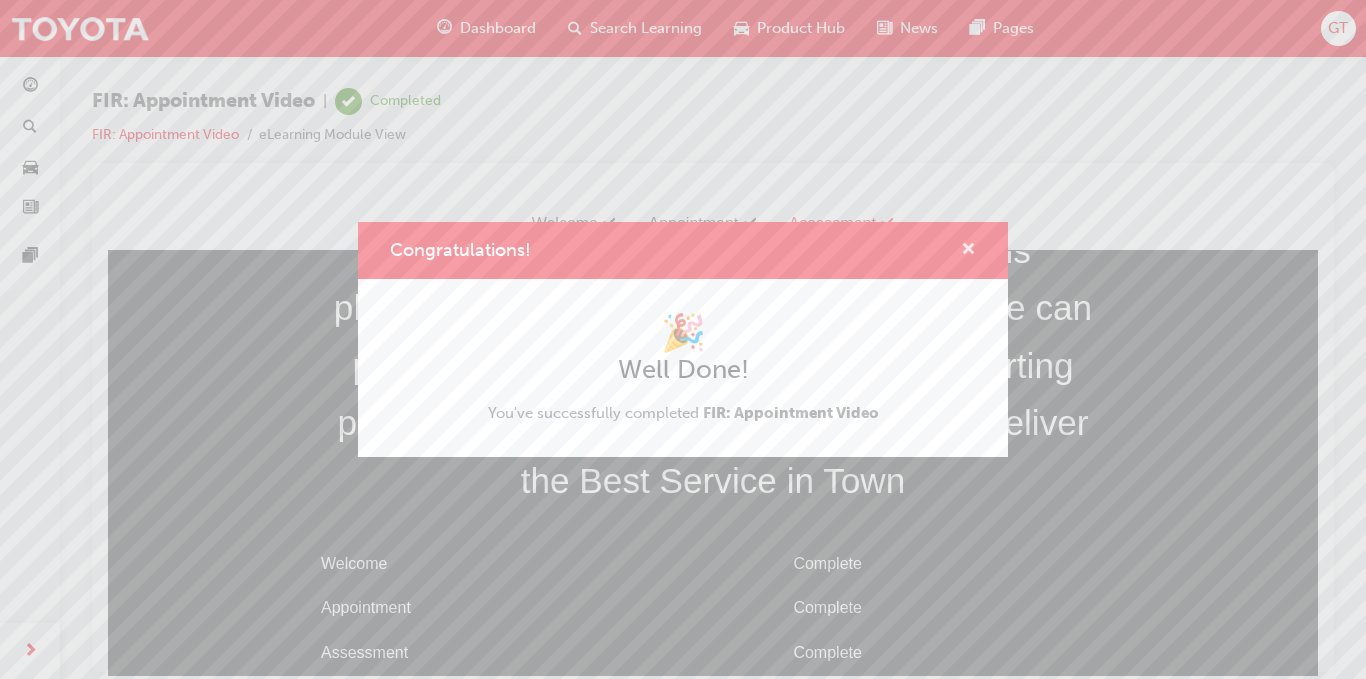 click at bounding box center [968, 251] 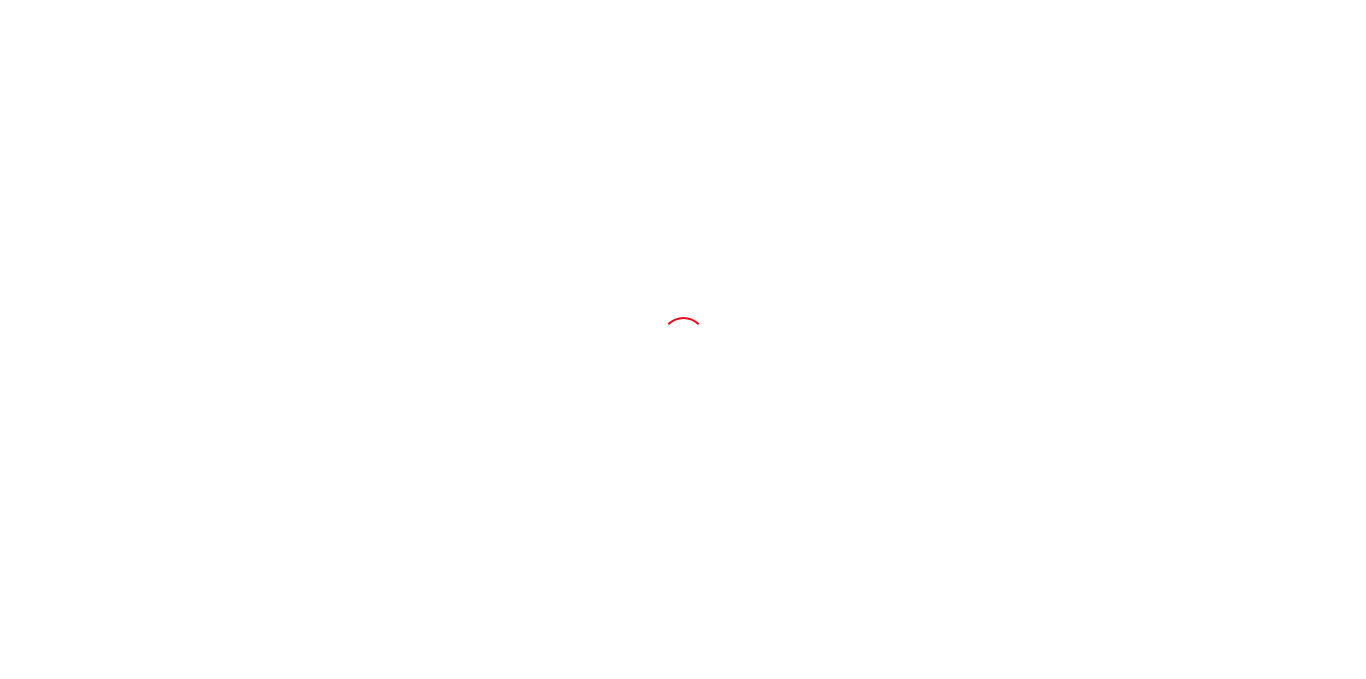 scroll, scrollTop: 0, scrollLeft: 0, axis: both 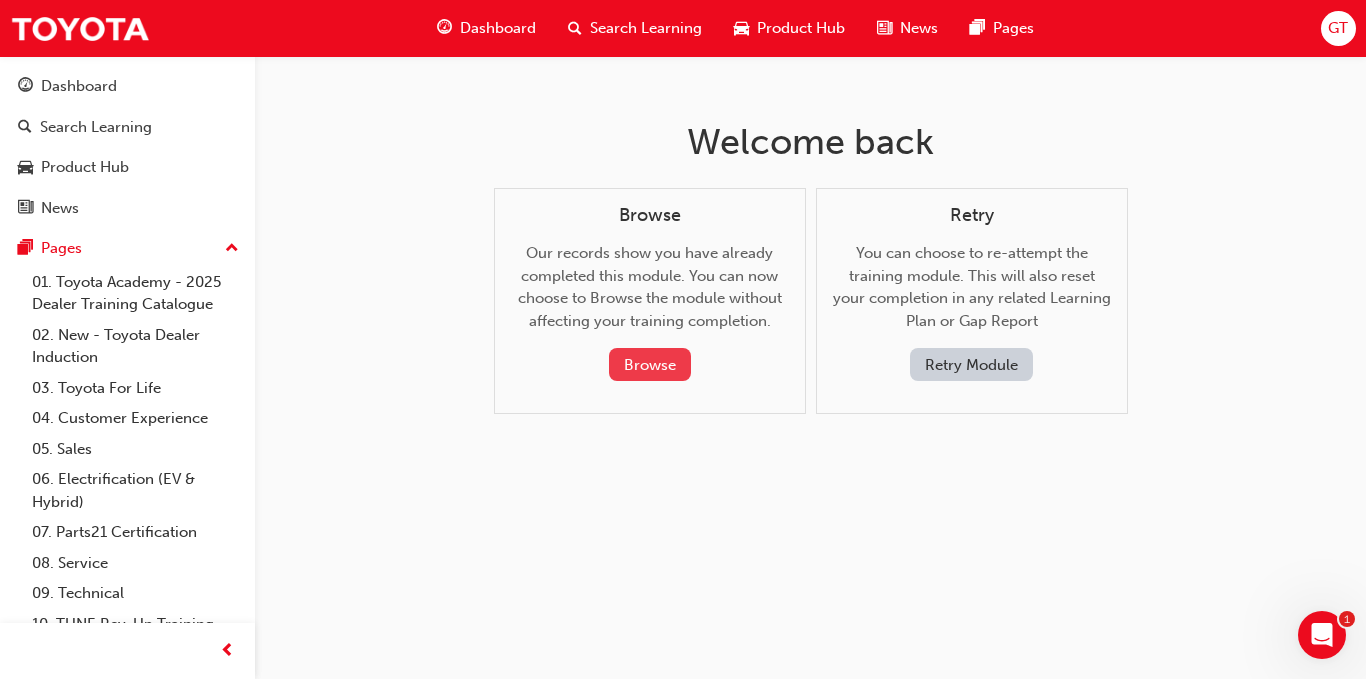 click on "Browse" at bounding box center (650, 364) 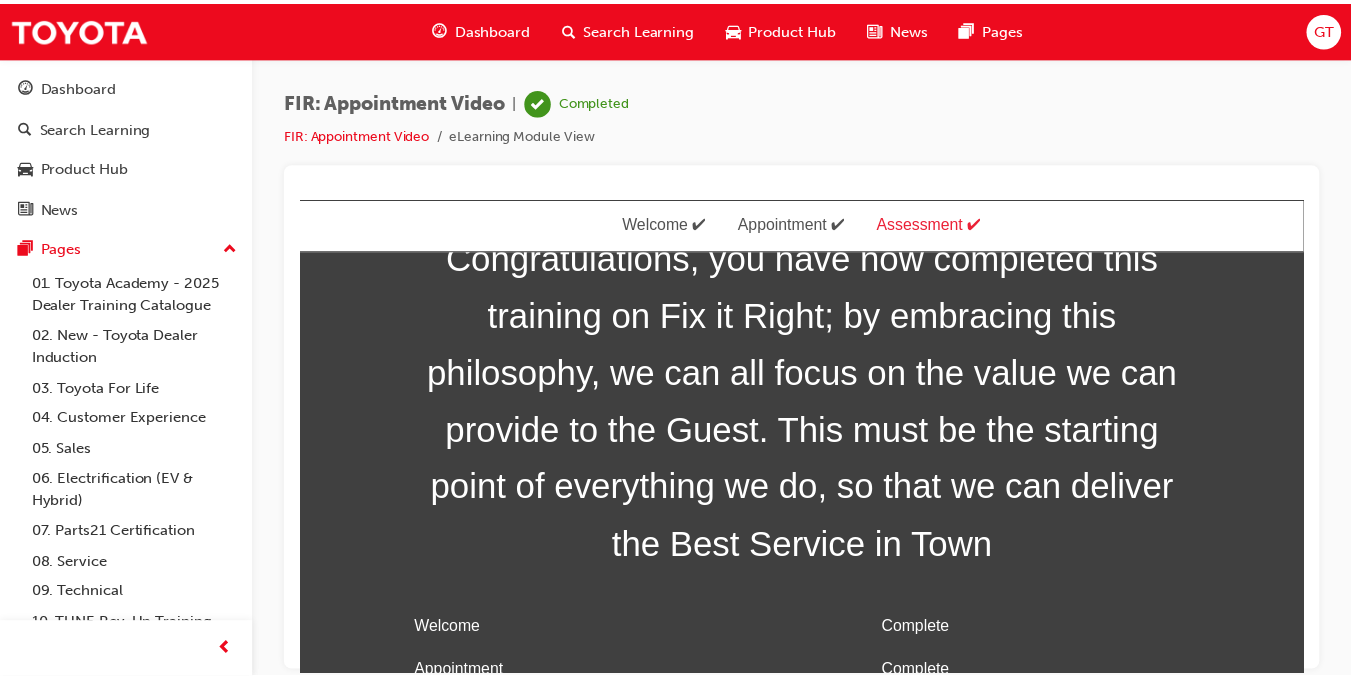scroll, scrollTop: 0, scrollLeft: 0, axis: both 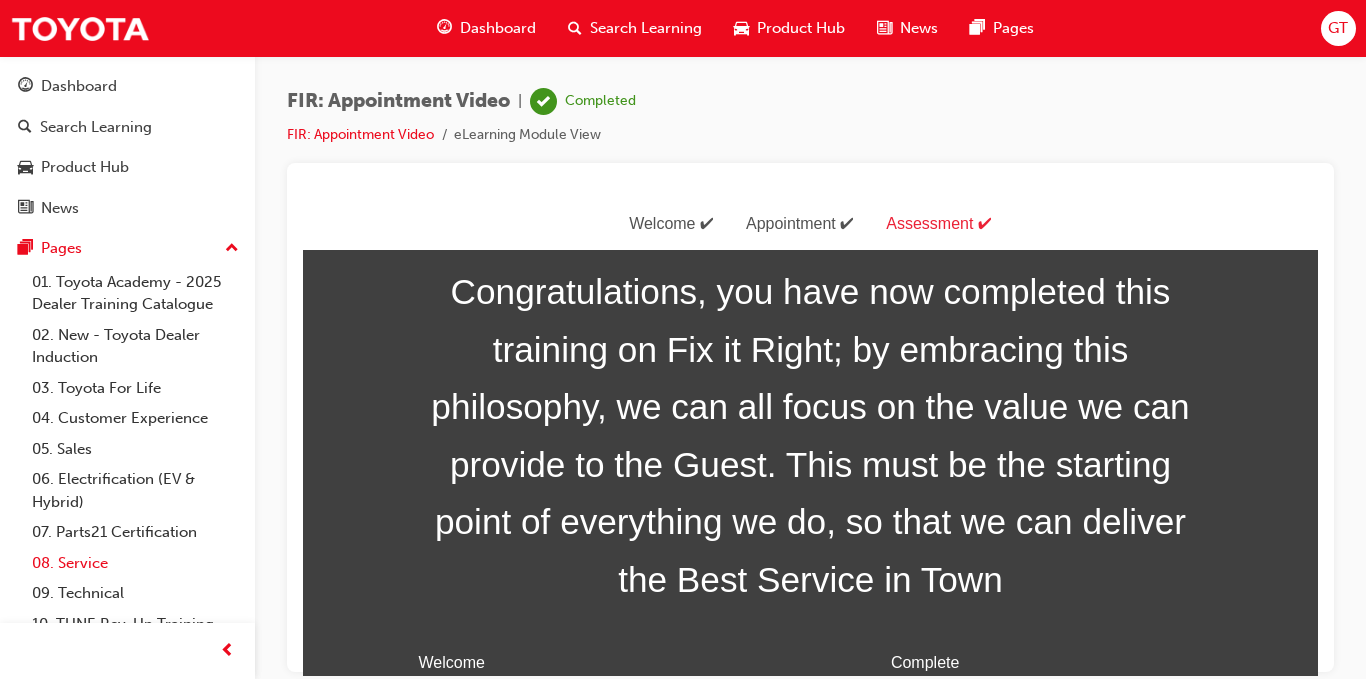 click on "08. Service" at bounding box center (135, 563) 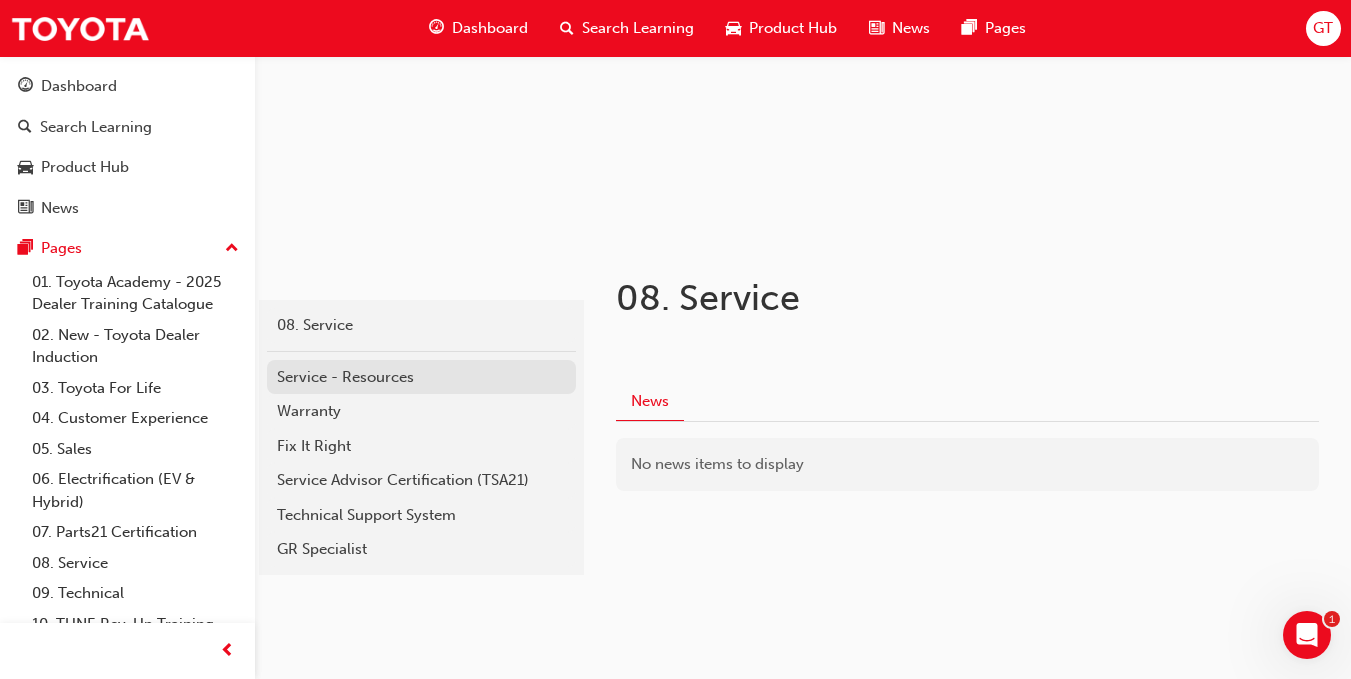 scroll, scrollTop: 211, scrollLeft: 0, axis: vertical 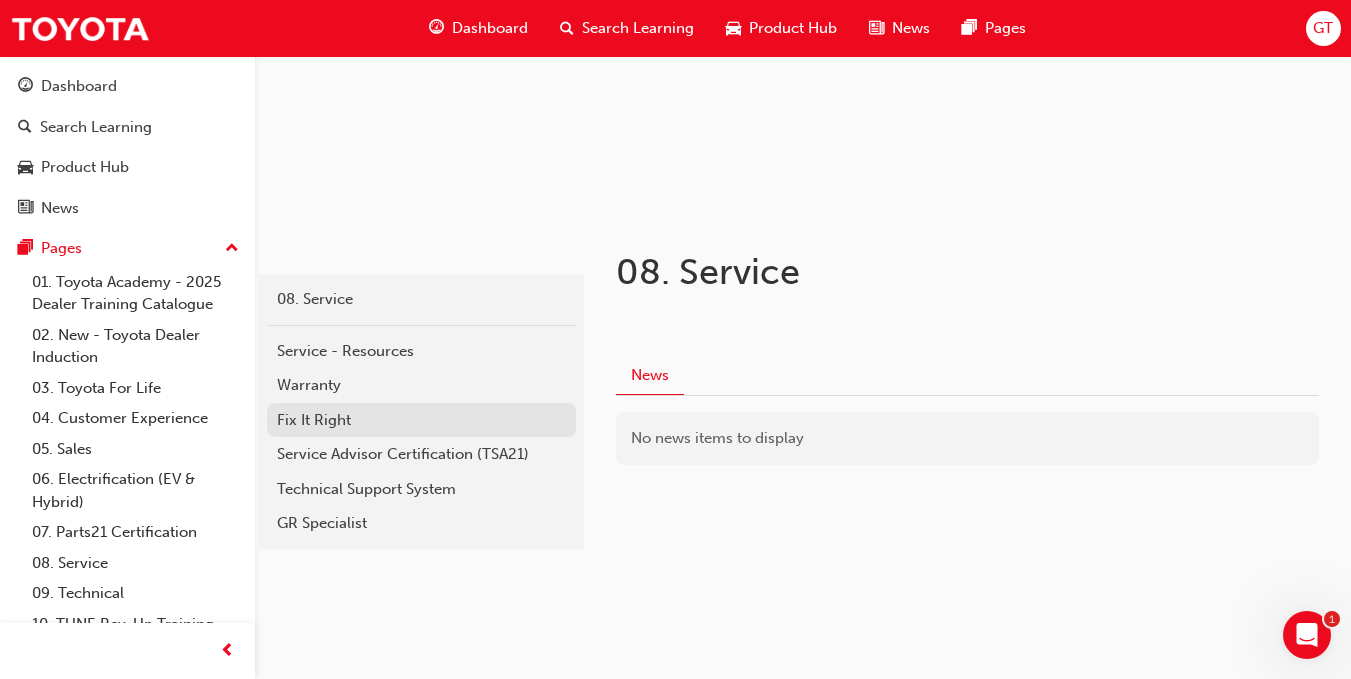 click on "Fix It Right" at bounding box center (421, 420) 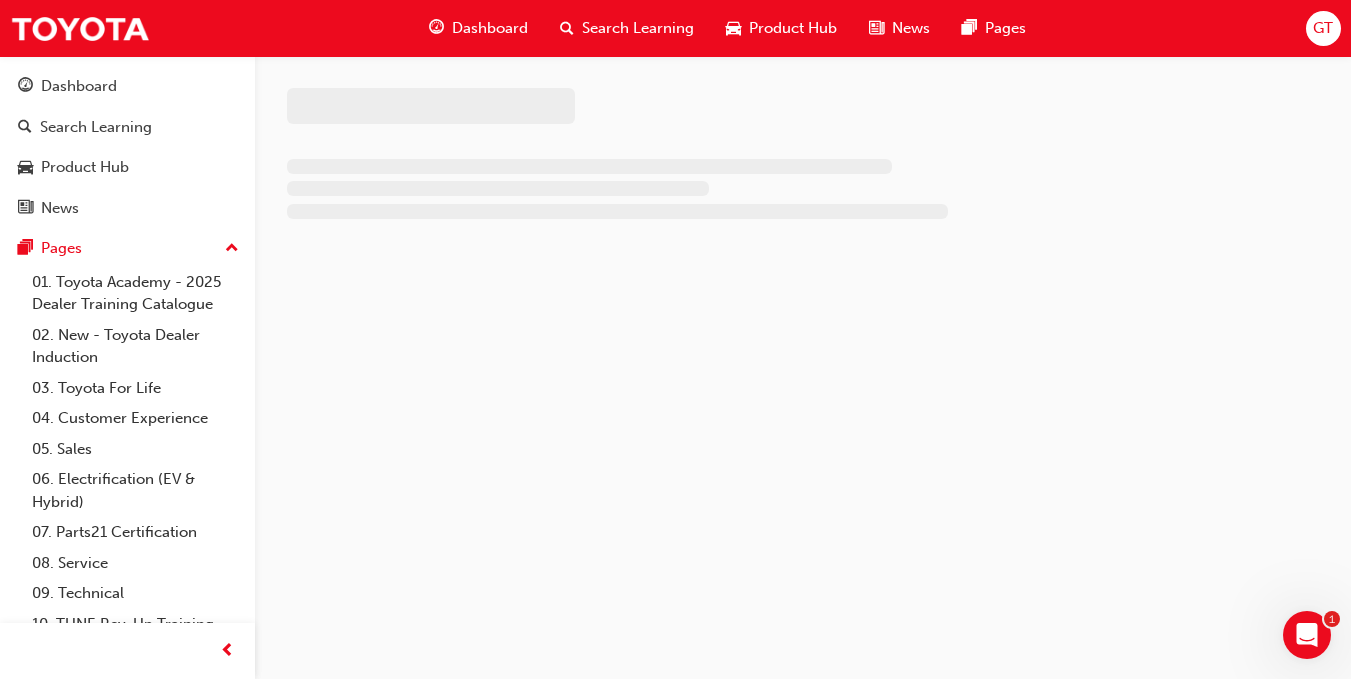 scroll, scrollTop: 0, scrollLeft: 0, axis: both 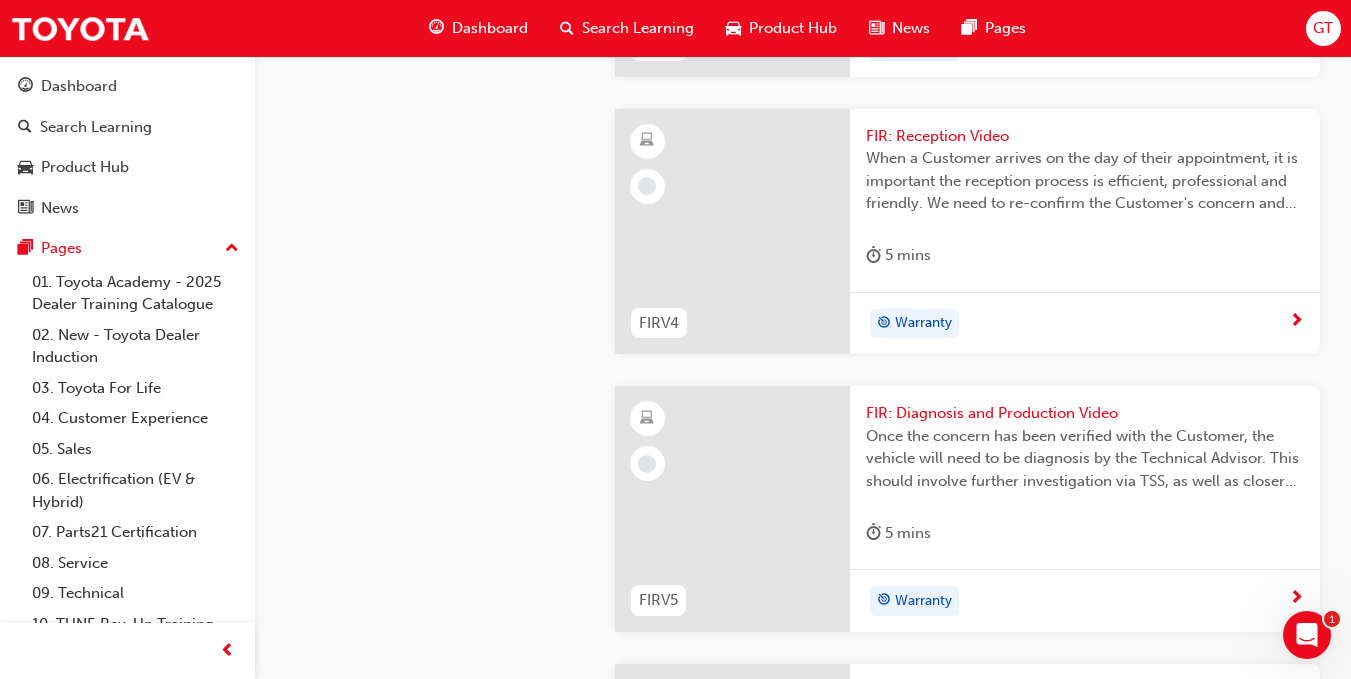 click on "FIR: Reception Preparation Video" at bounding box center (1085, -142) 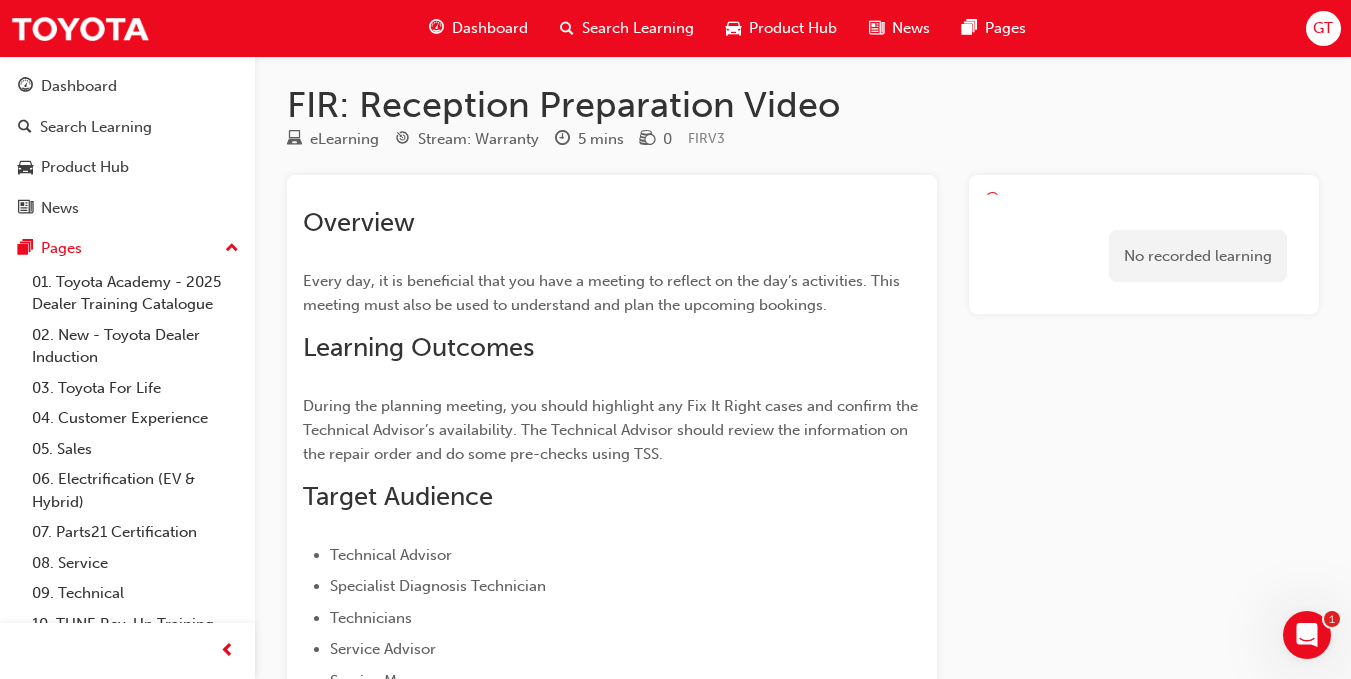 scroll, scrollTop: 0, scrollLeft: 0, axis: both 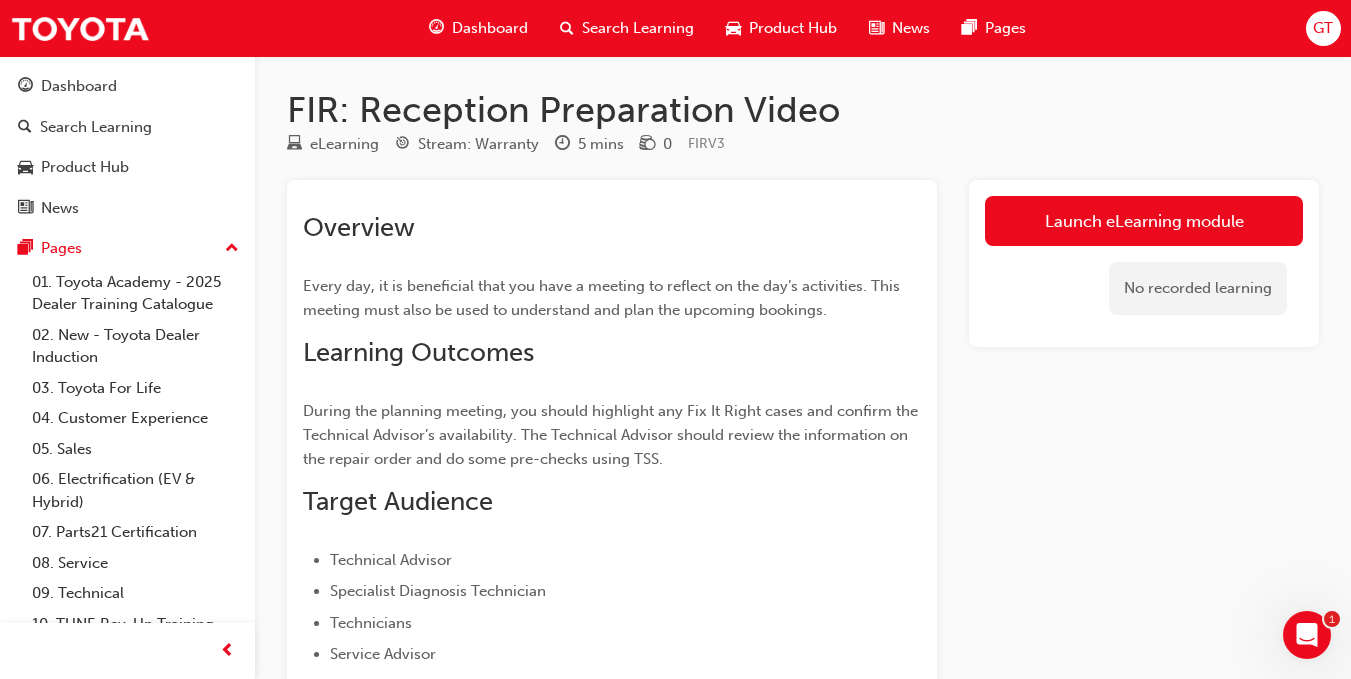 click on "No recorded learning" at bounding box center [1144, 288] 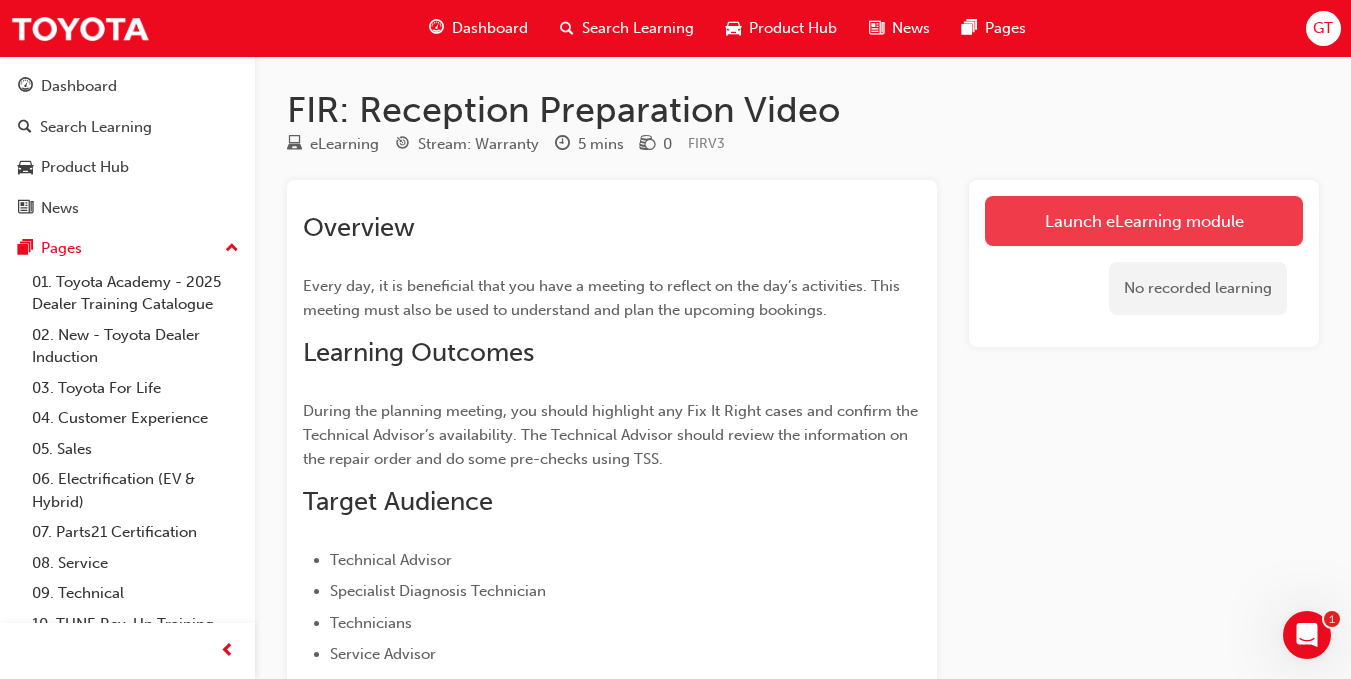 click on "Launch eLearning module" at bounding box center [1144, 221] 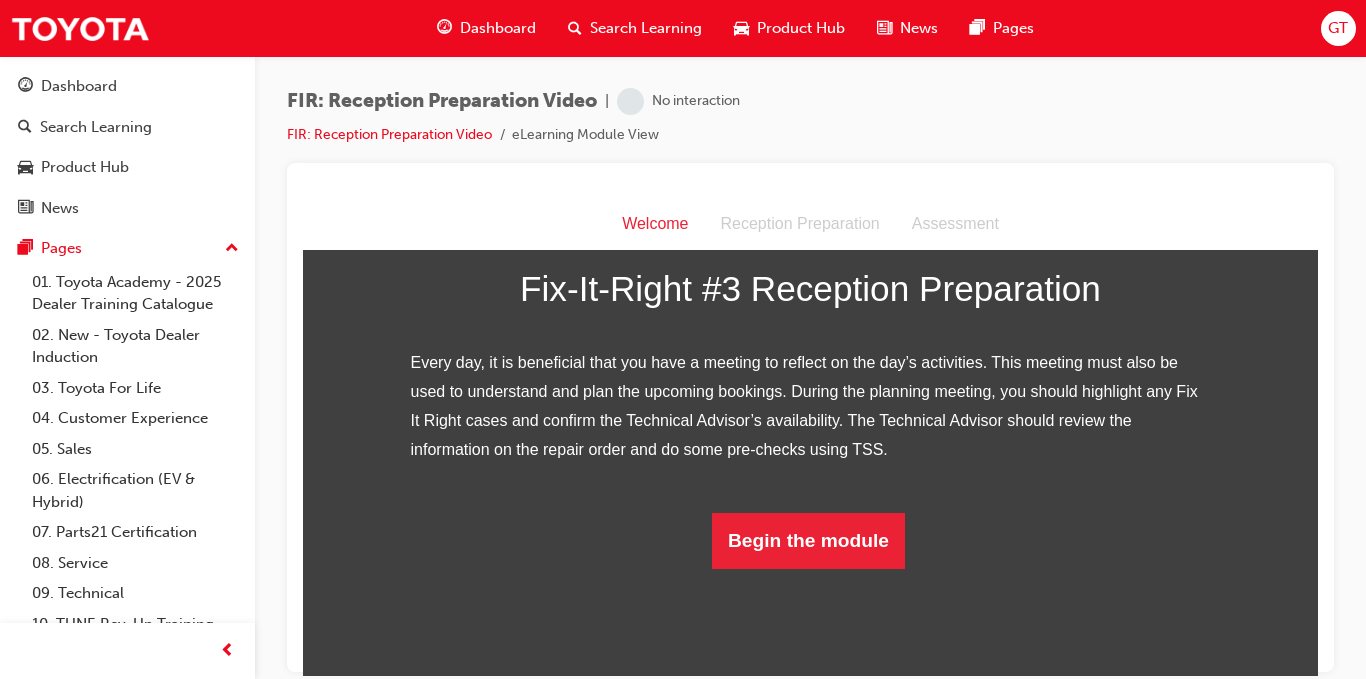 scroll, scrollTop: 363, scrollLeft: 0, axis: vertical 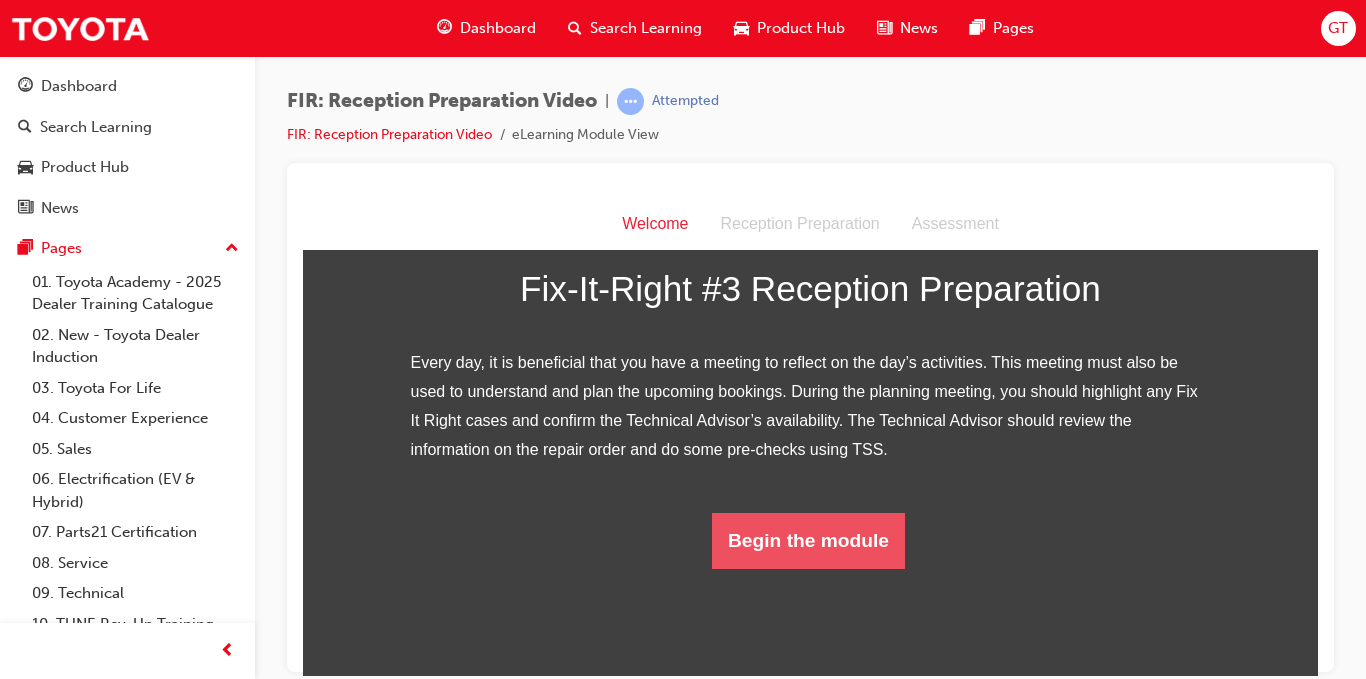 click on "Begin the module" at bounding box center (808, 540) 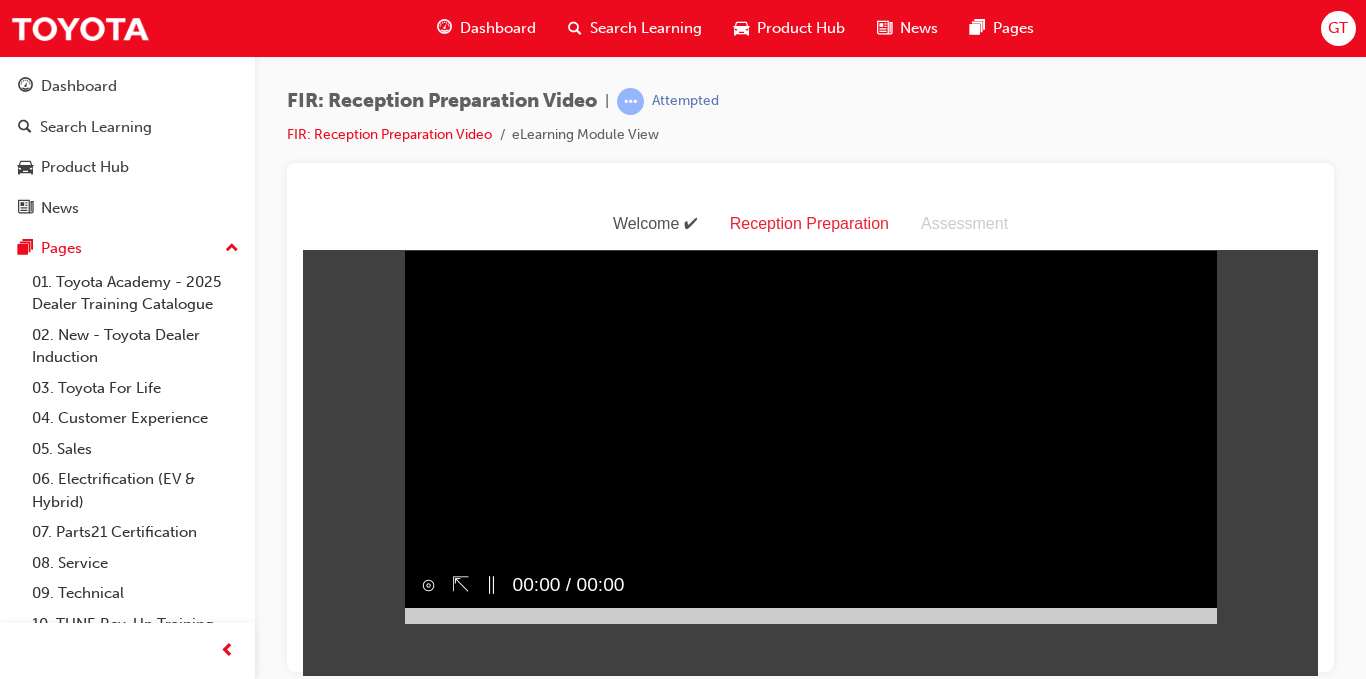 scroll, scrollTop: 0, scrollLeft: 0, axis: both 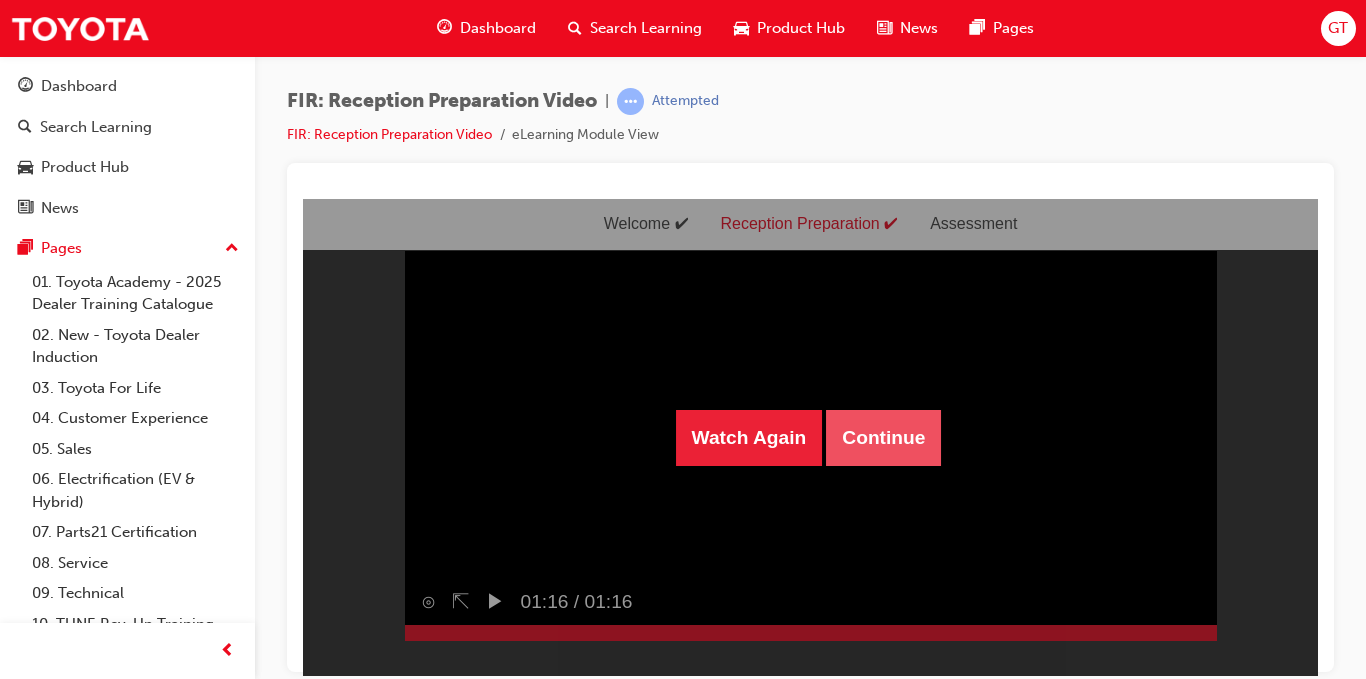 click on "Continue" at bounding box center (883, 437) 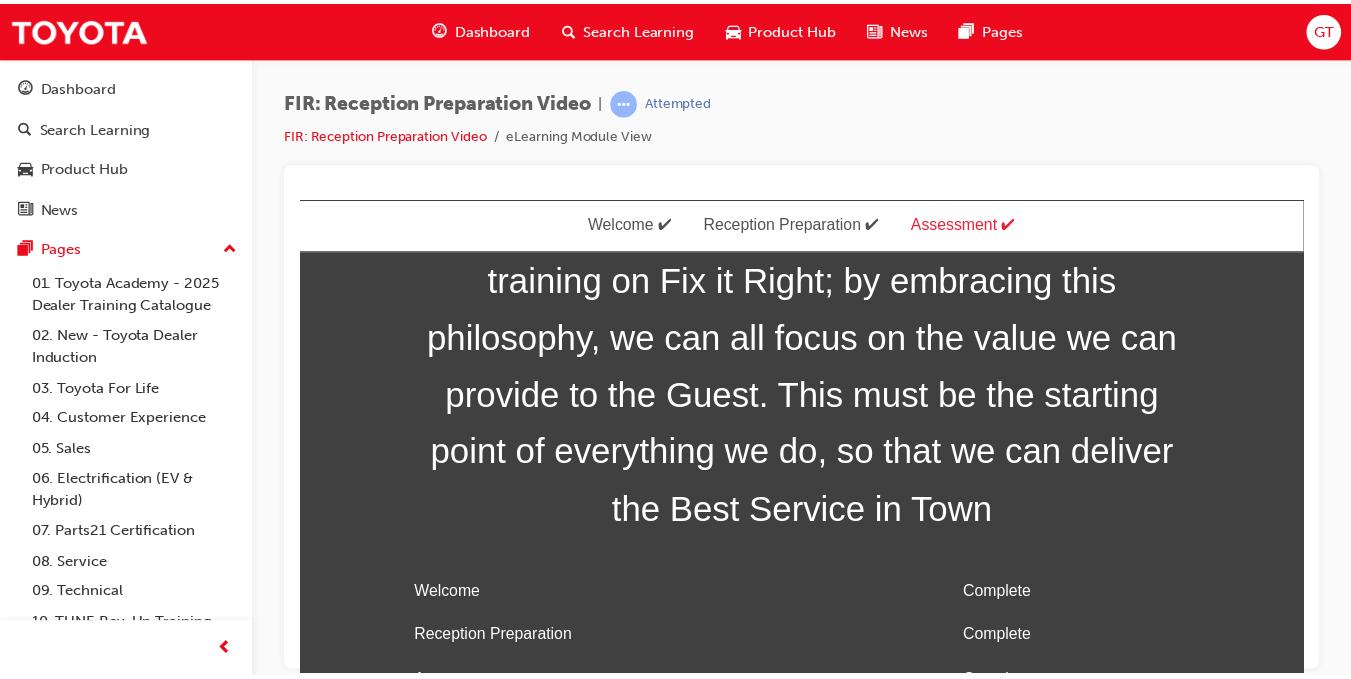 scroll, scrollTop: 99, scrollLeft: 0, axis: vertical 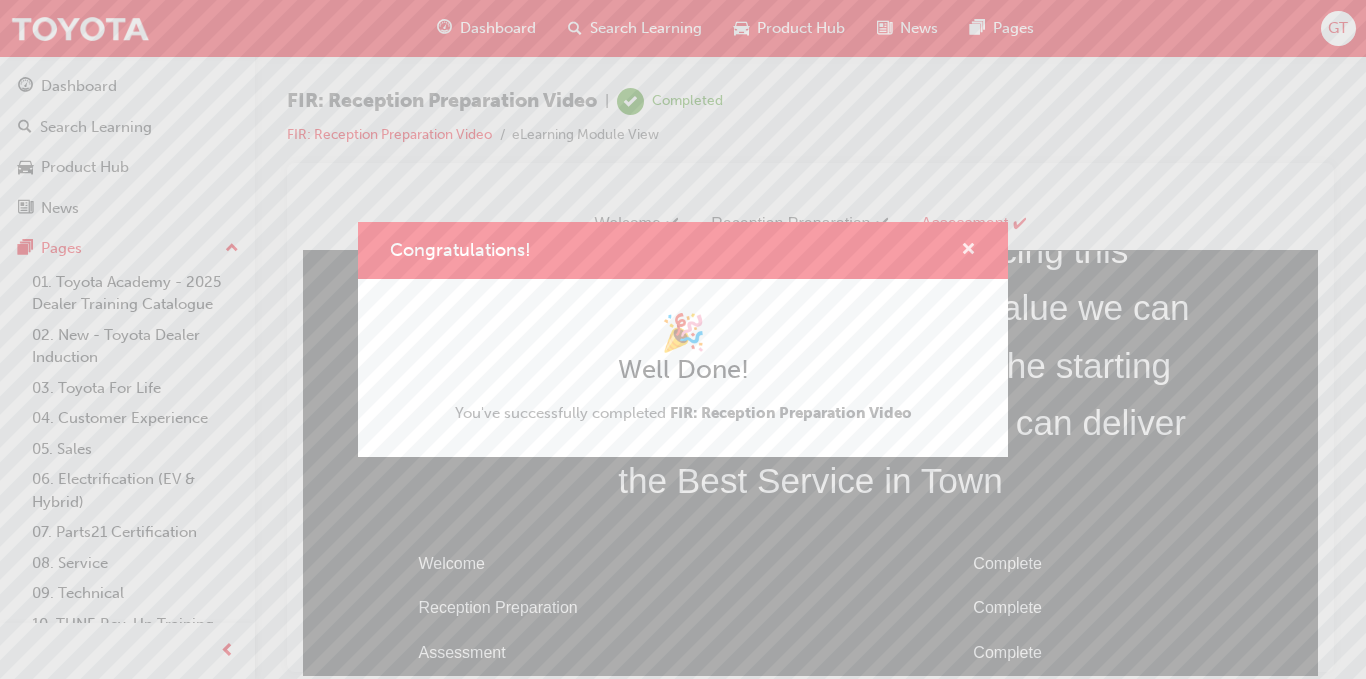 click at bounding box center (968, 251) 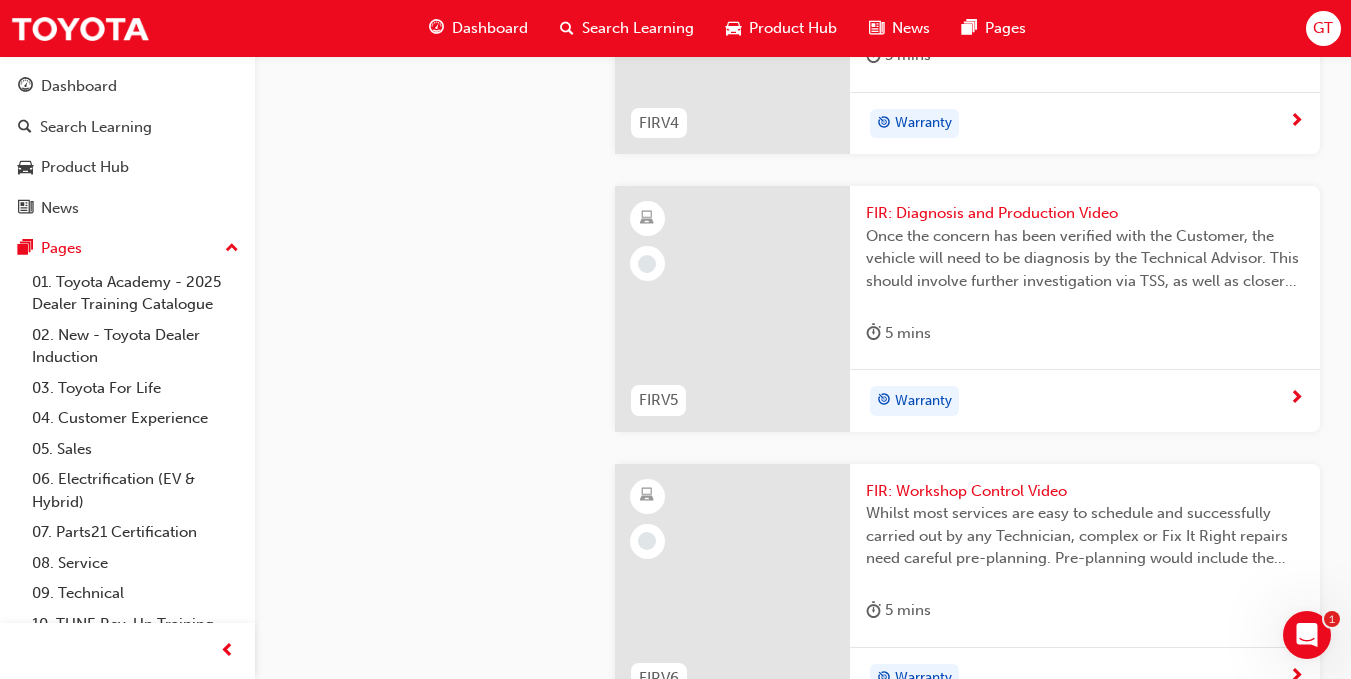 scroll, scrollTop: 2000, scrollLeft: 0, axis: vertical 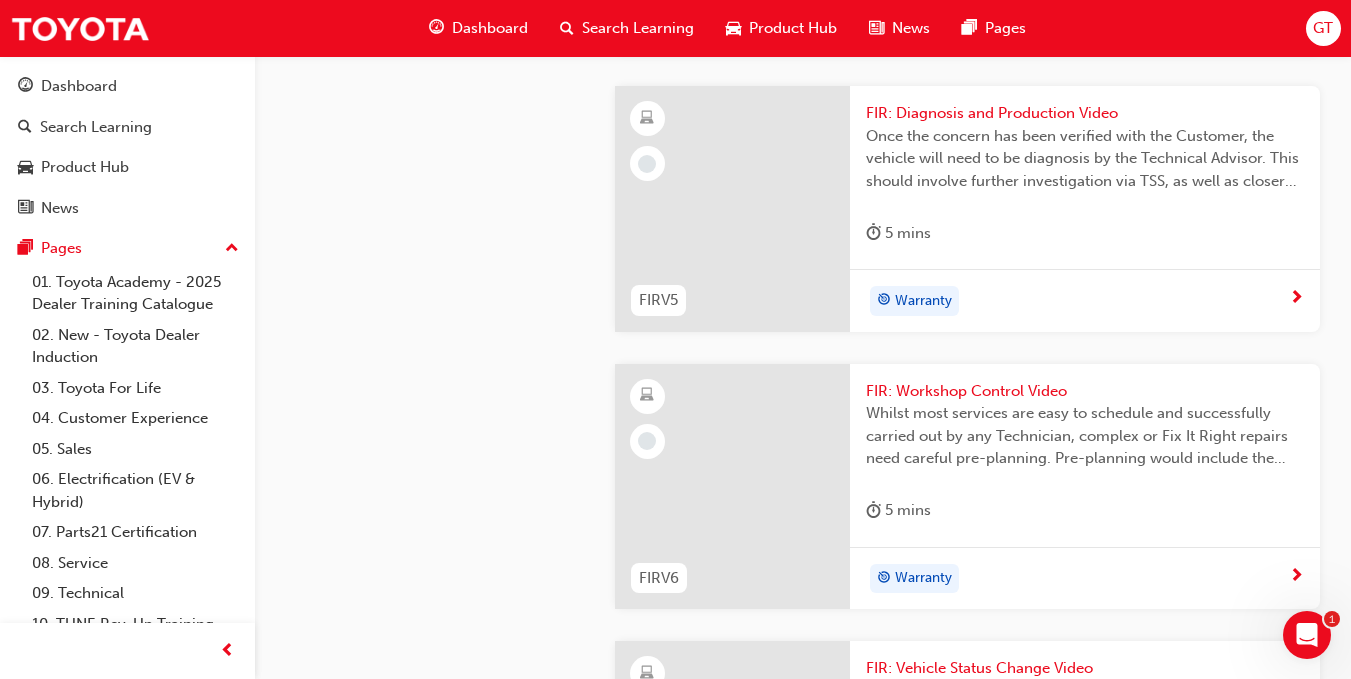 click on "Warranty" at bounding box center (923, 23) 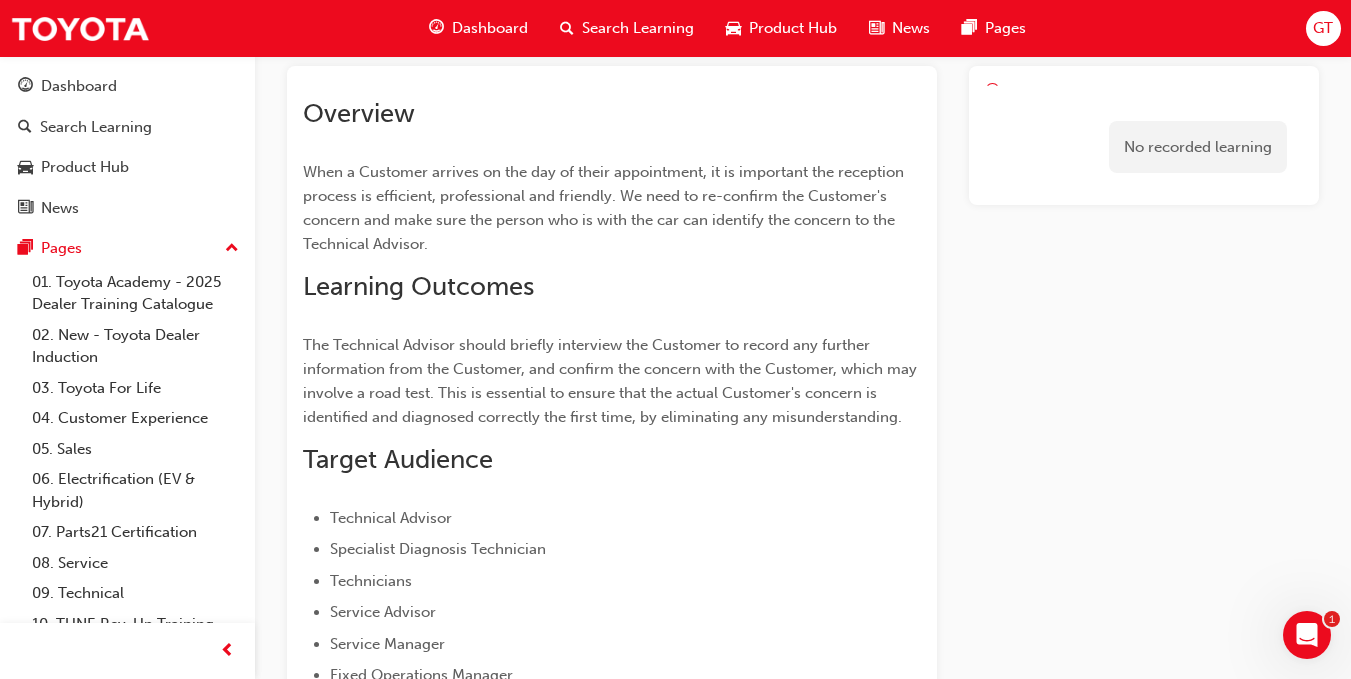 scroll, scrollTop: 0, scrollLeft: 0, axis: both 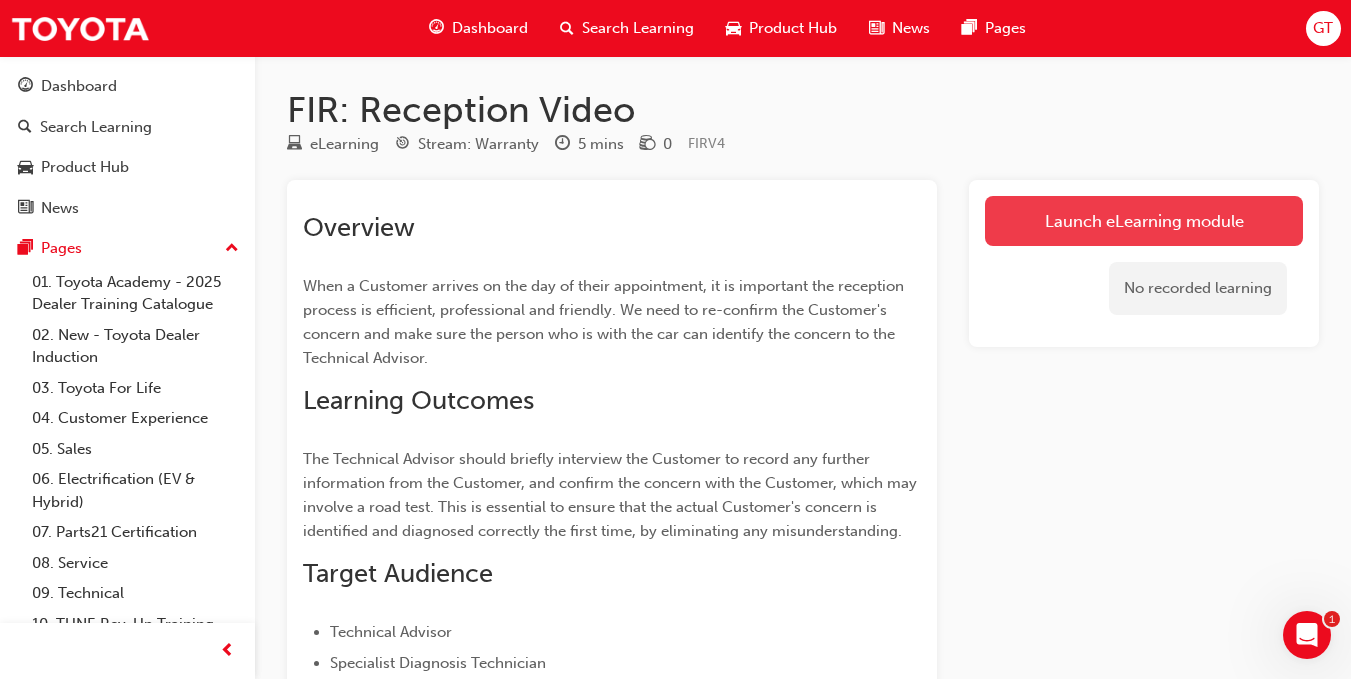 click on "Launch eLearning module" at bounding box center [1144, 221] 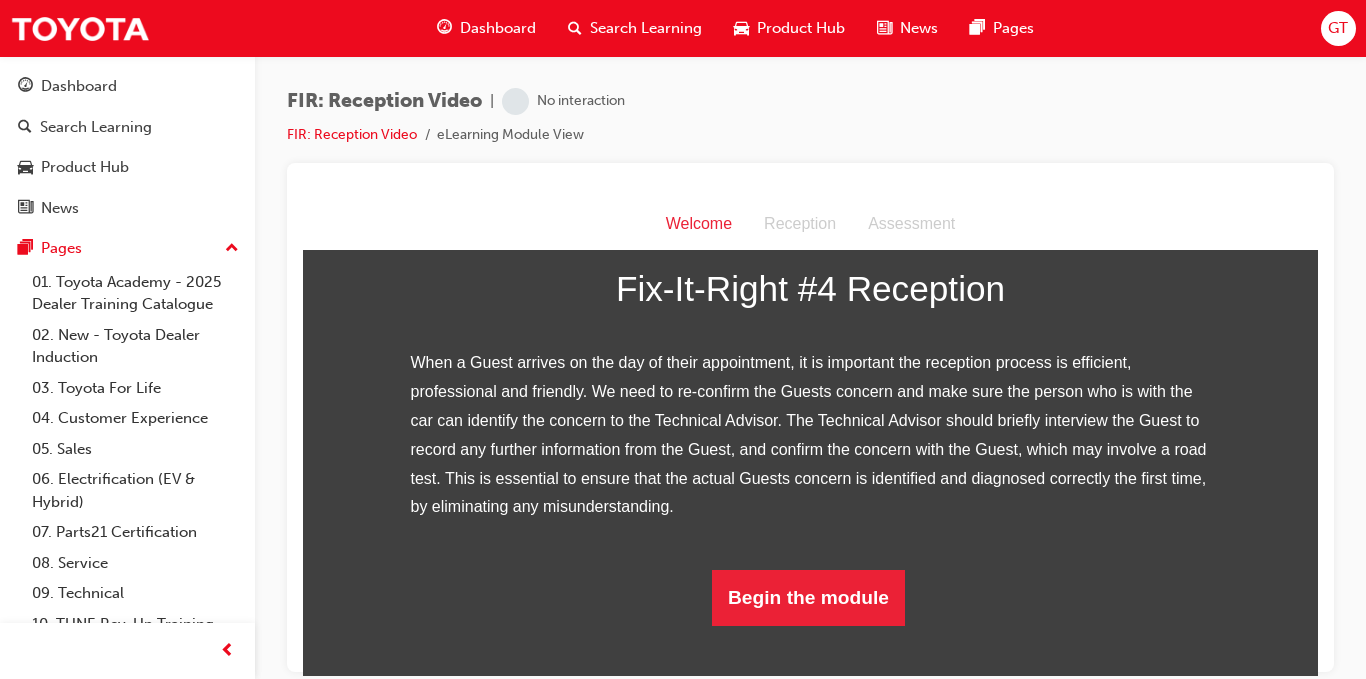 scroll, scrollTop: 421, scrollLeft: 0, axis: vertical 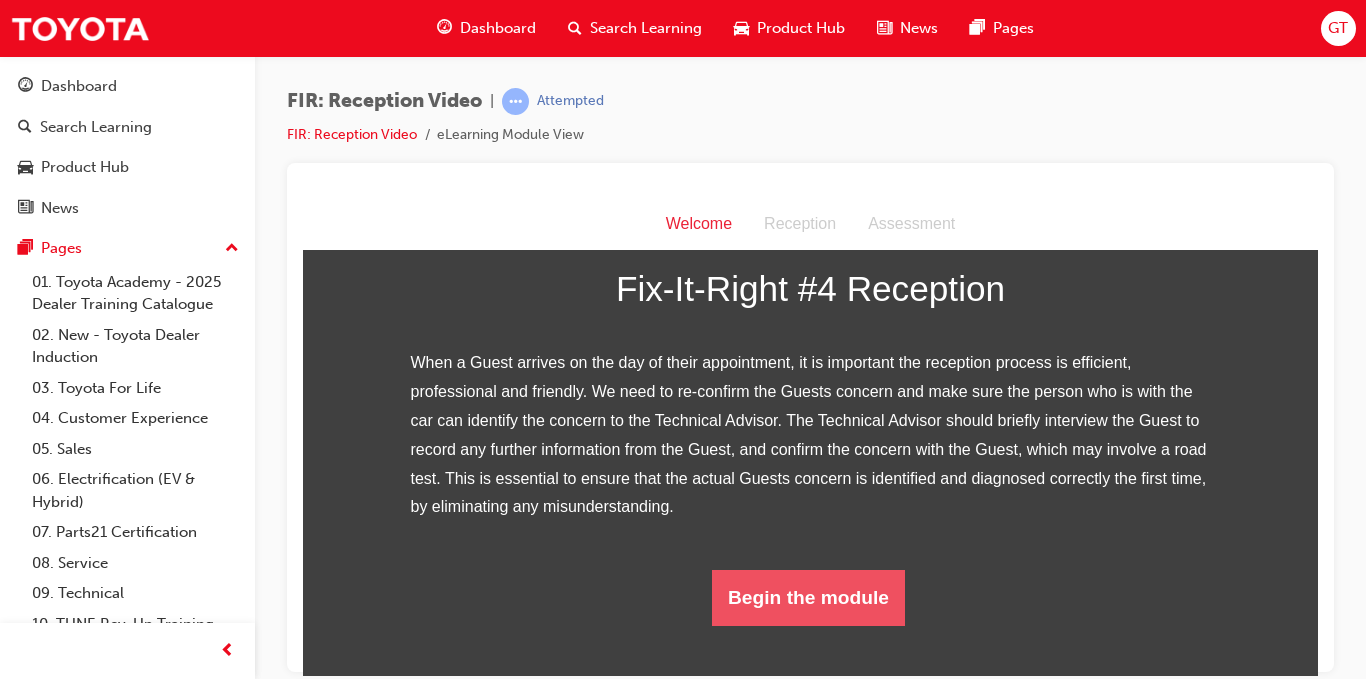 click on "Begin the module" at bounding box center [808, 597] 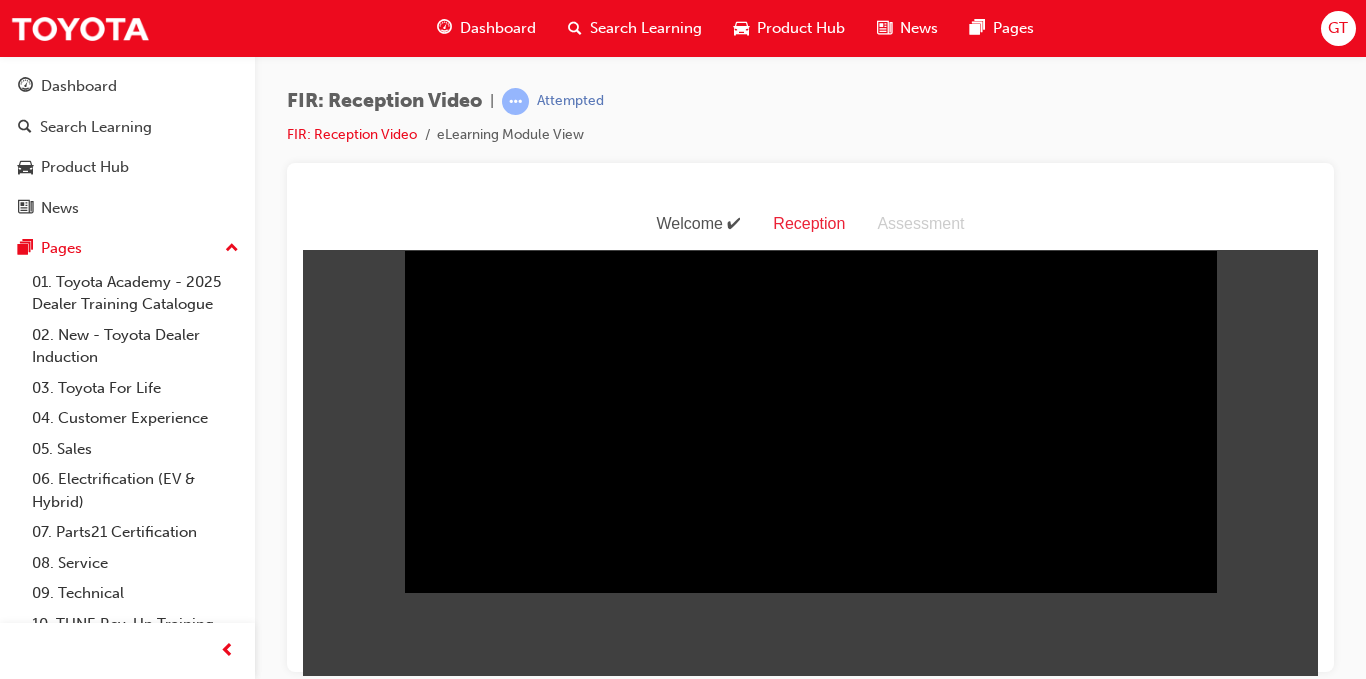 scroll, scrollTop: 48, scrollLeft: 0, axis: vertical 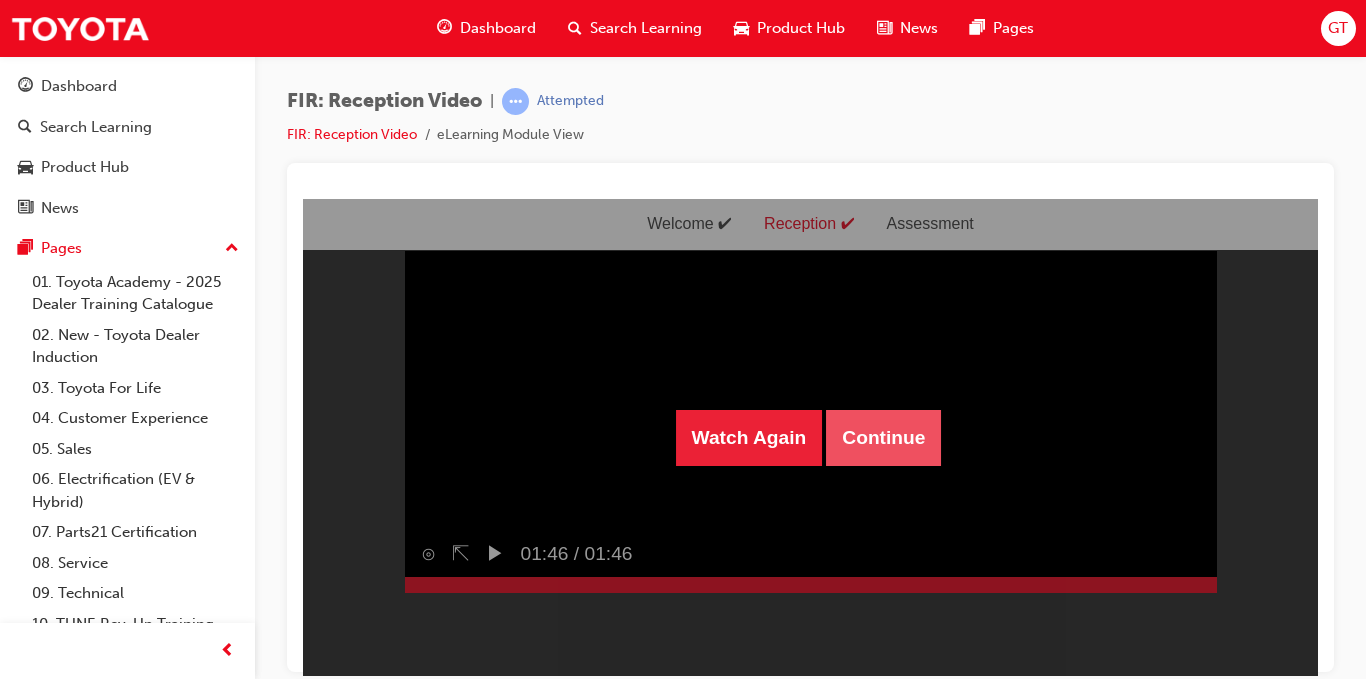 click on "Continue" at bounding box center [883, 437] 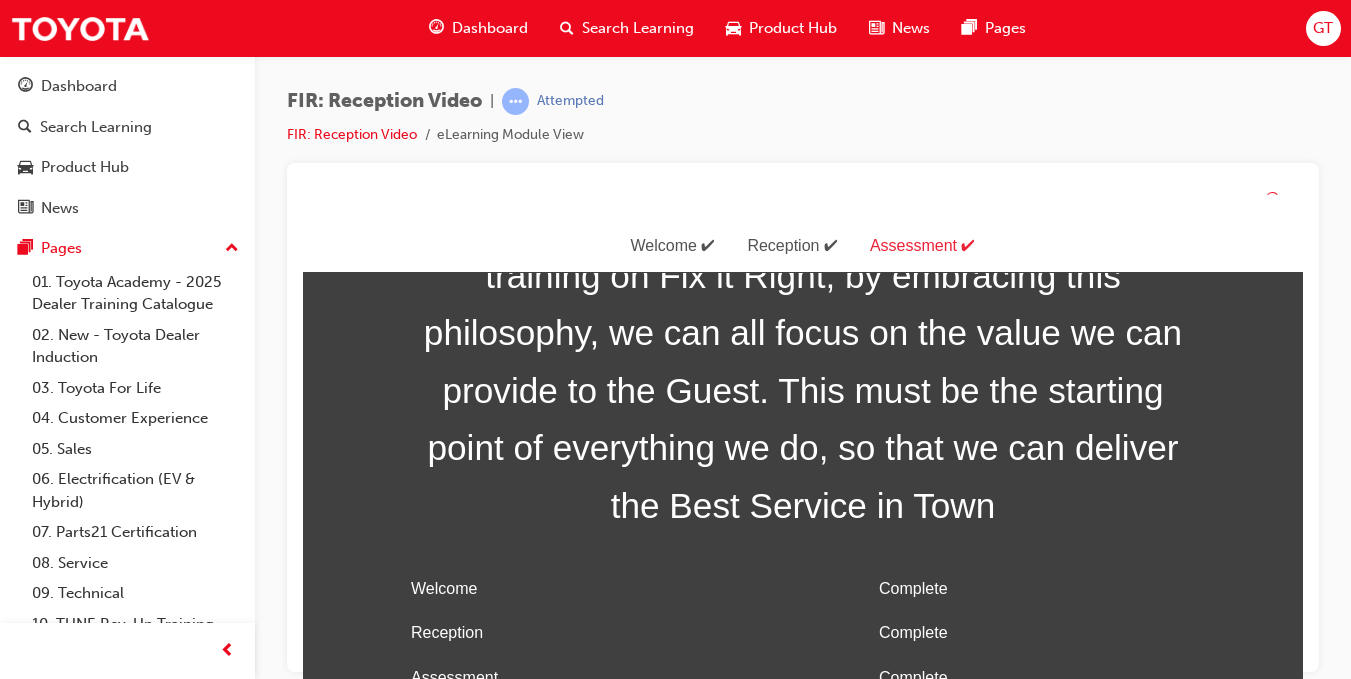 scroll, scrollTop: 99, scrollLeft: 0, axis: vertical 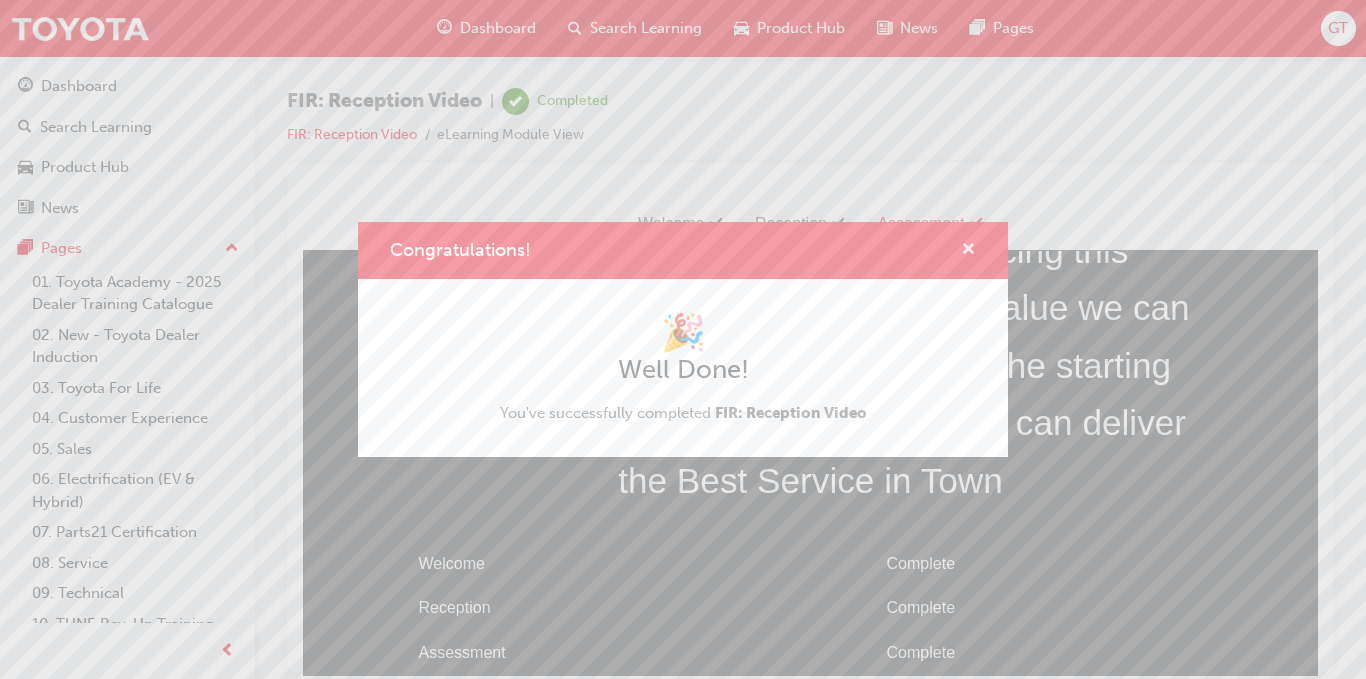 click at bounding box center [968, 251] 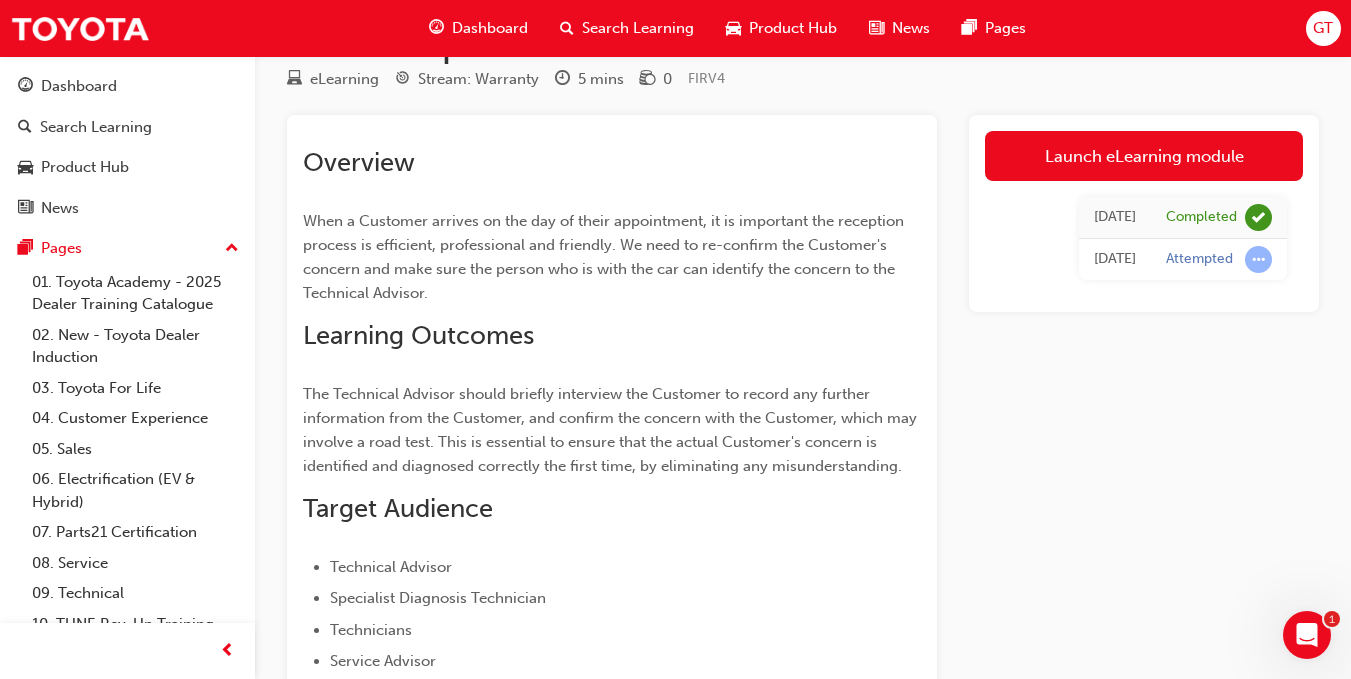 scroll, scrollTop: 100, scrollLeft: 0, axis: vertical 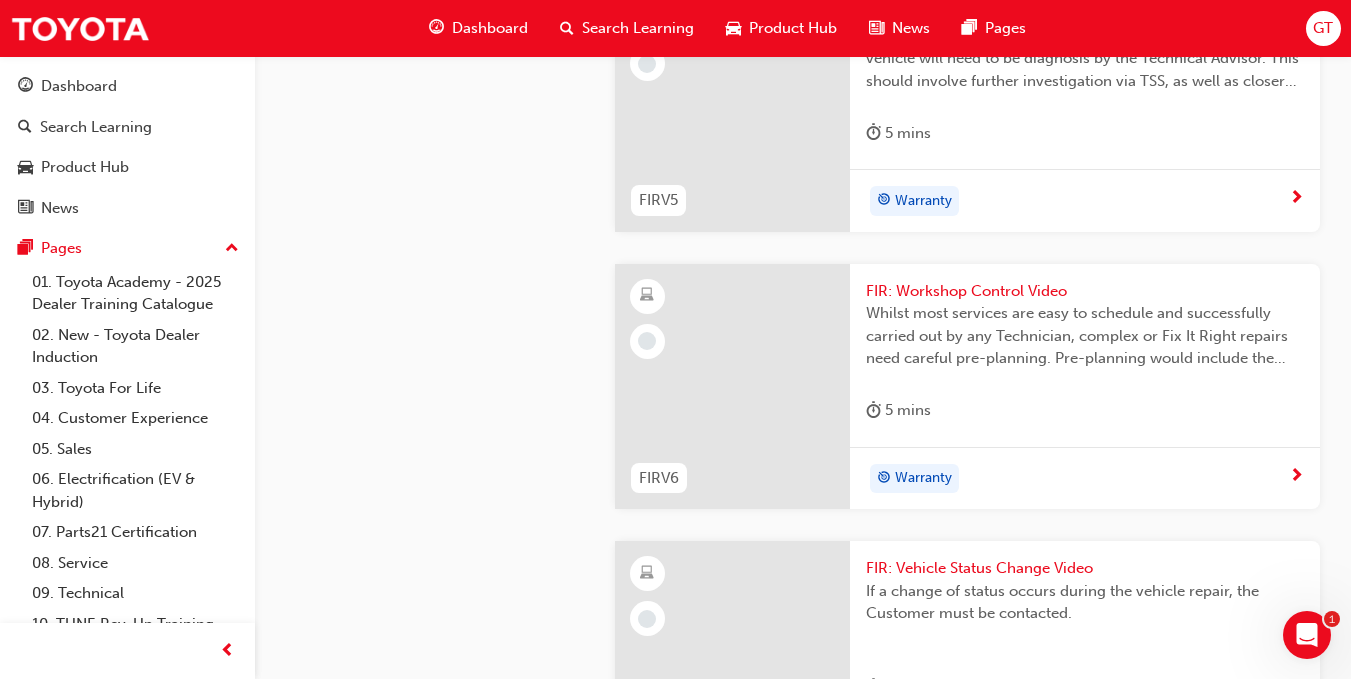 click on "Warranty" at bounding box center (923, 201) 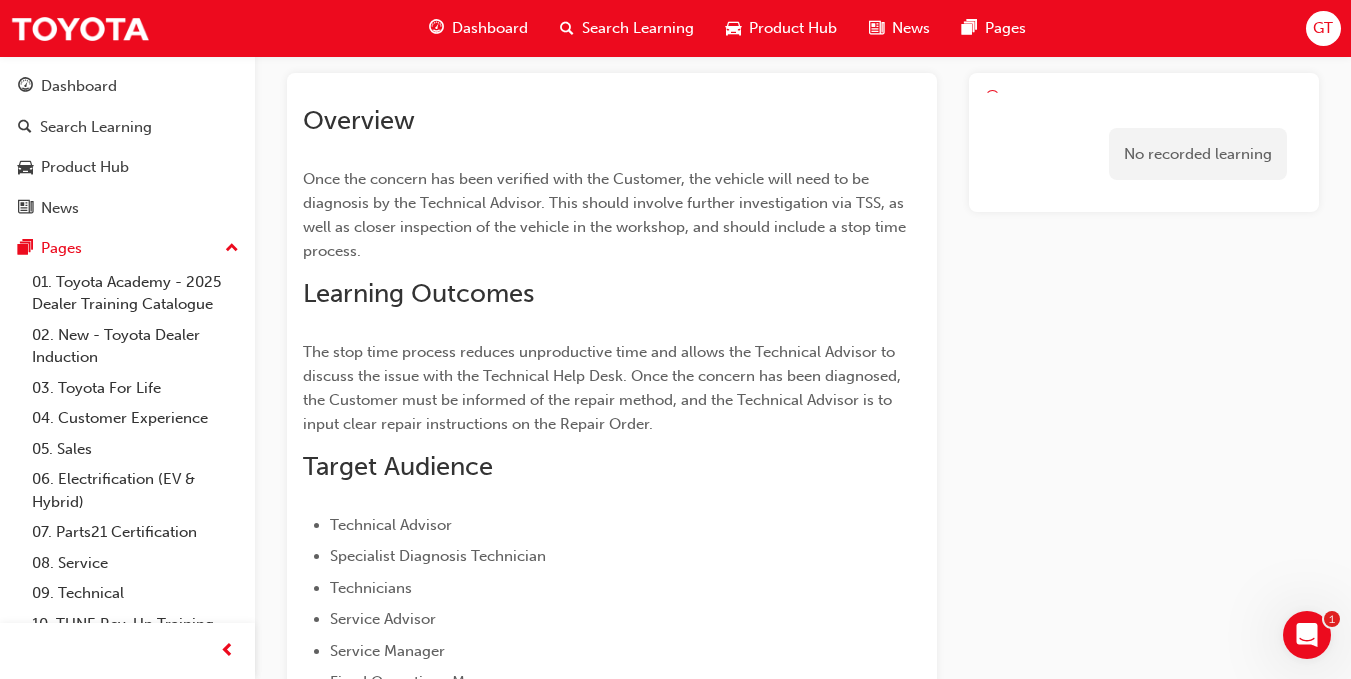 scroll, scrollTop: 0, scrollLeft: 0, axis: both 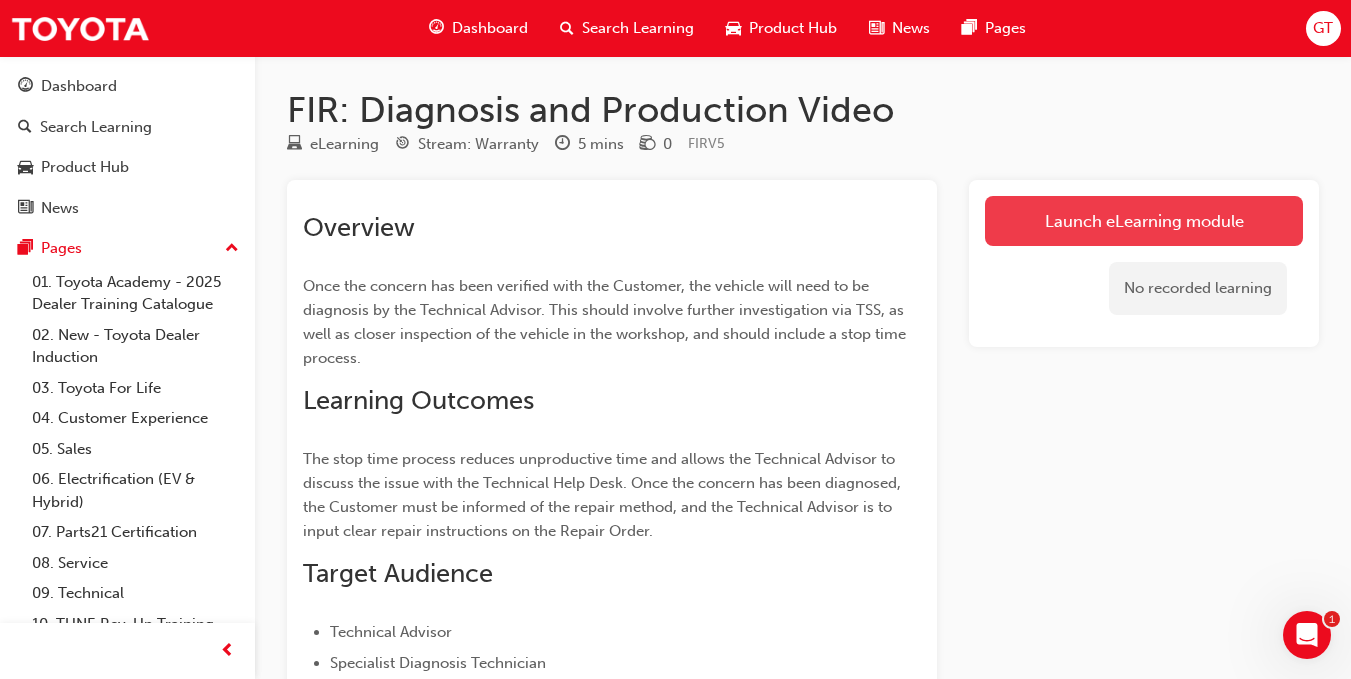 click on "Launch eLearning module" at bounding box center [1144, 221] 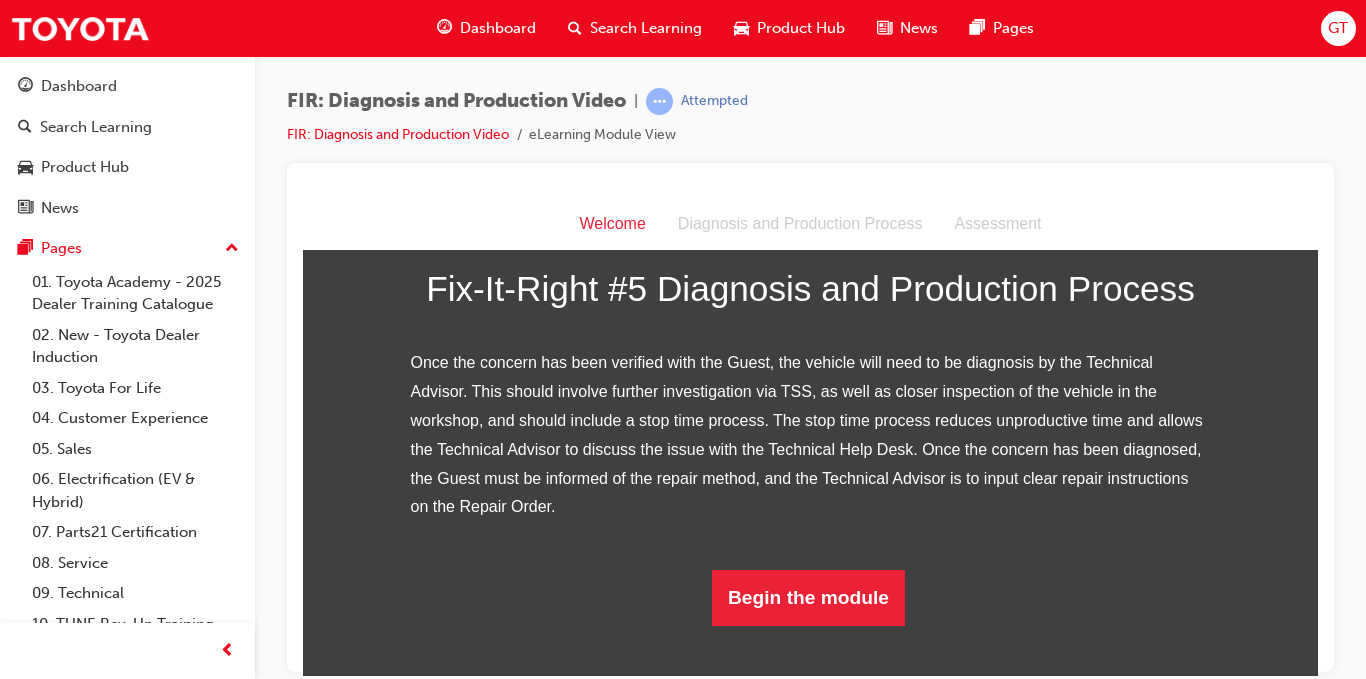 scroll, scrollTop: 478, scrollLeft: 0, axis: vertical 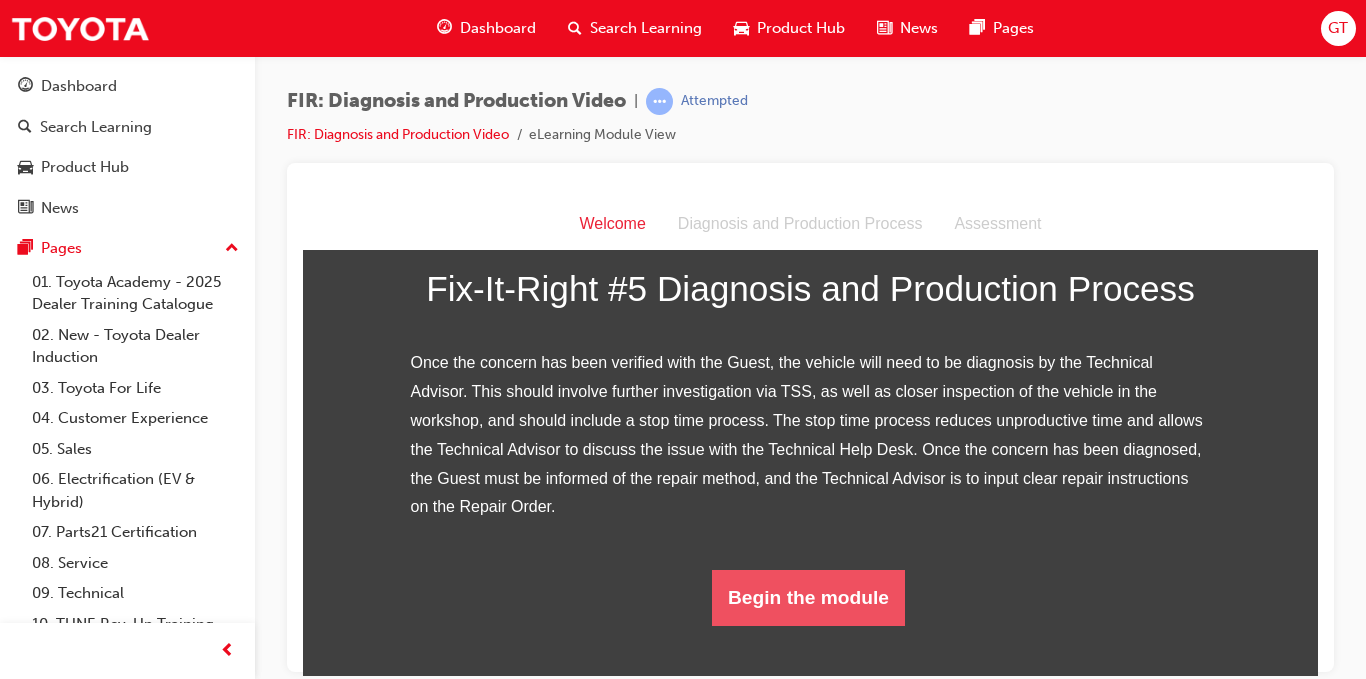 click on "Begin the module" at bounding box center [808, 597] 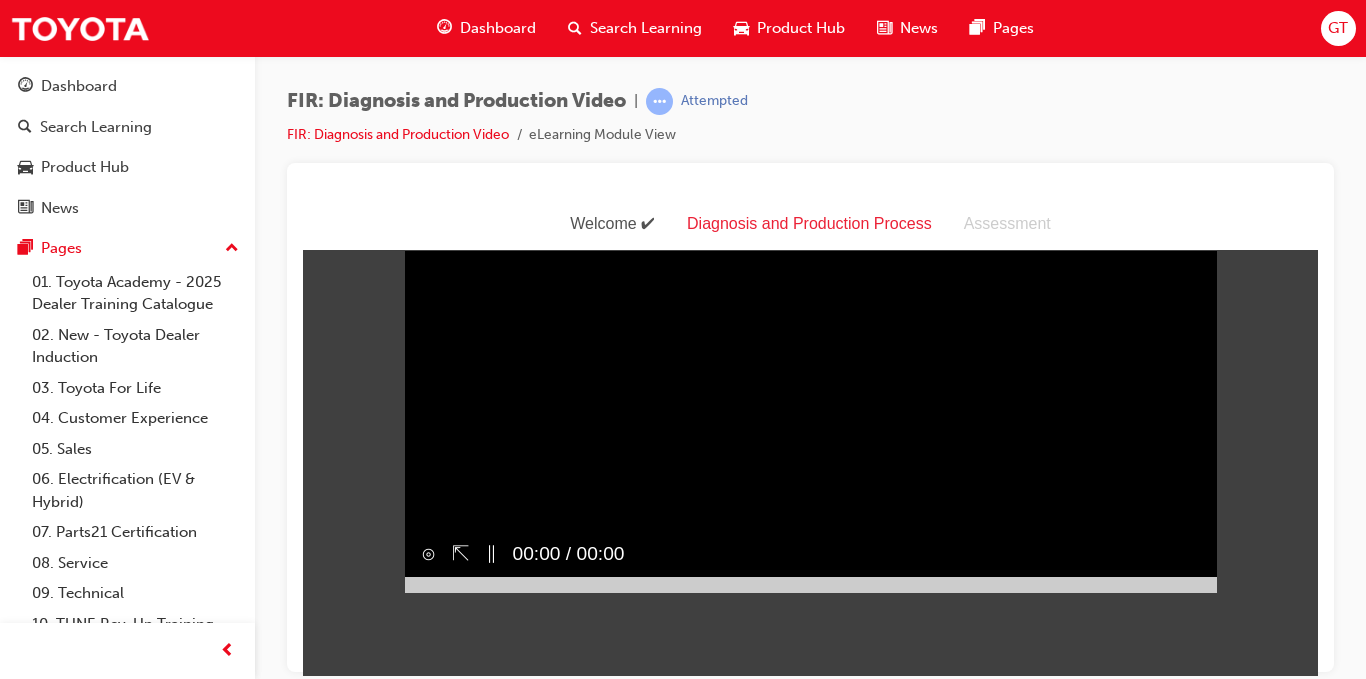 scroll, scrollTop: 0, scrollLeft: 0, axis: both 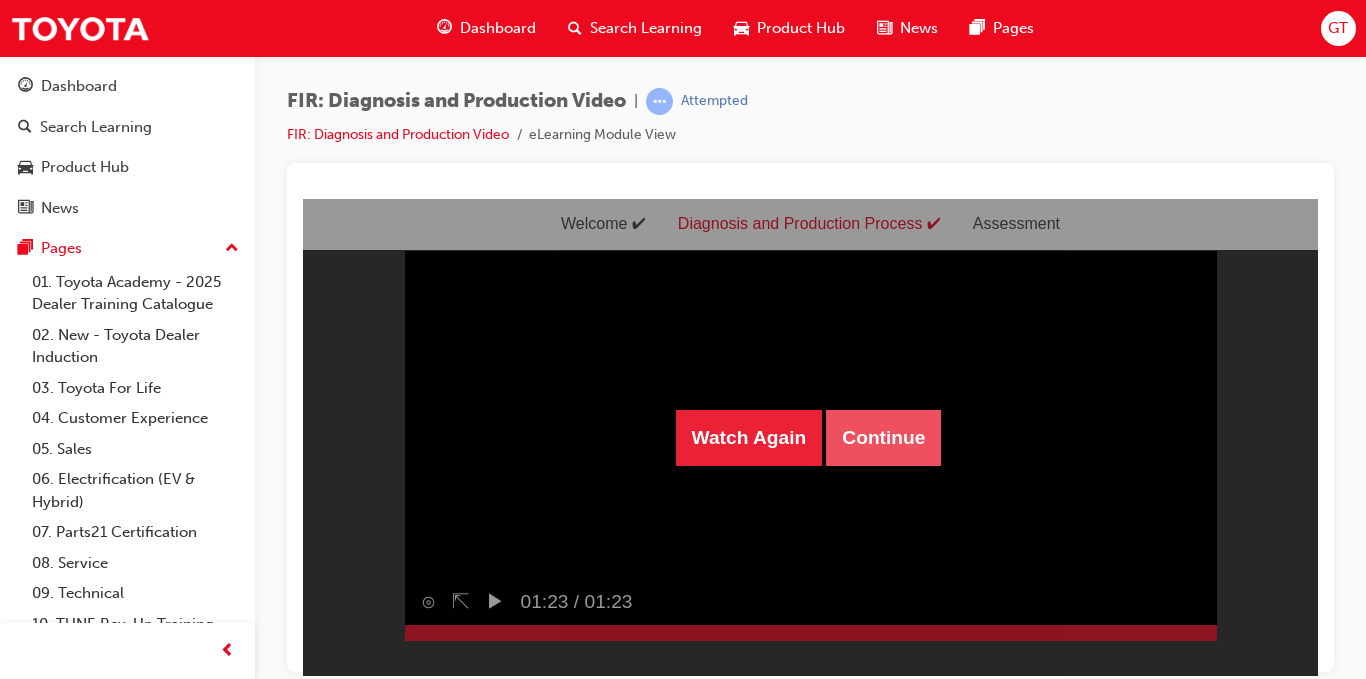 click on "Continue" at bounding box center [883, 437] 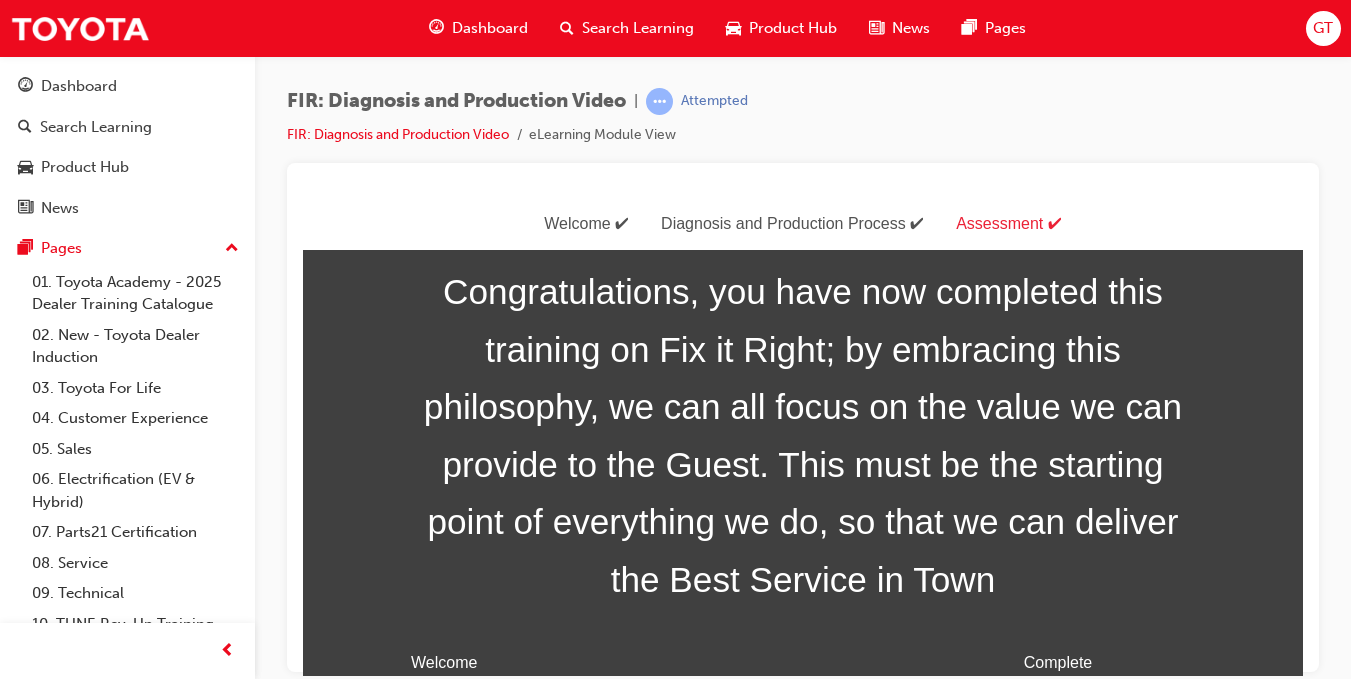 scroll, scrollTop: 99, scrollLeft: 0, axis: vertical 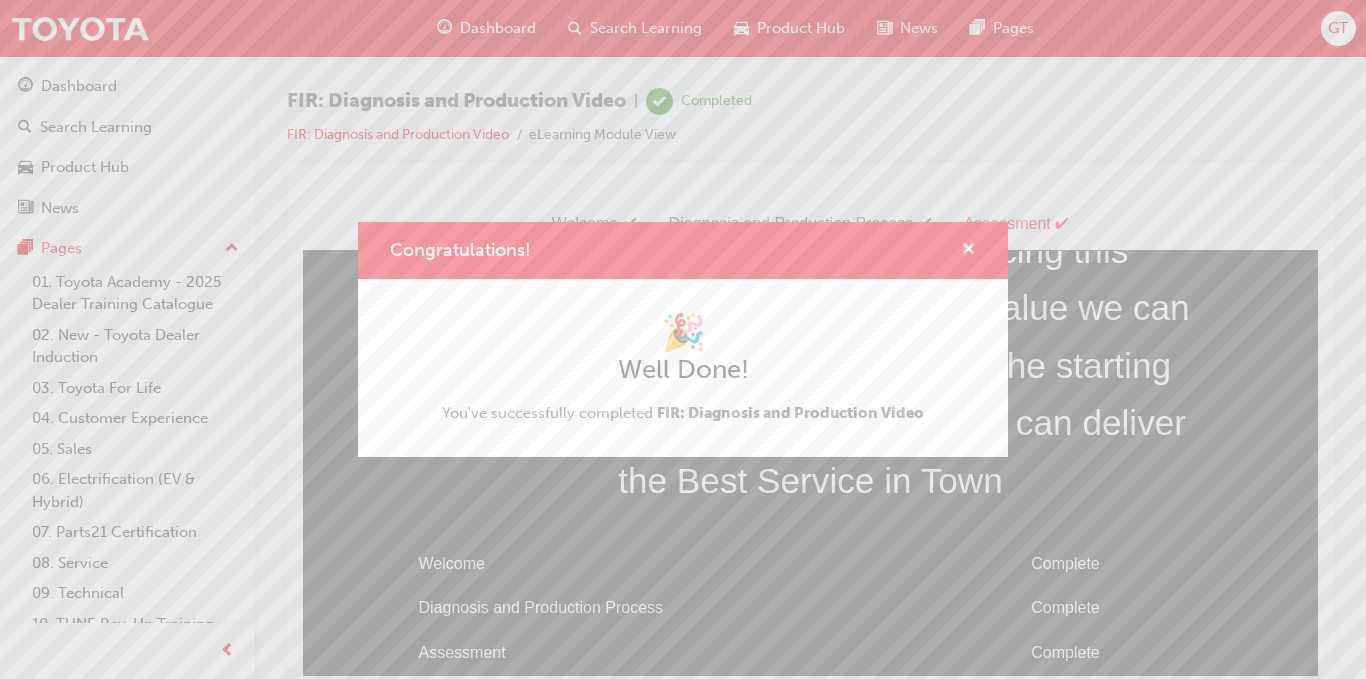 click at bounding box center (968, 251) 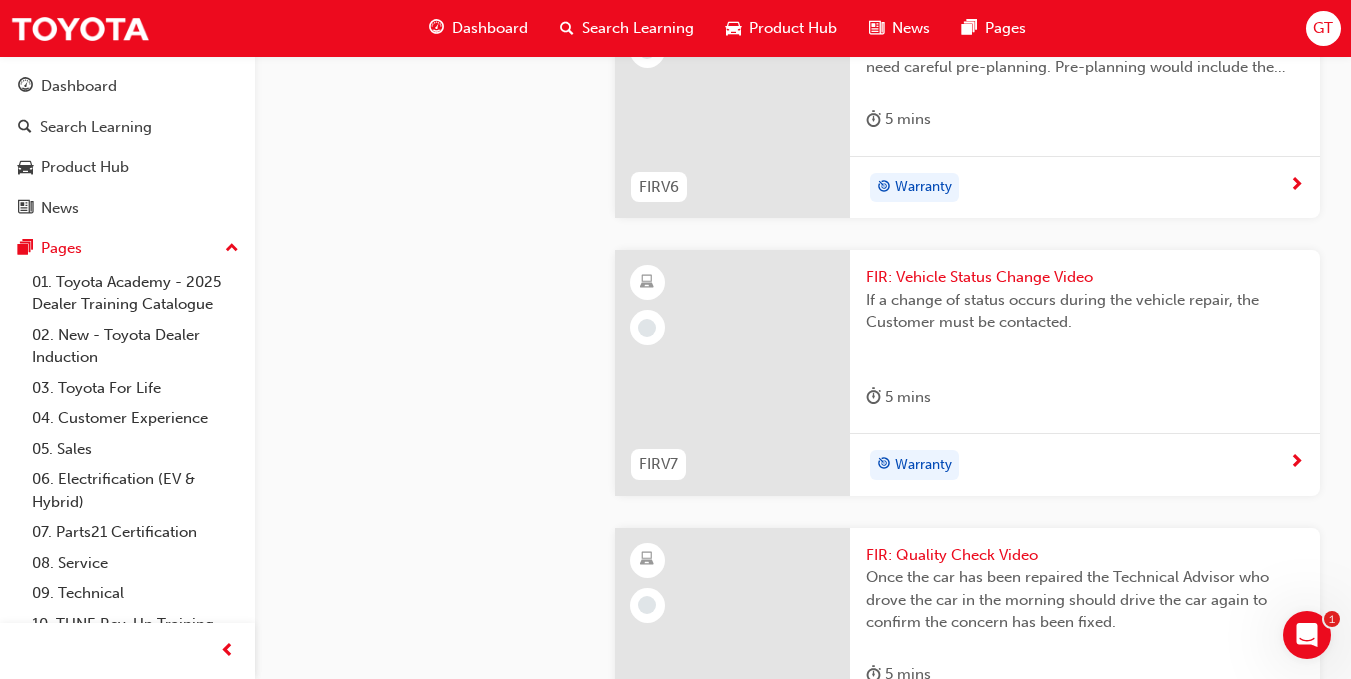 scroll, scrollTop: 2400, scrollLeft: 0, axis: vertical 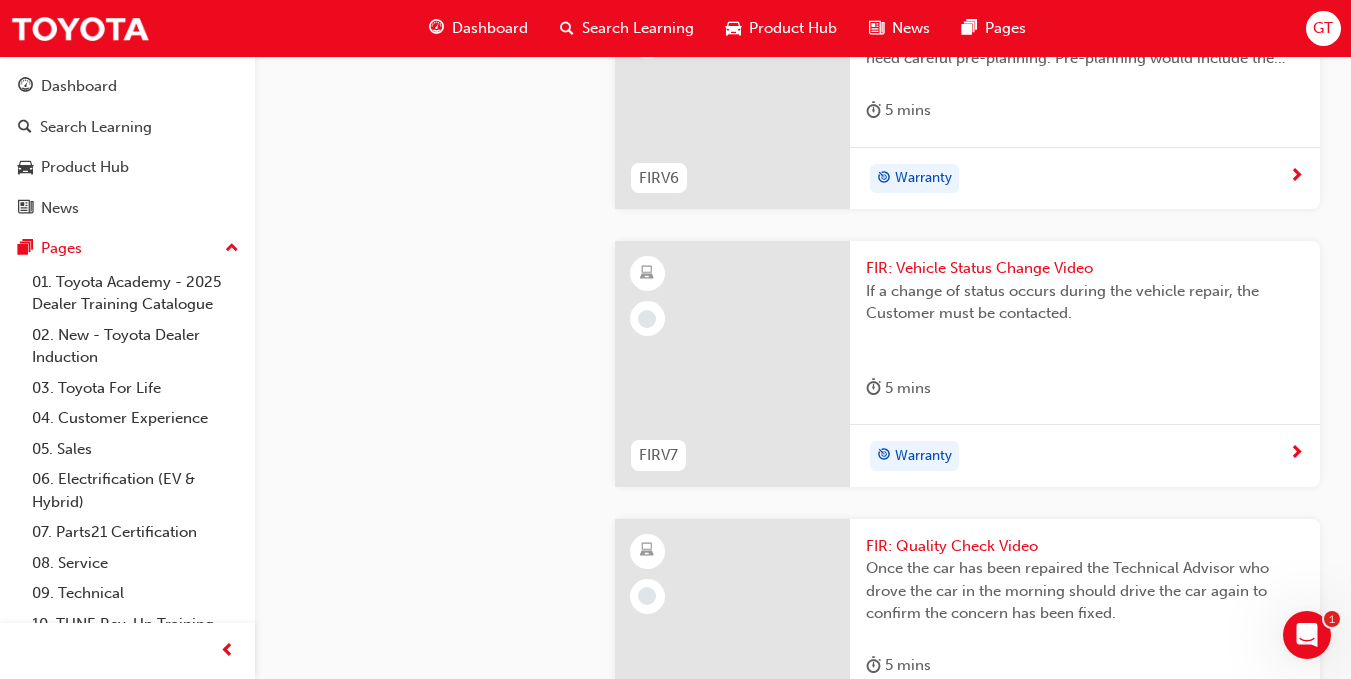 click on "Warranty" at bounding box center (923, 178) 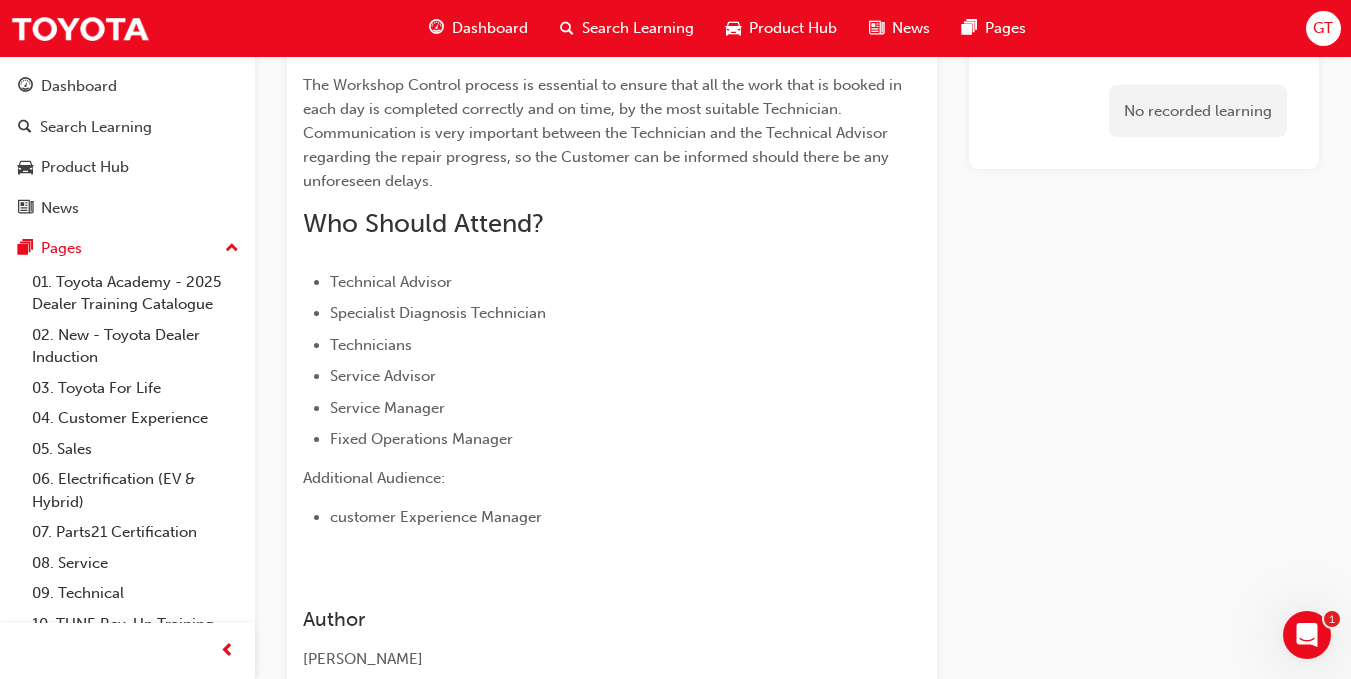 scroll, scrollTop: 111, scrollLeft: 0, axis: vertical 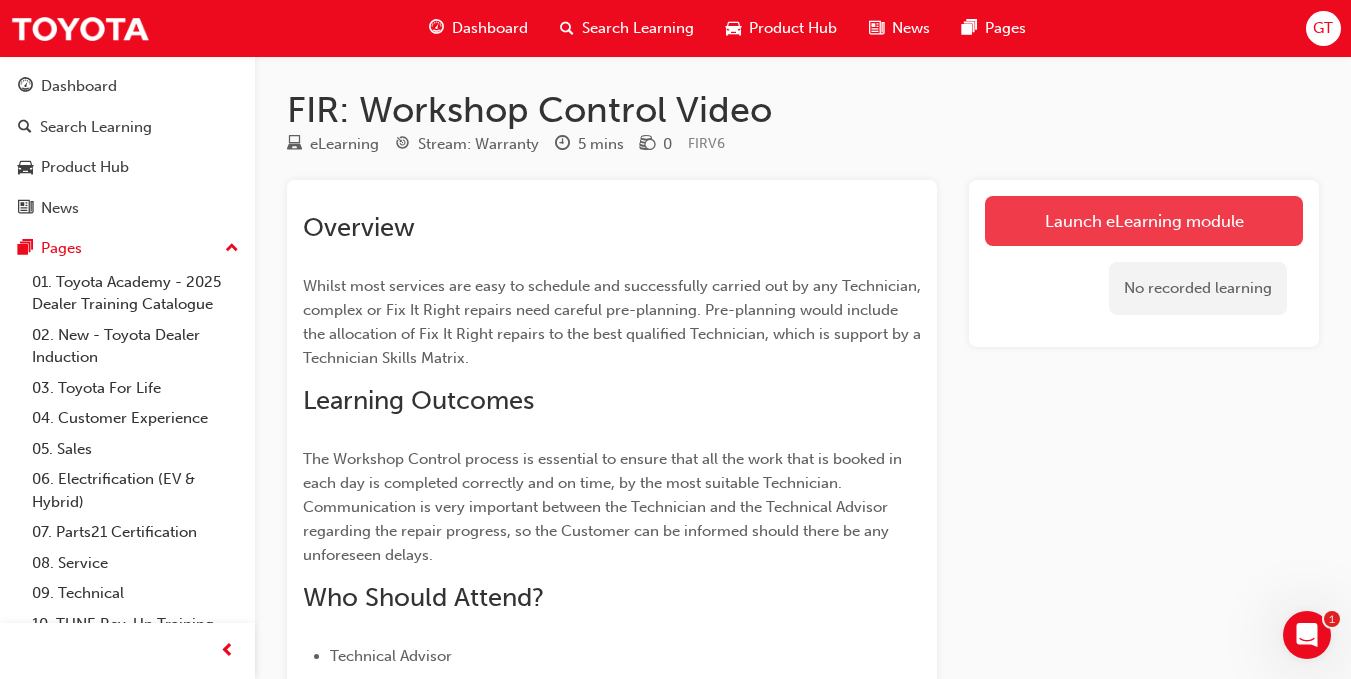 click on "Launch eLearning module" at bounding box center [1144, 221] 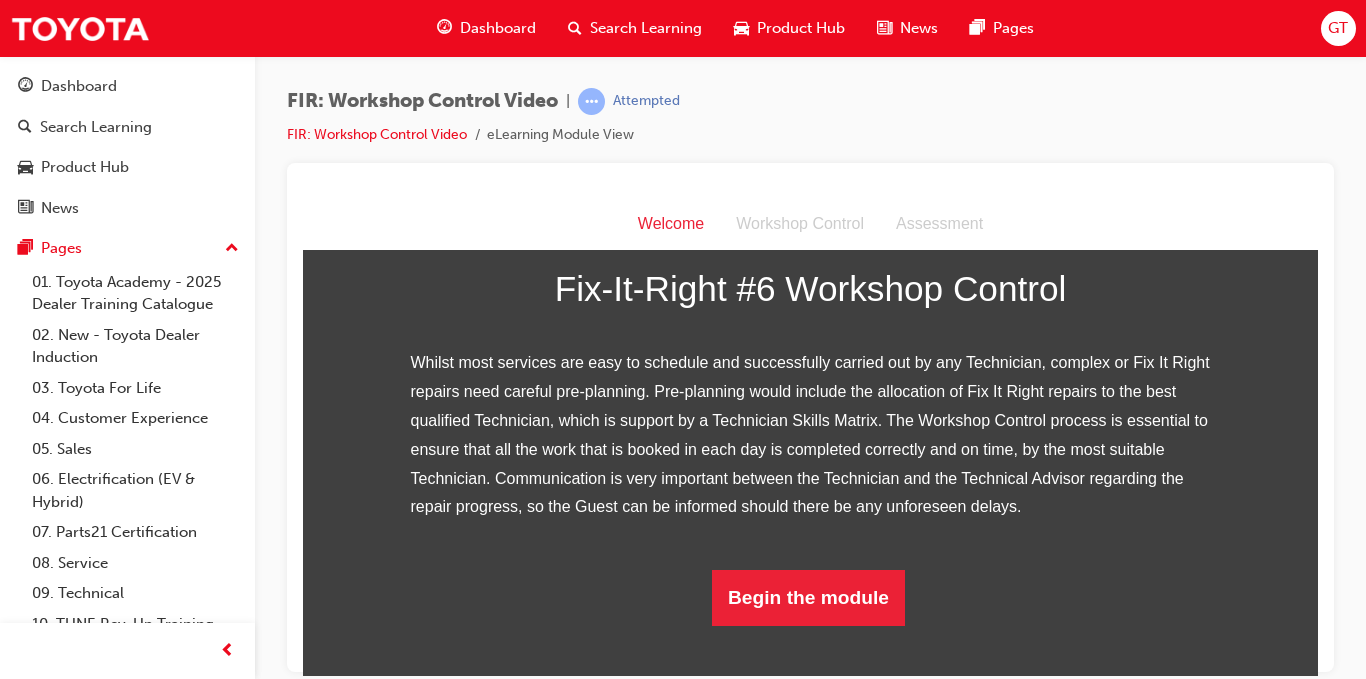 scroll, scrollTop: 421, scrollLeft: 0, axis: vertical 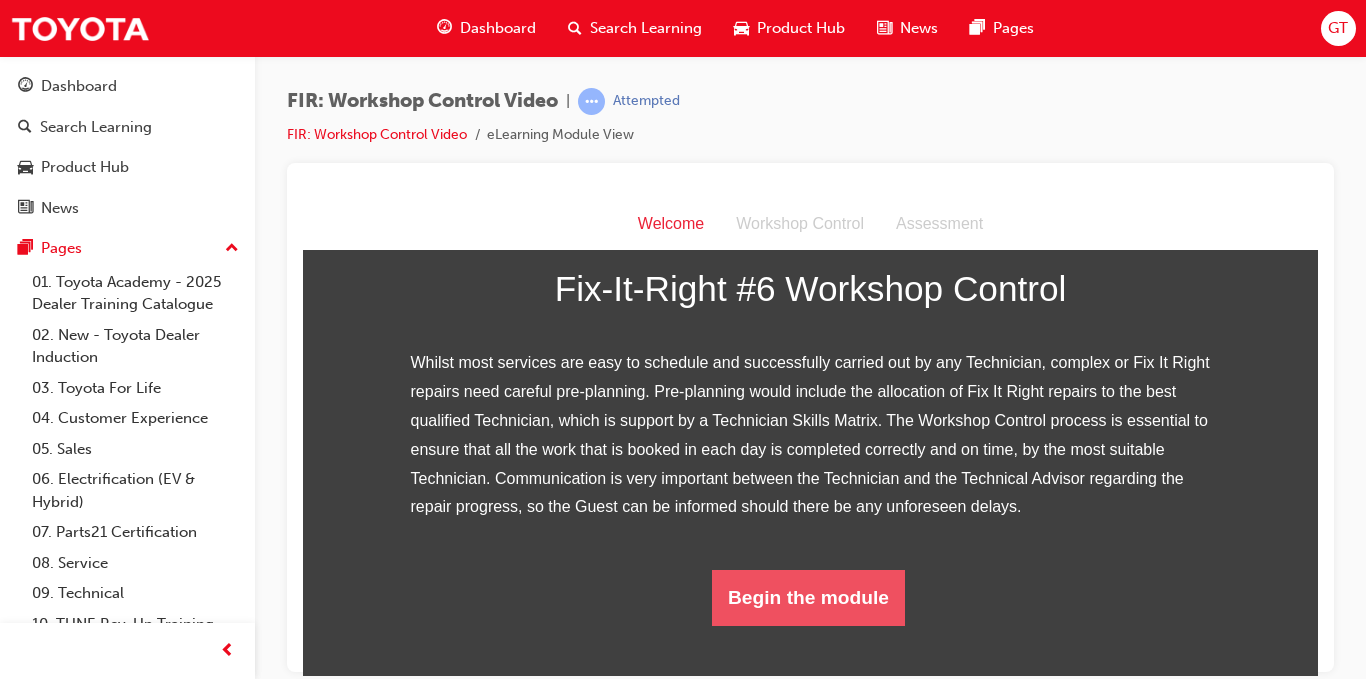 click on "Begin the module" at bounding box center (808, 597) 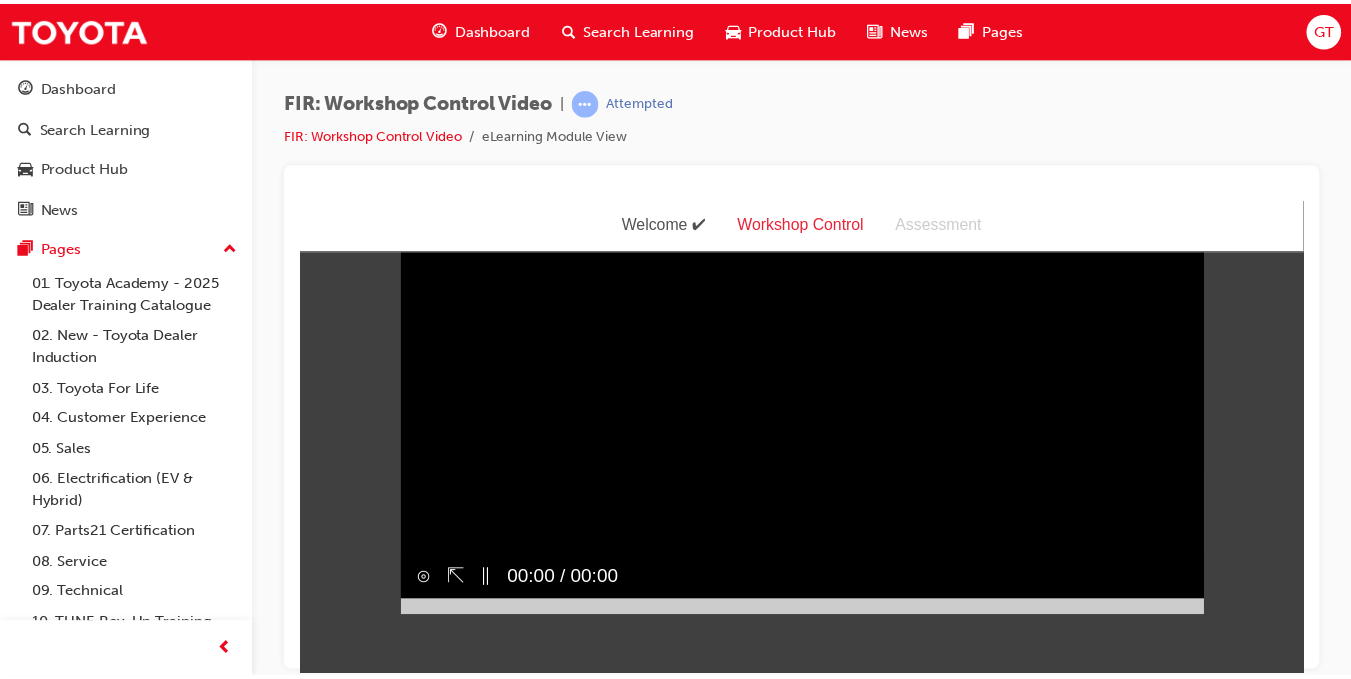 scroll, scrollTop: 0, scrollLeft: 0, axis: both 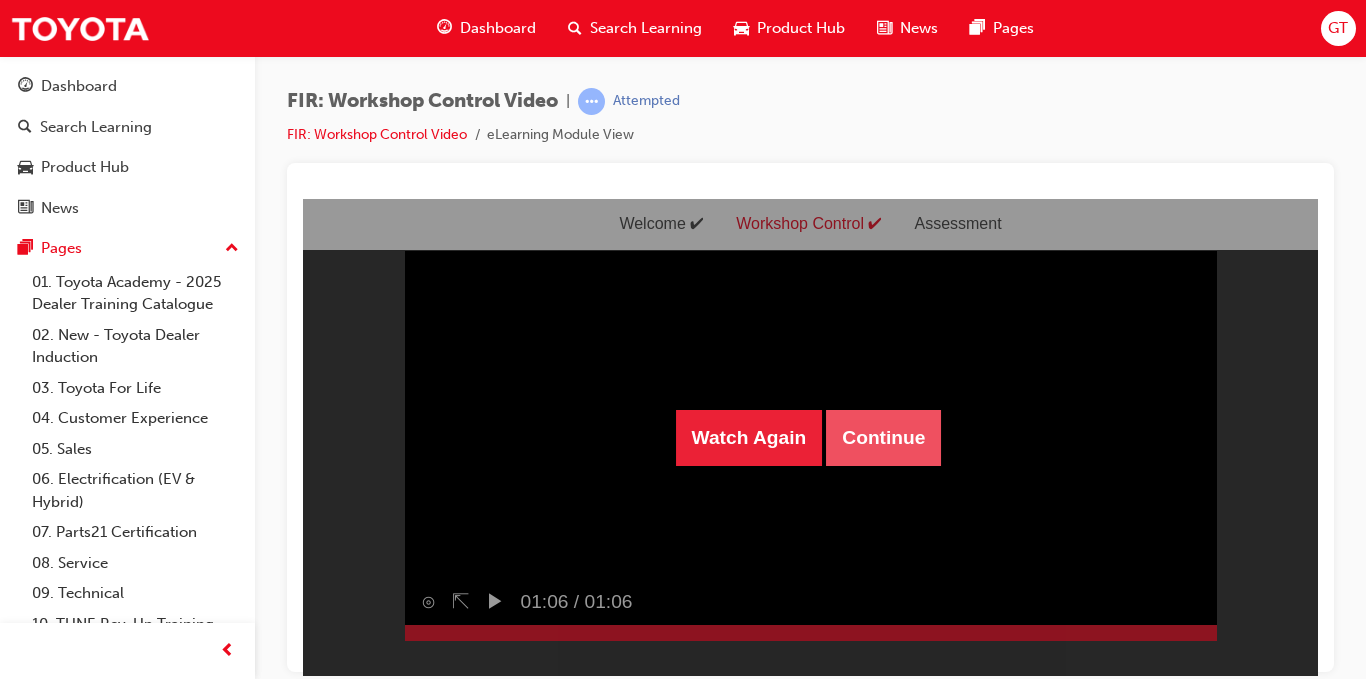 click on "Continue" at bounding box center [883, 437] 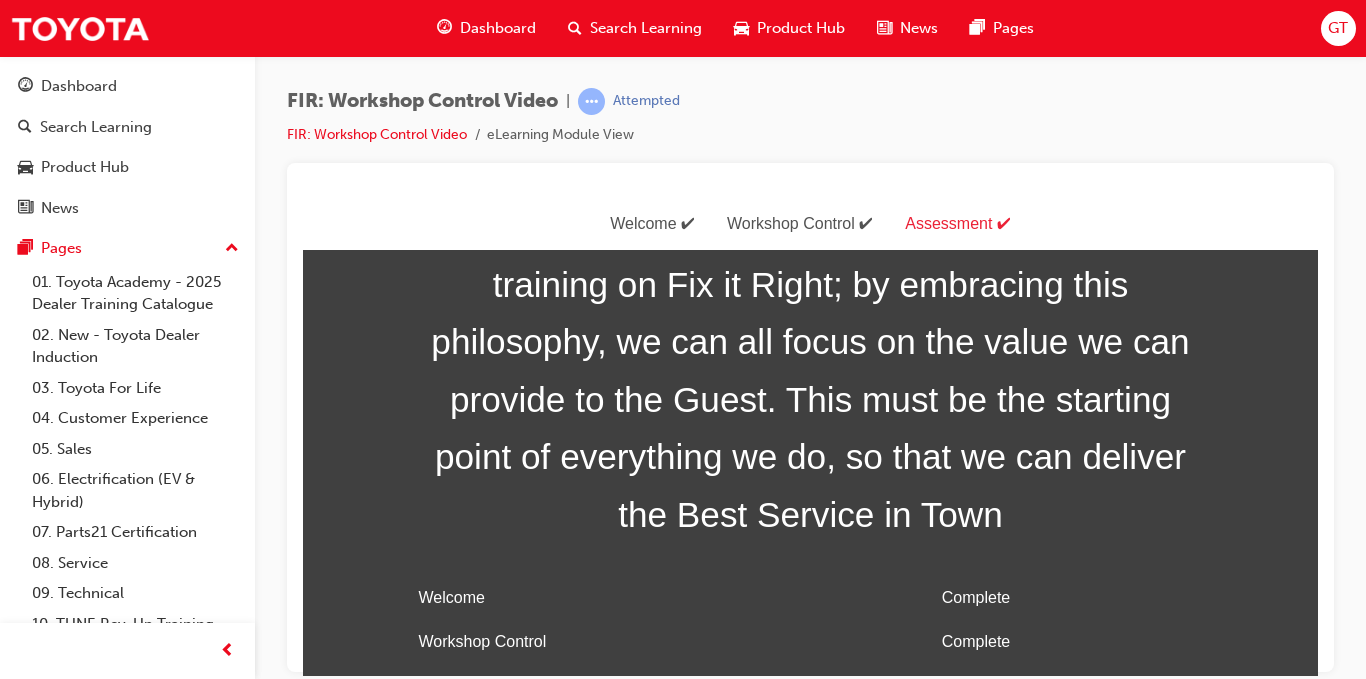 scroll, scrollTop: 99, scrollLeft: 0, axis: vertical 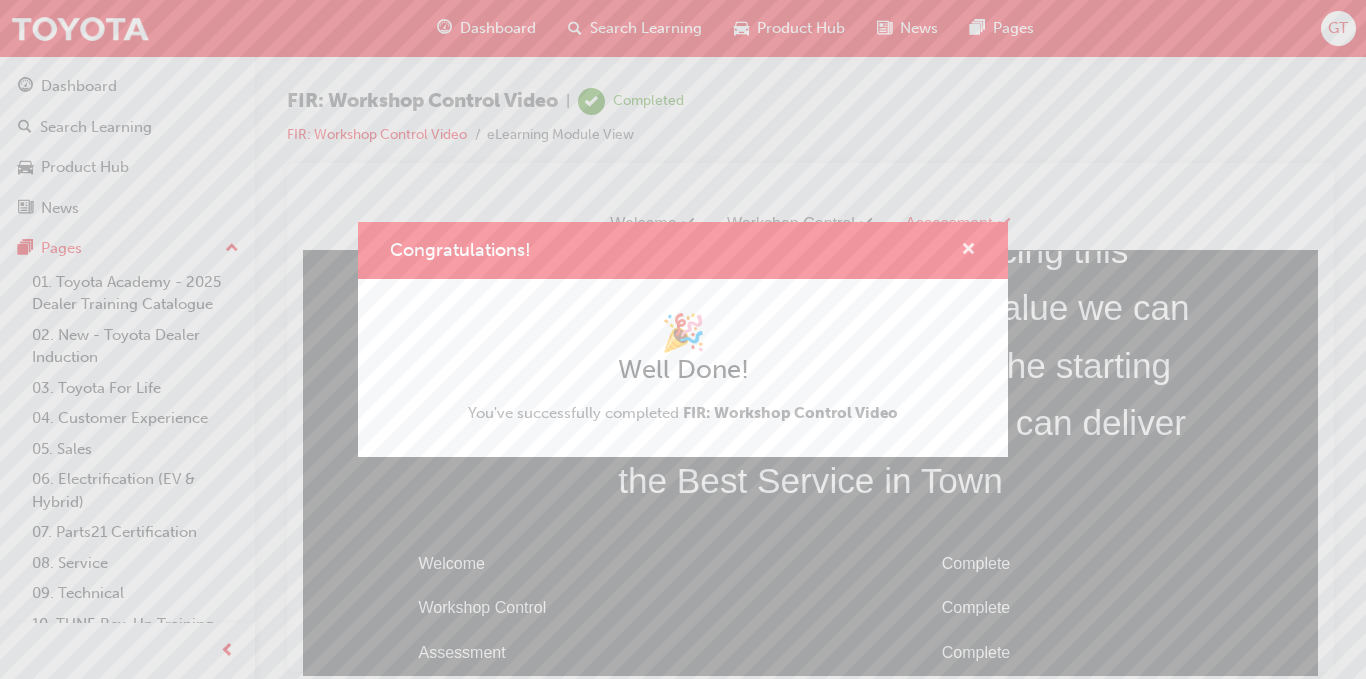 click at bounding box center (968, 251) 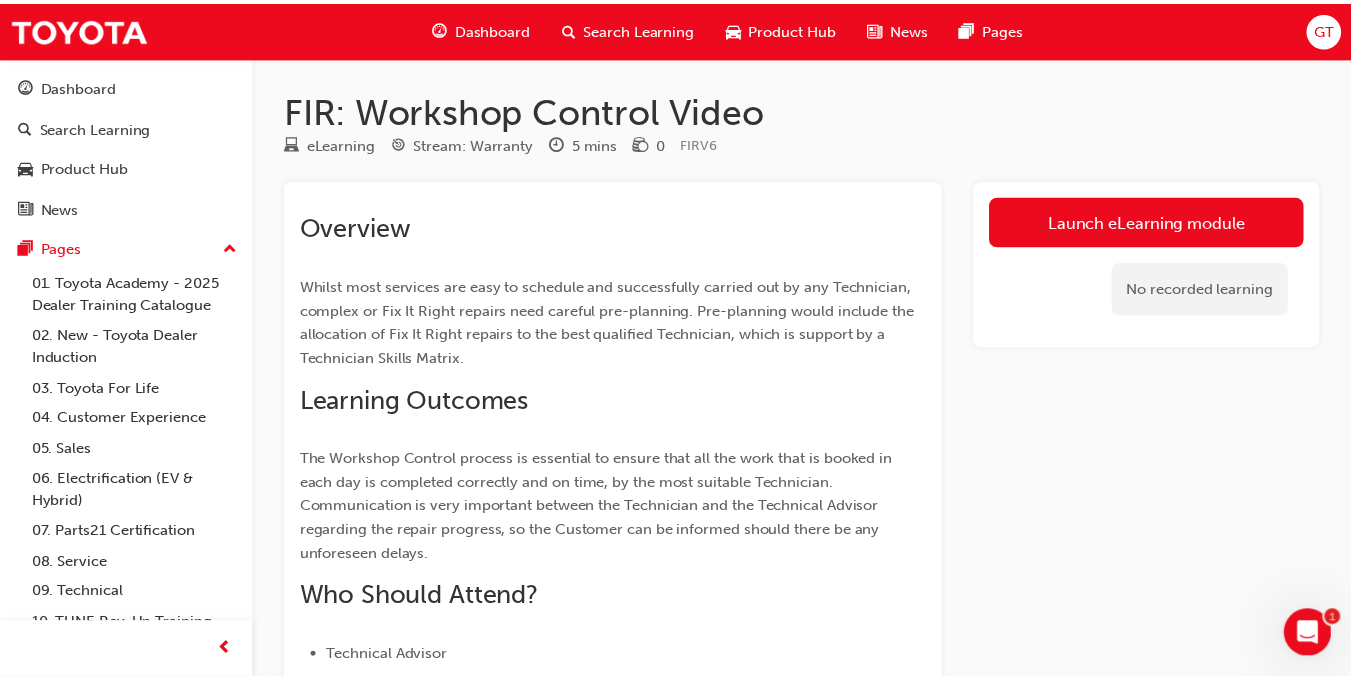 scroll, scrollTop: 111, scrollLeft: 0, axis: vertical 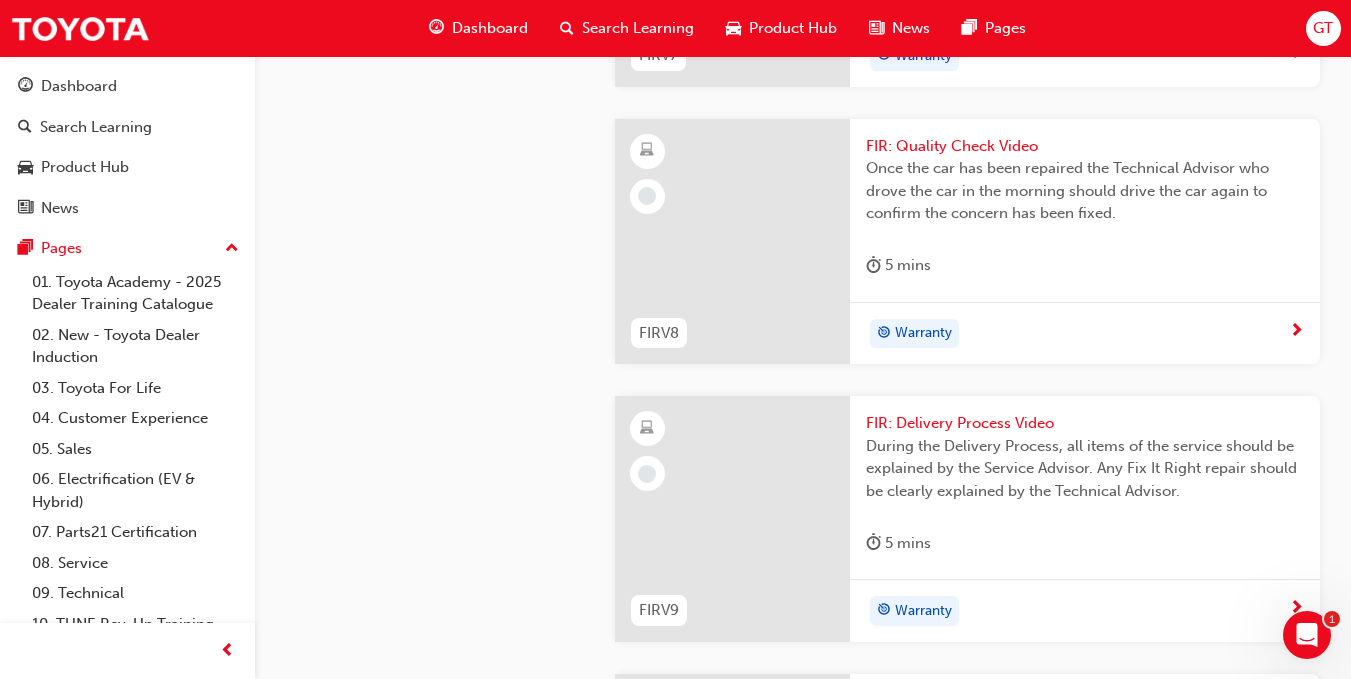 click on "Warranty" at bounding box center [923, 56] 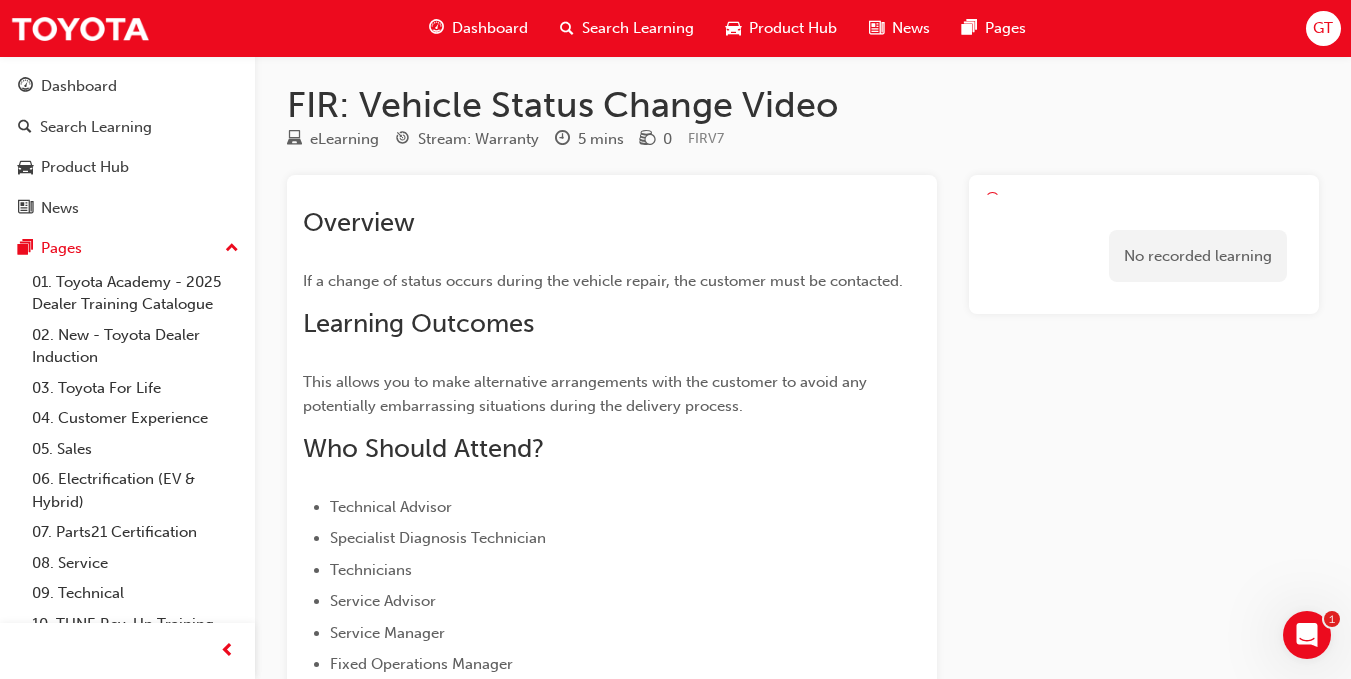 scroll, scrollTop: 0, scrollLeft: 0, axis: both 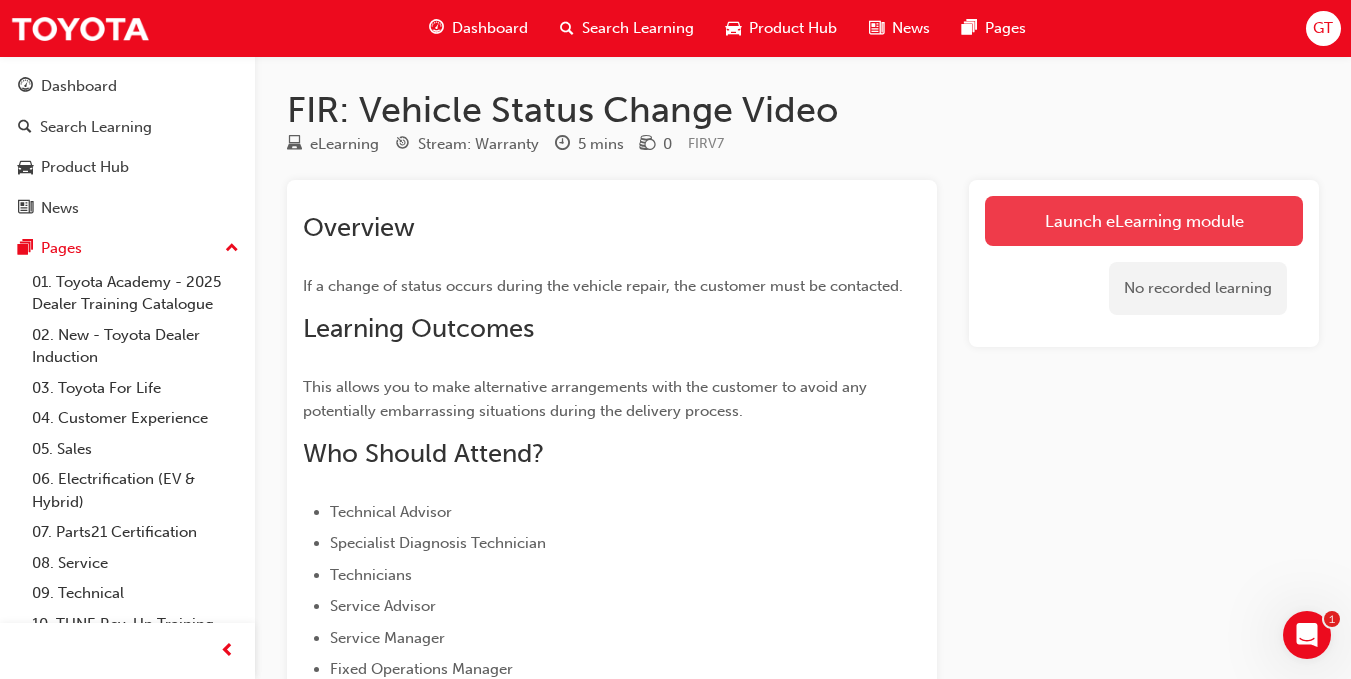 click on "Launch eLearning module" at bounding box center [1144, 221] 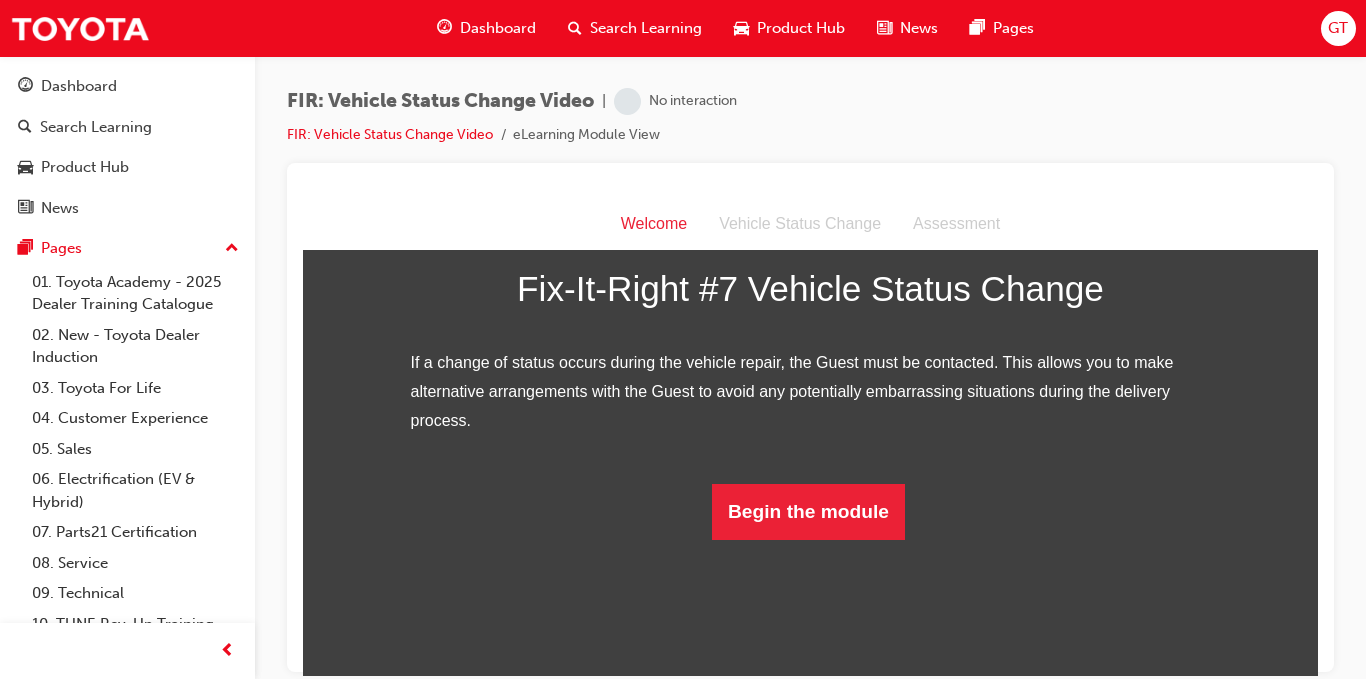 scroll, scrollTop: 334, scrollLeft: 0, axis: vertical 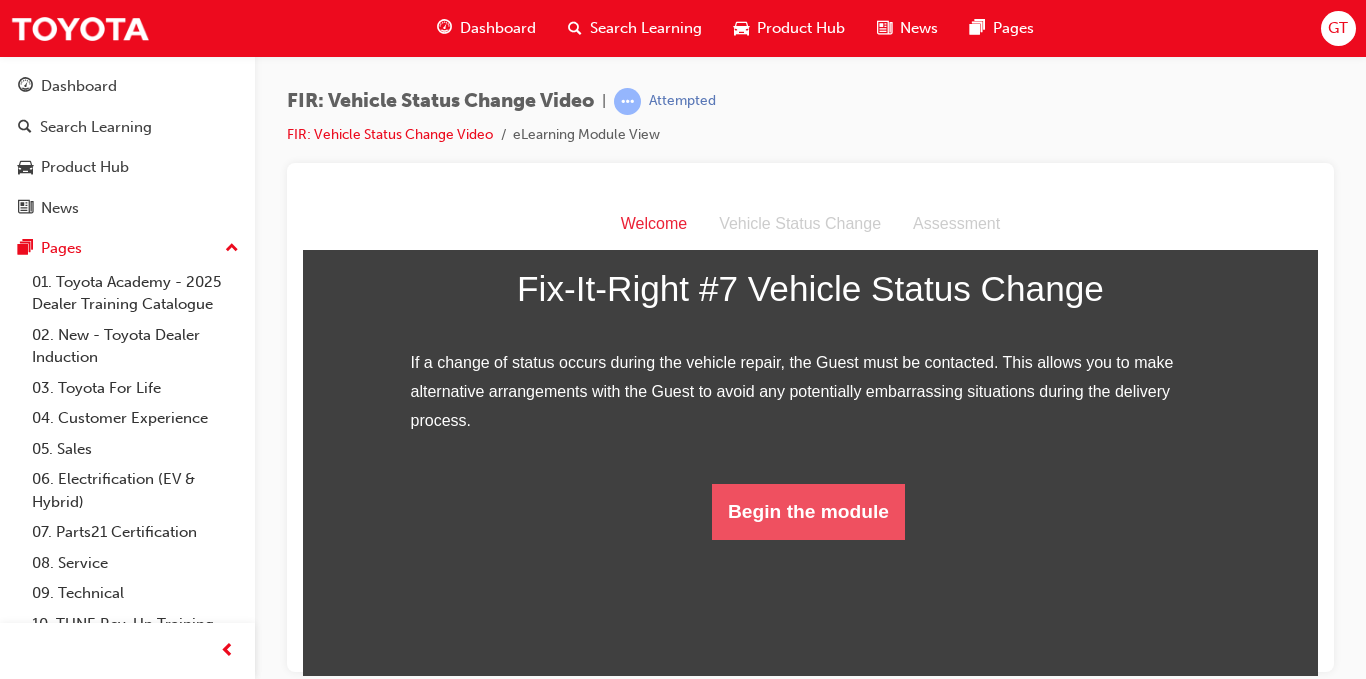 click on "Begin the module" at bounding box center (808, 511) 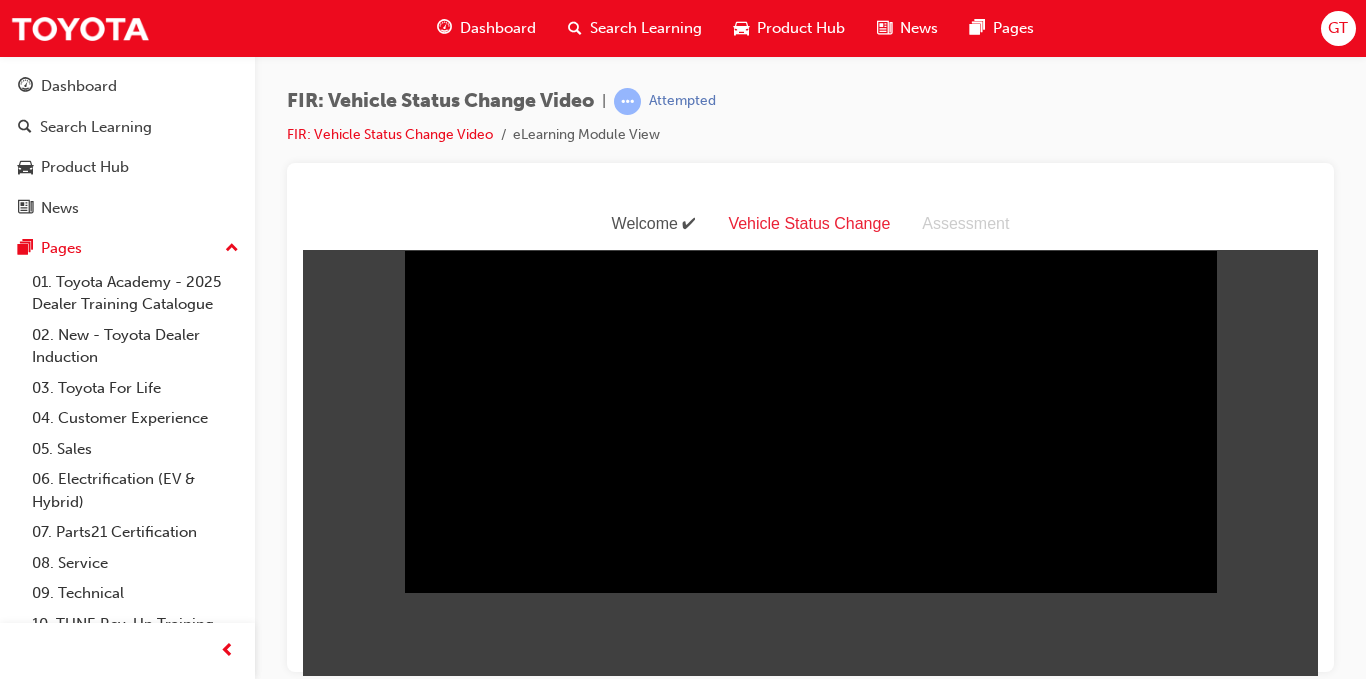 scroll, scrollTop: 48, scrollLeft: 0, axis: vertical 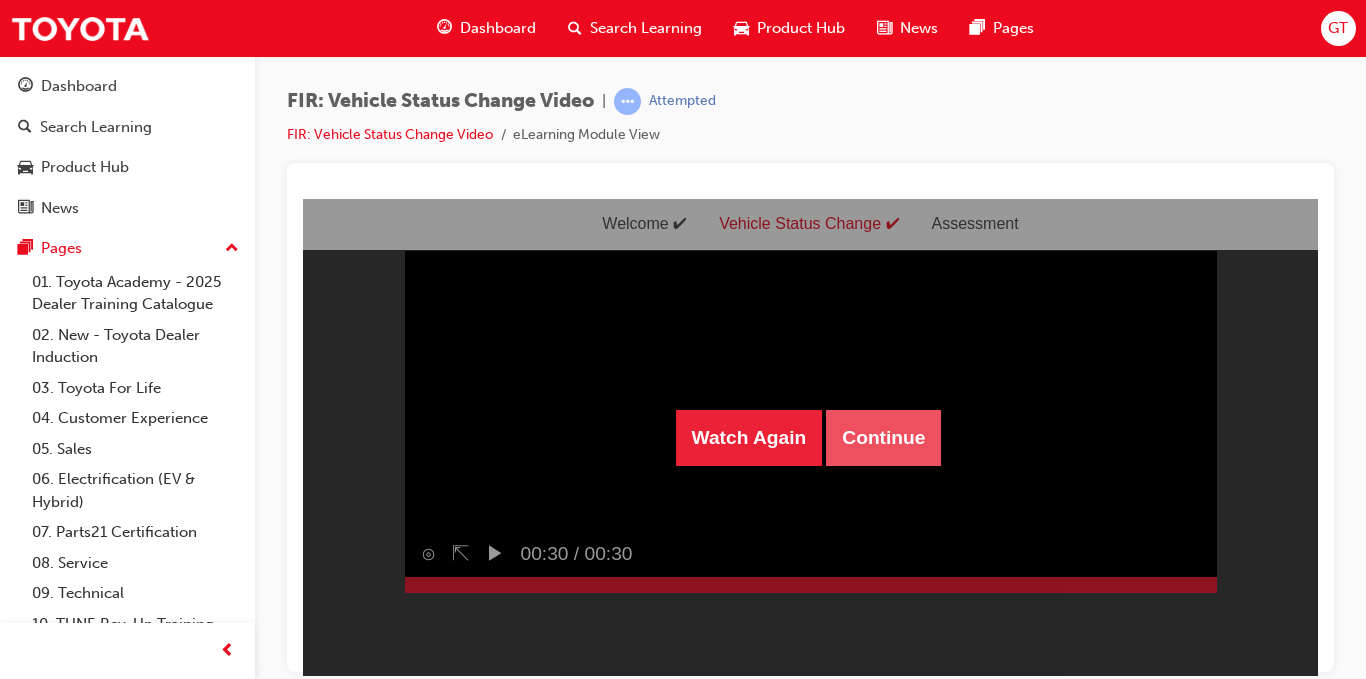 click on "Continue" at bounding box center (883, 437) 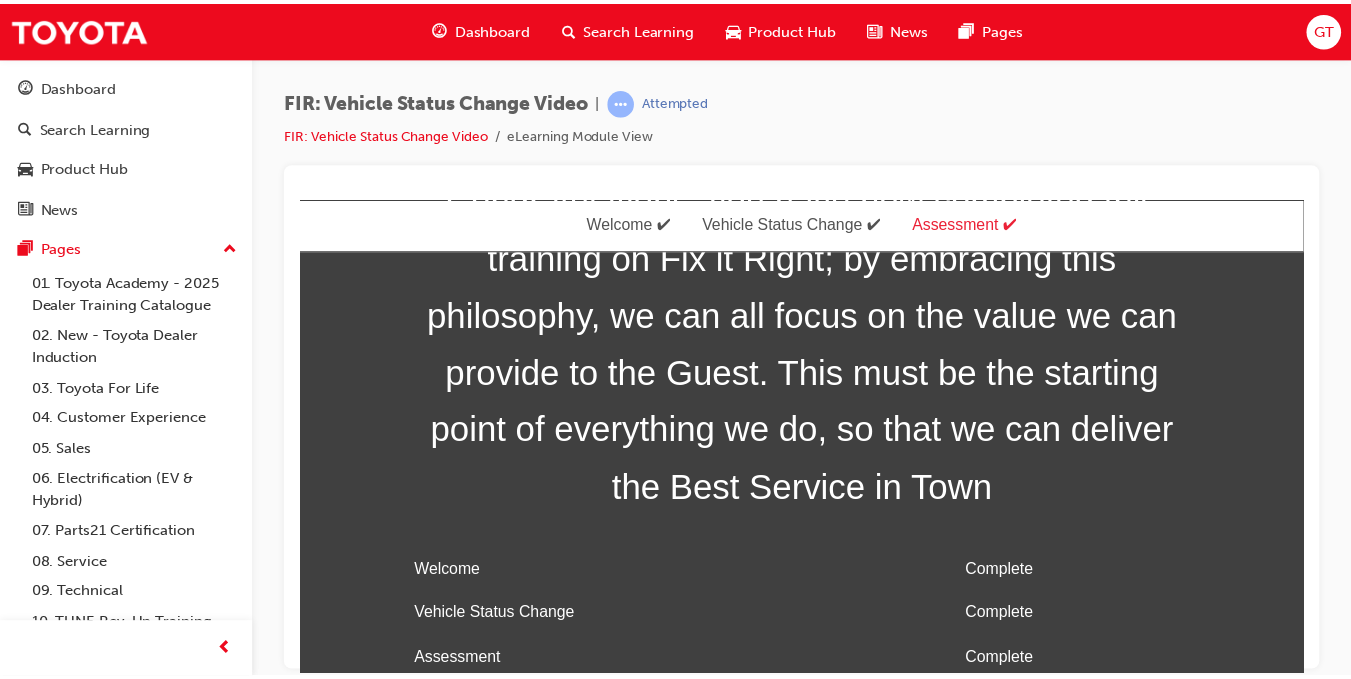 scroll, scrollTop: 99, scrollLeft: 0, axis: vertical 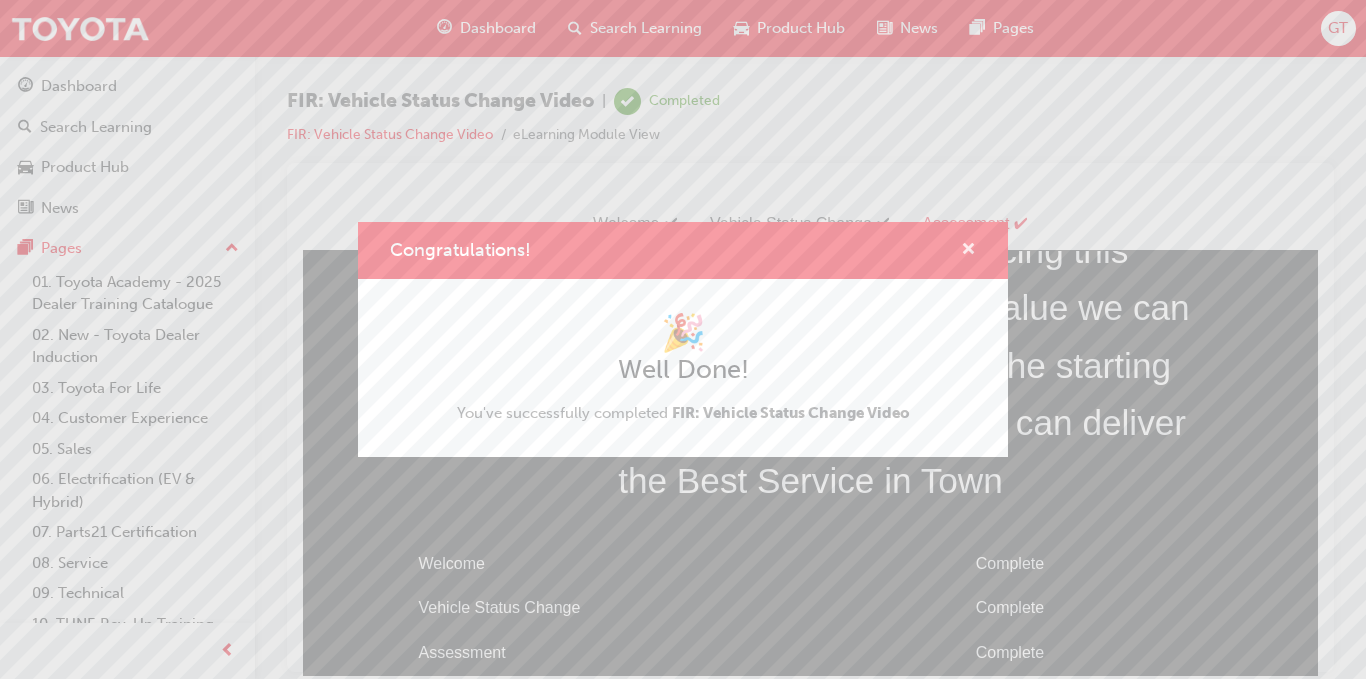 click at bounding box center [968, 251] 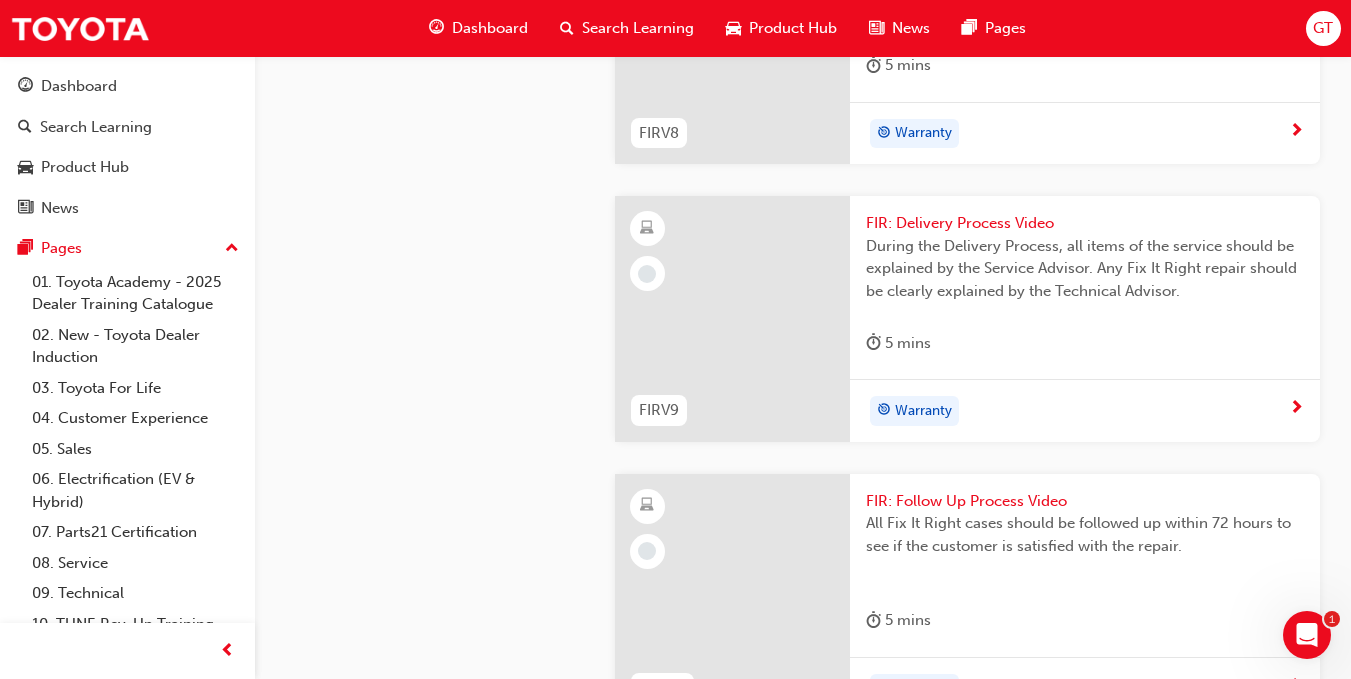 scroll, scrollTop: 2900, scrollLeft: 0, axis: vertical 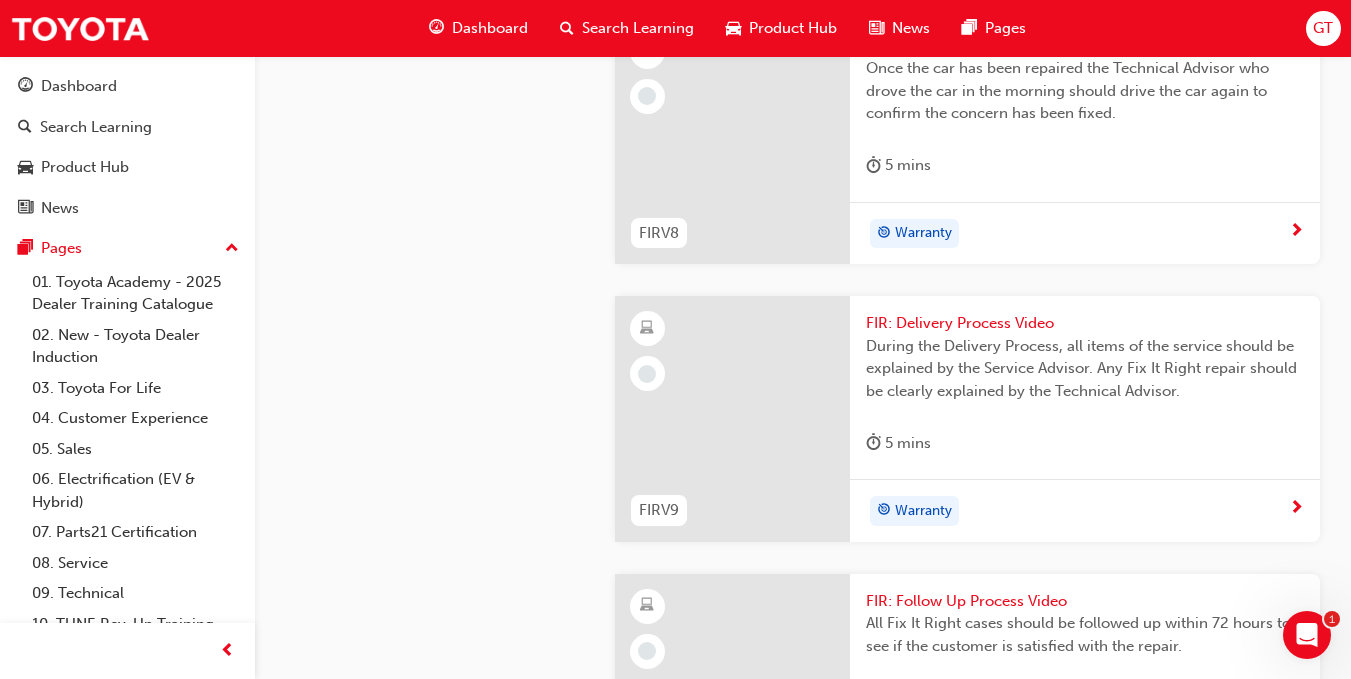 click on "Warranty" at bounding box center (914, 234) 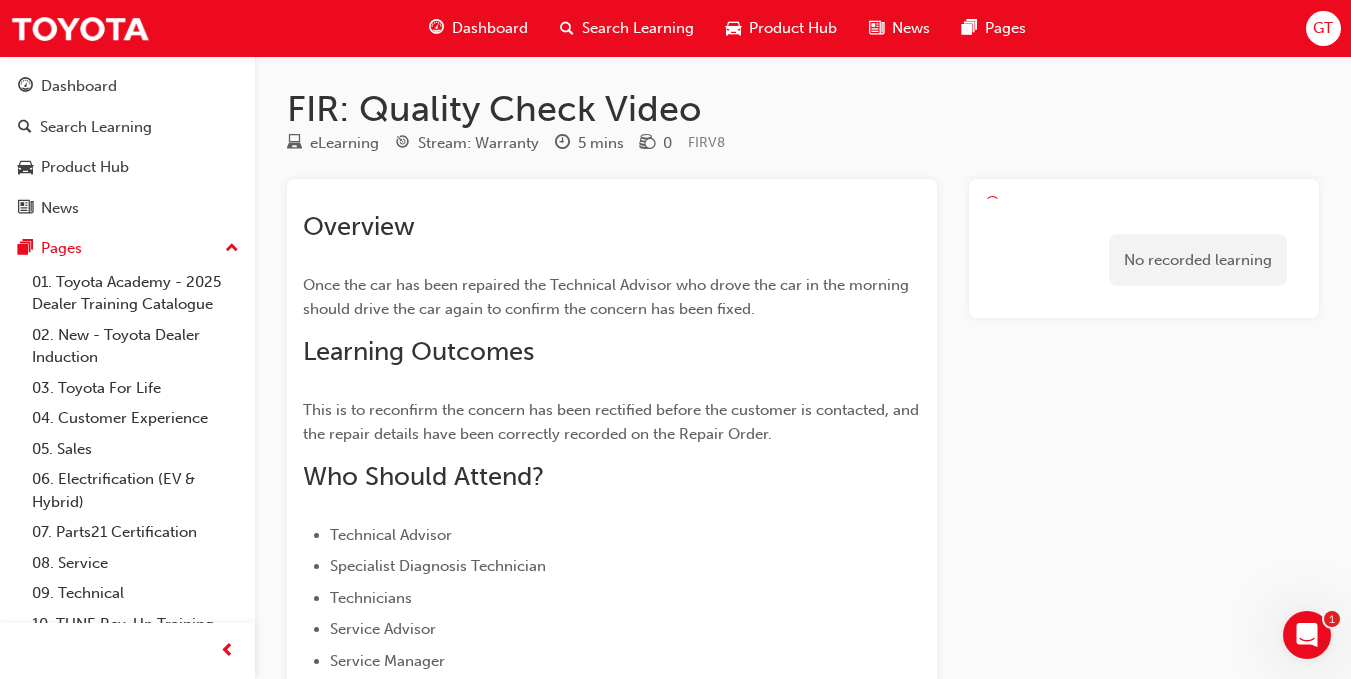 scroll, scrollTop: 0, scrollLeft: 0, axis: both 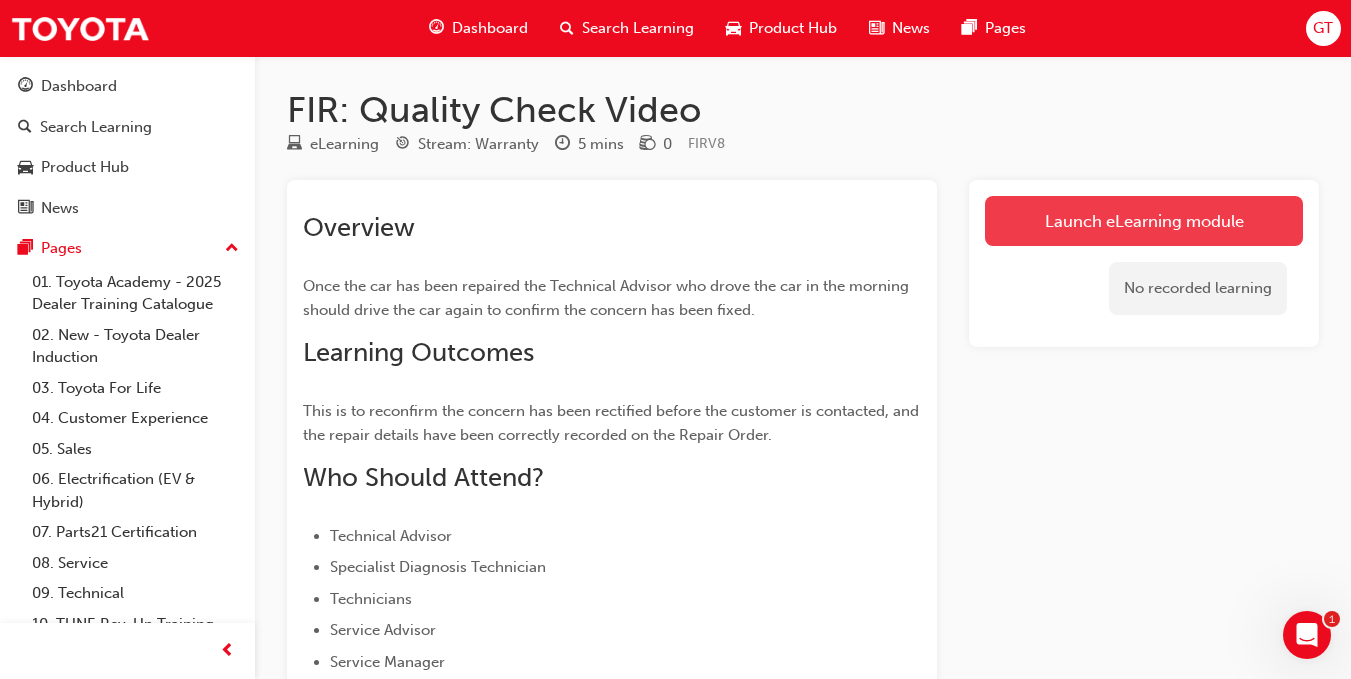 click on "Launch eLearning module" at bounding box center [1144, 221] 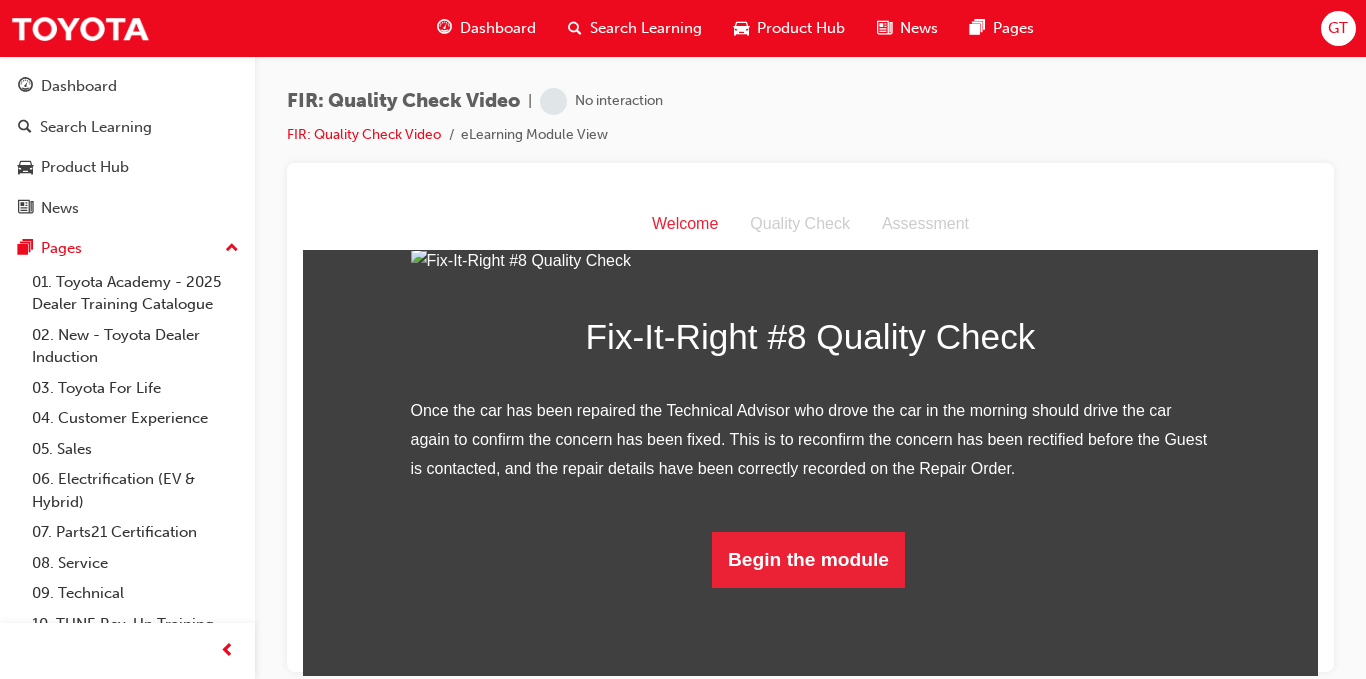scroll, scrollTop: 334, scrollLeft: 0, axis: vertical 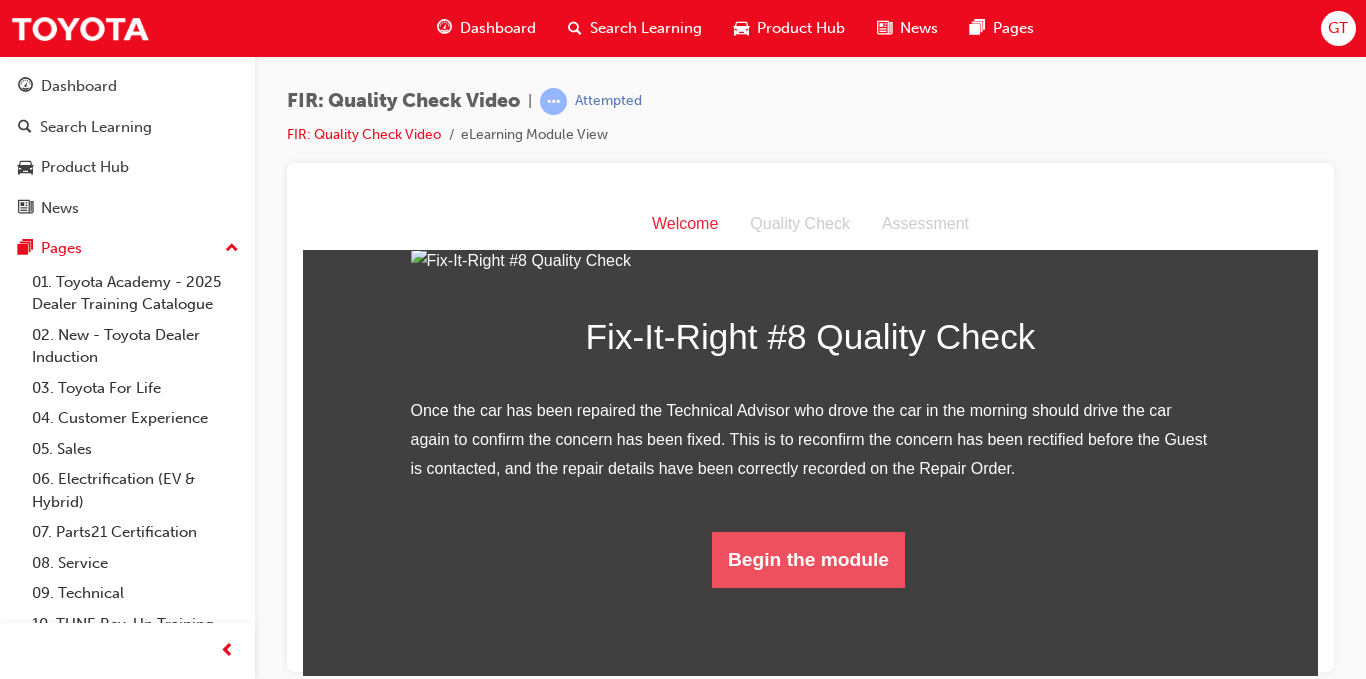 click on "Begin the module" at bounding box center (808, 559) 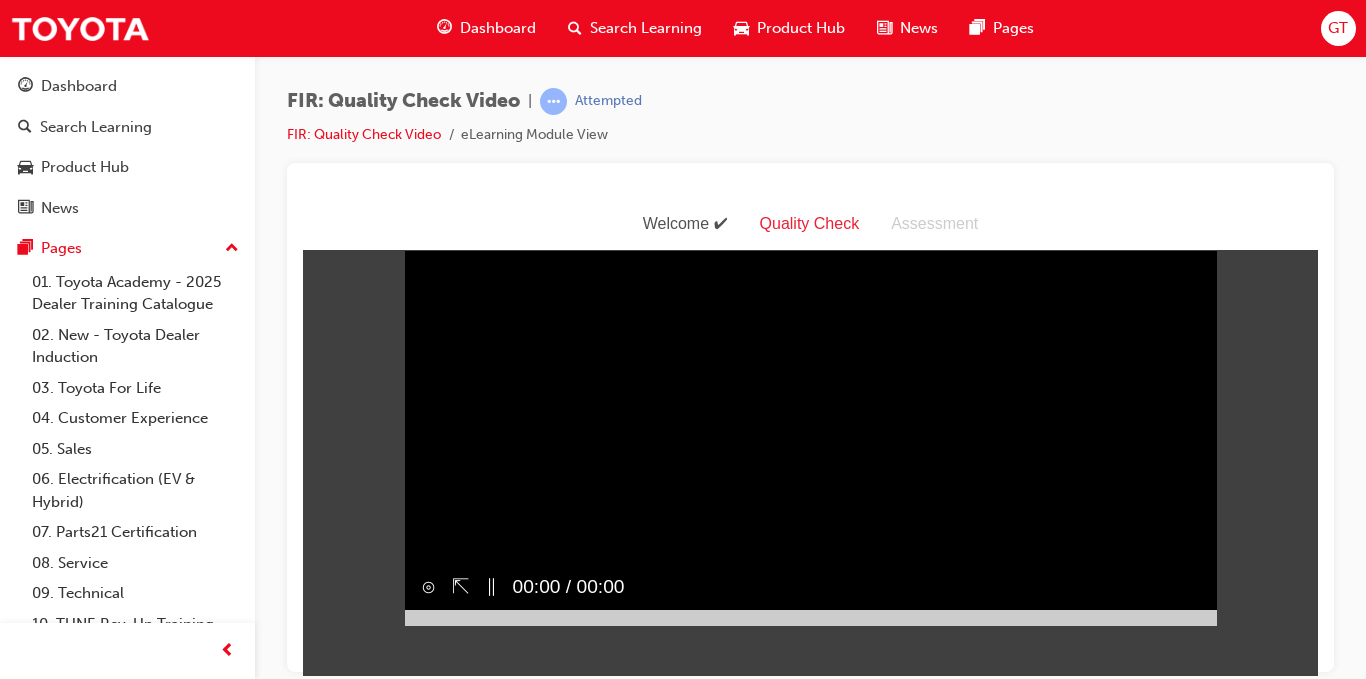 scroll, scrollTop: 0, scrollLeft: 0, axis: both 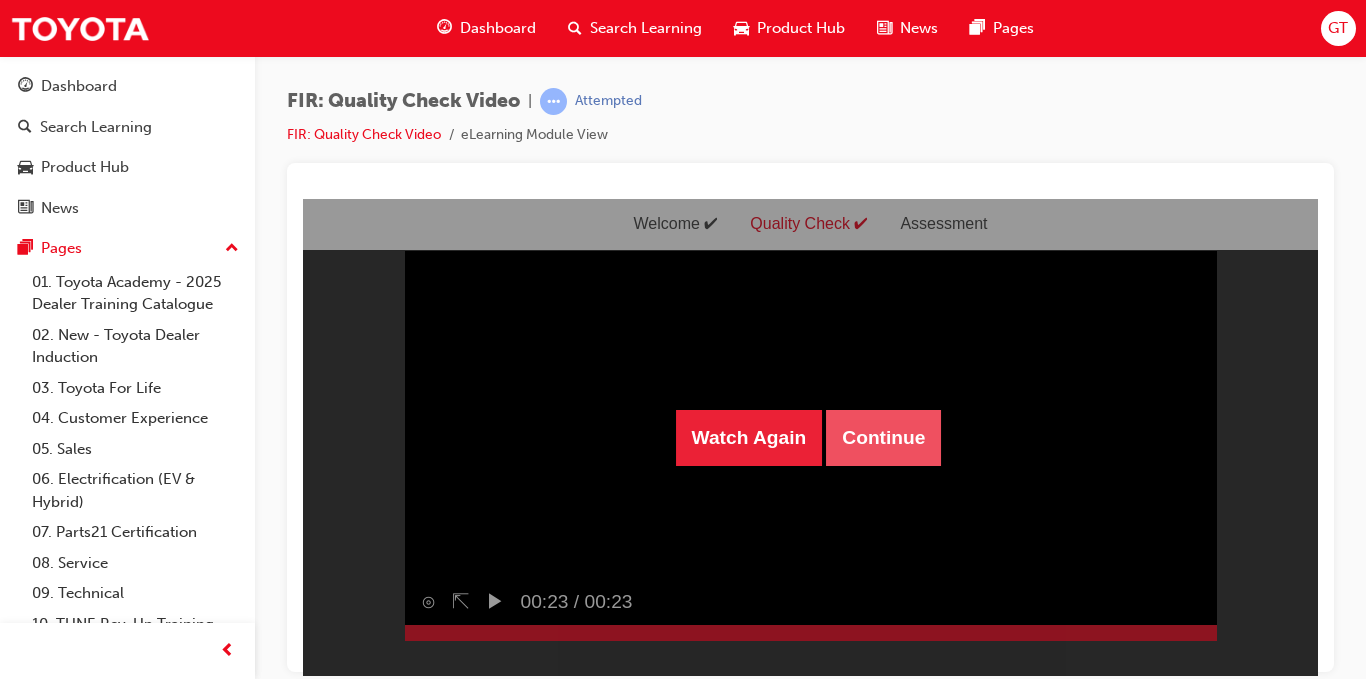 click on "Continue" at bounding box center (883, 437) 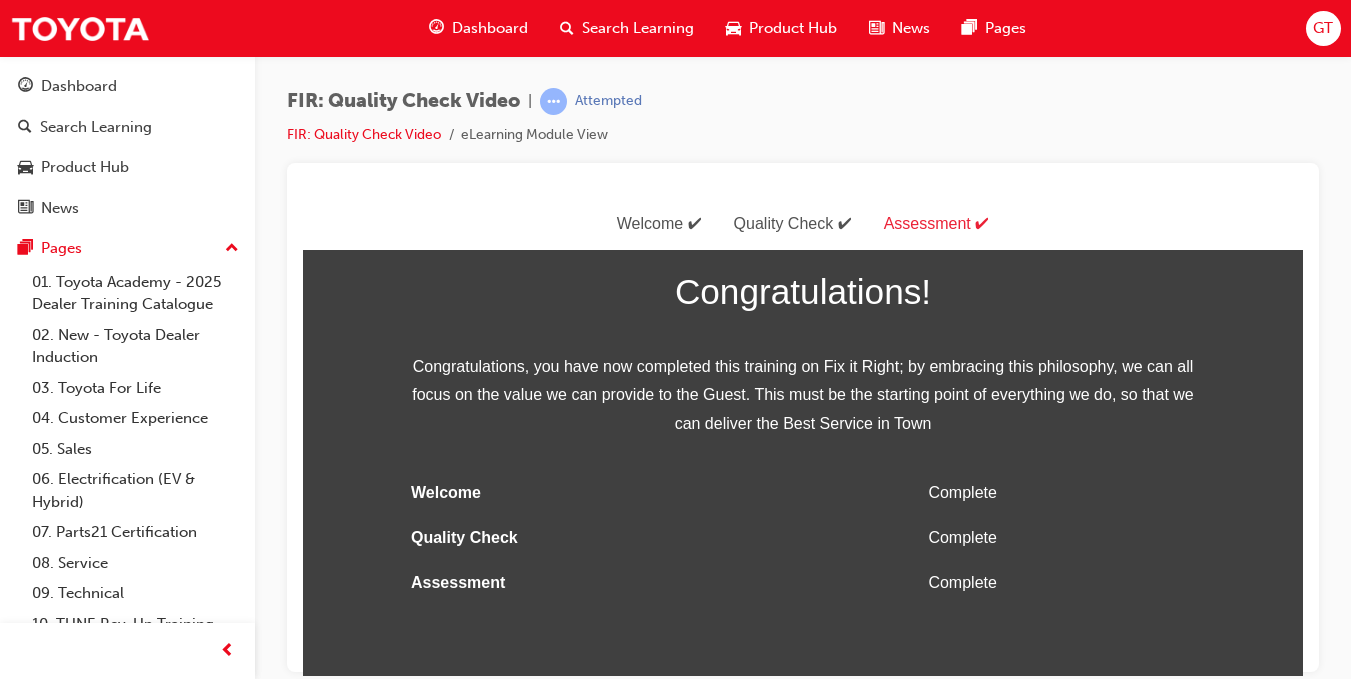 scroll, scrollTop: 0, scrollLeft: 0, axis: both 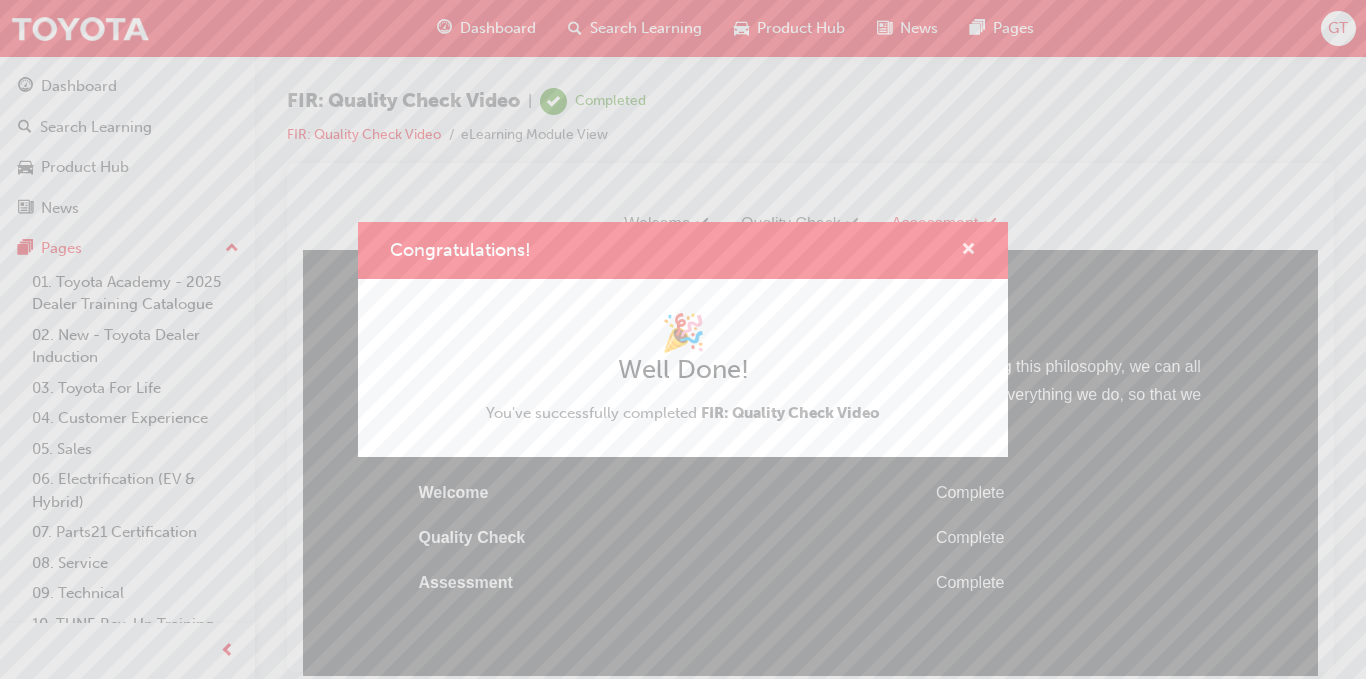 click at bounding box center [968, 251] 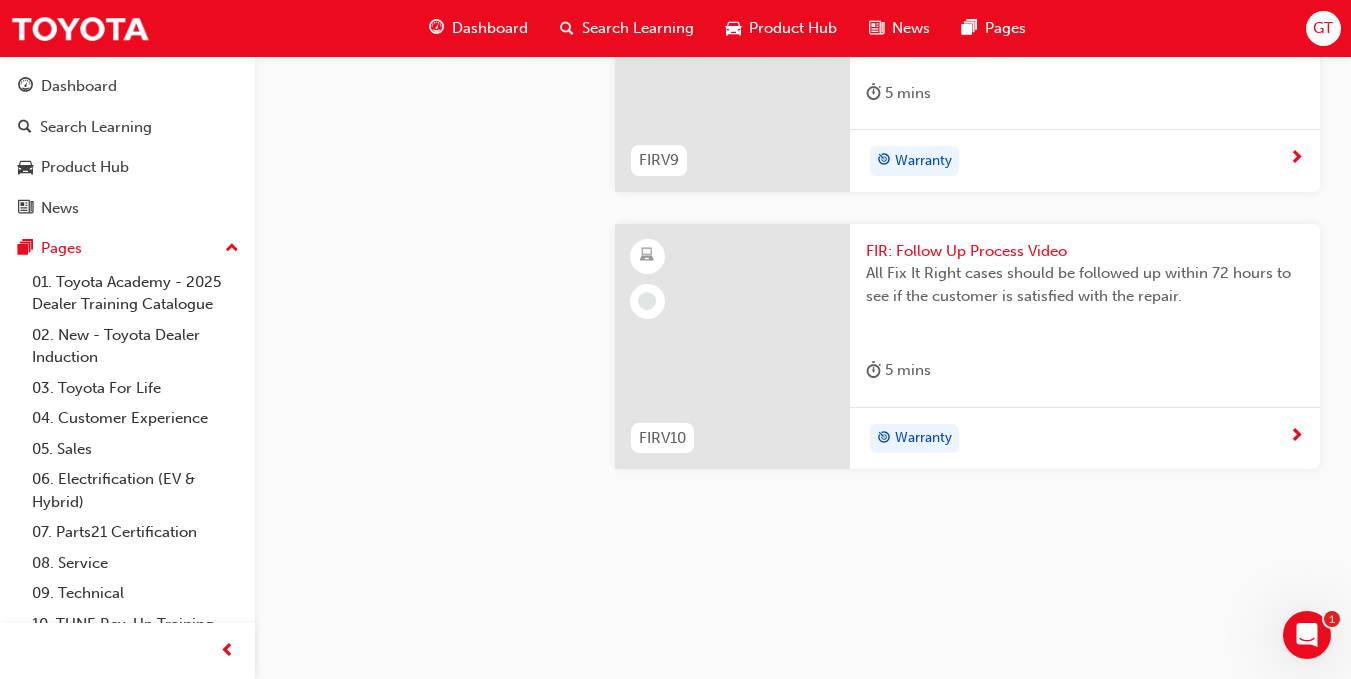 scroll, scrollTop: 3200, scrollLeft: 0, axis: vertical 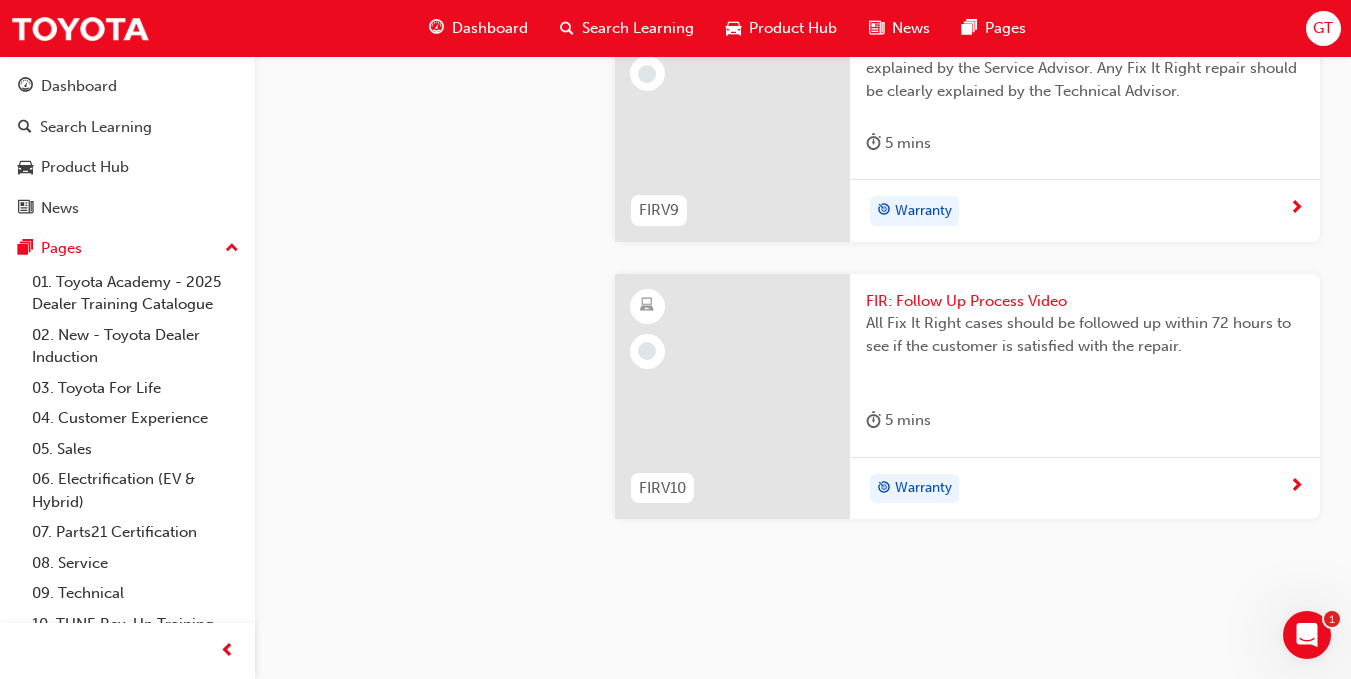 click on "Warranty" at bounding box center [923, 211] 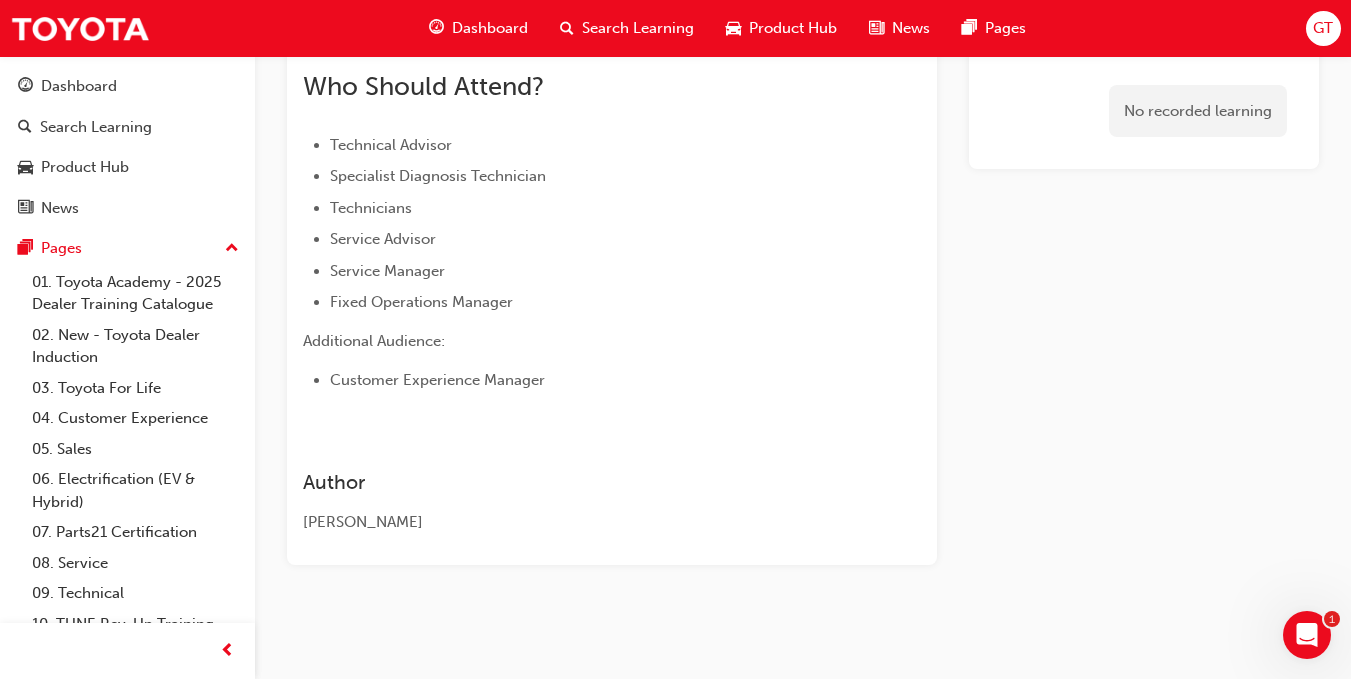 scroll, scrollTop: 415, scrollLeft: 0, axis: vertical 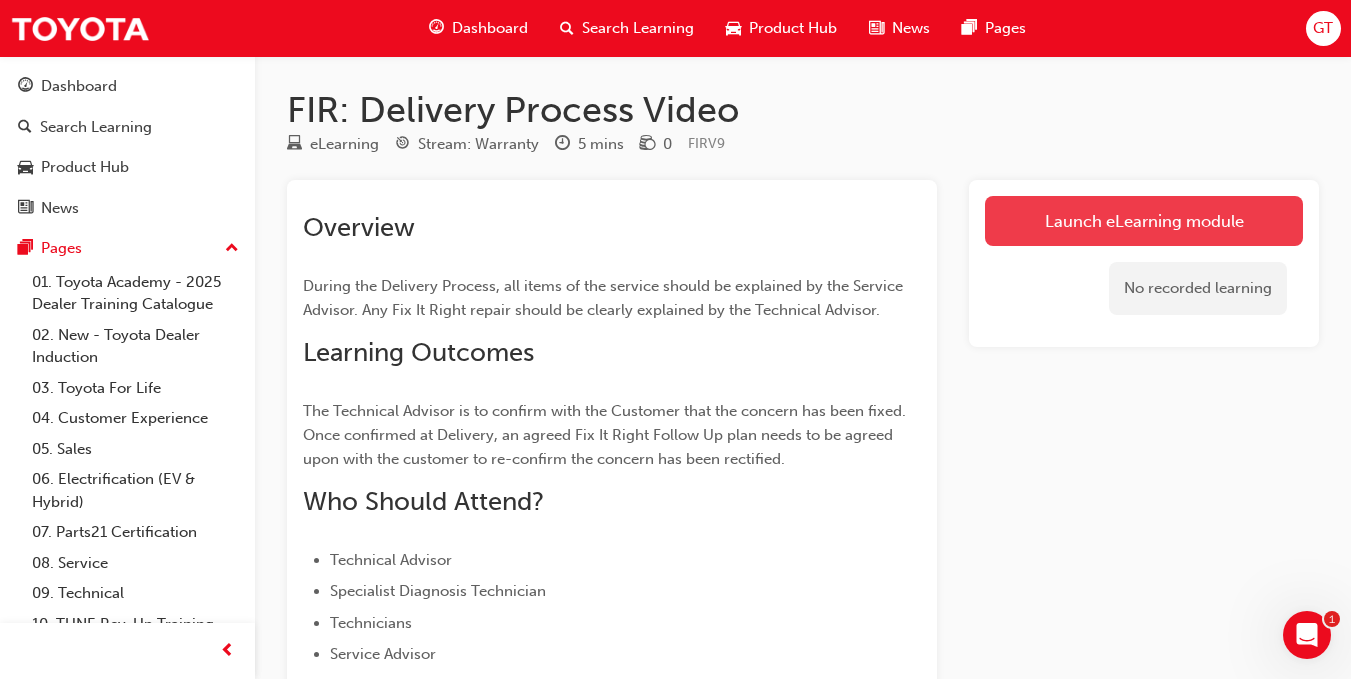 click on "Launch eLearning module" at bounding box center (1144, 221) 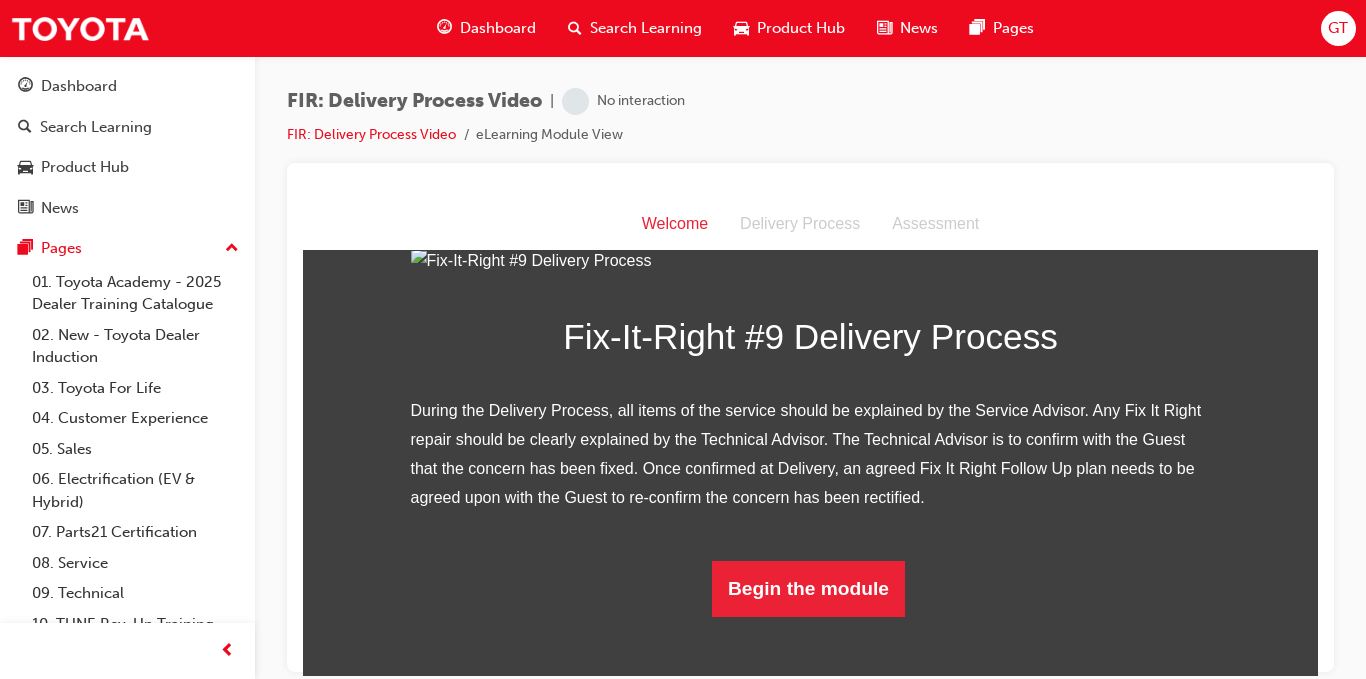 scroll, scrollTop: 0, scrollLeft: 0, axis: both 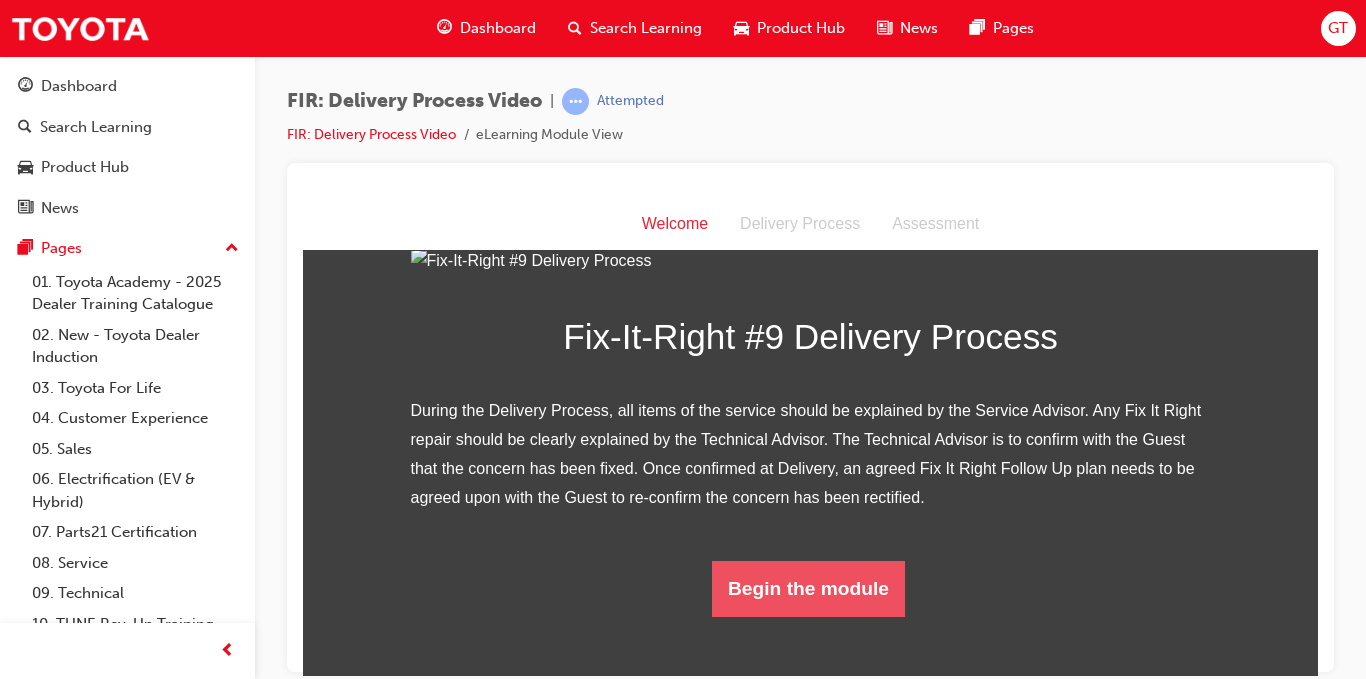 click on "Begin the module" at bounding box center [808, 588] 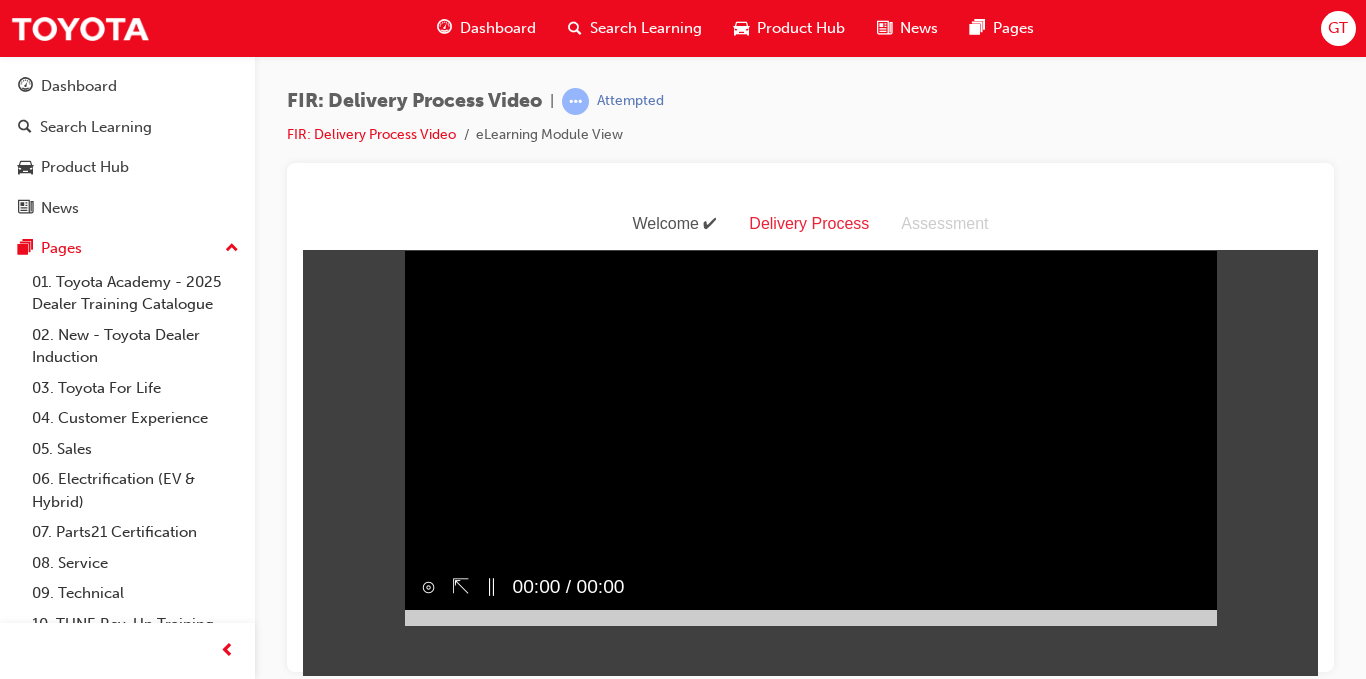 scroll, scrollTop: 0, scrollLeft: 0, axis: both 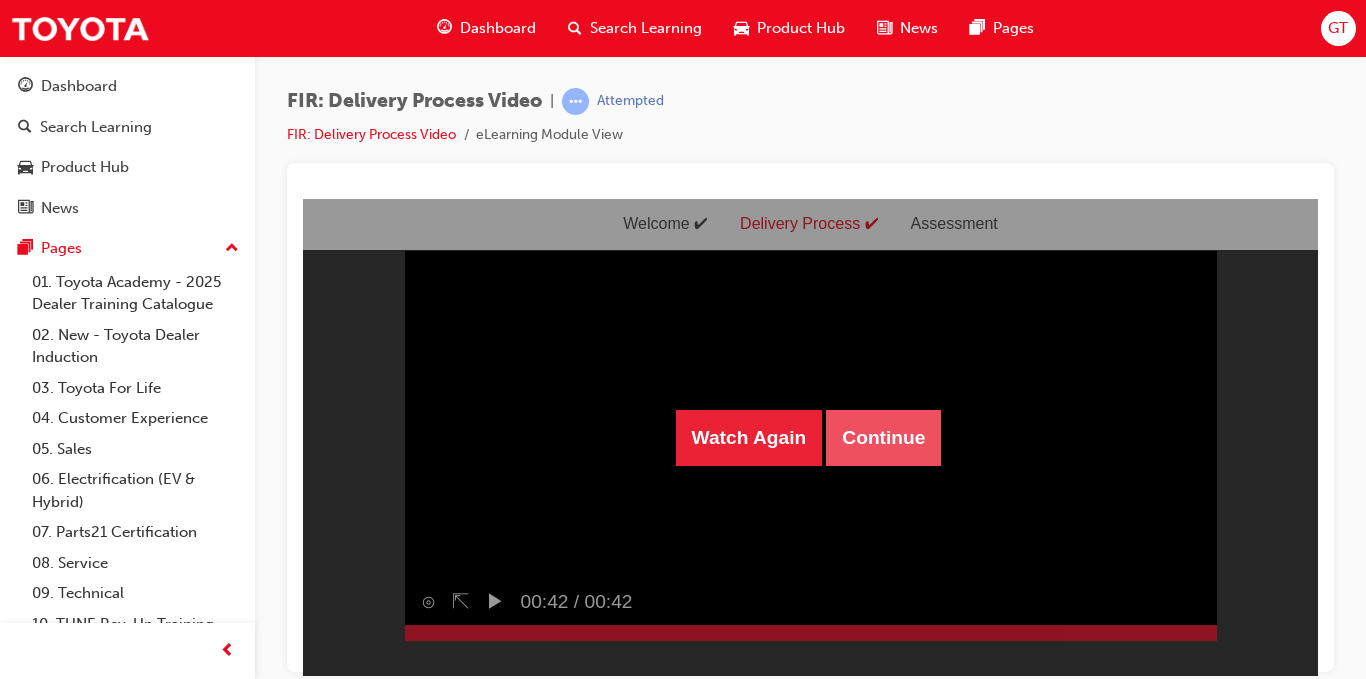 click on "Continue" at bounding box center [883, 437] 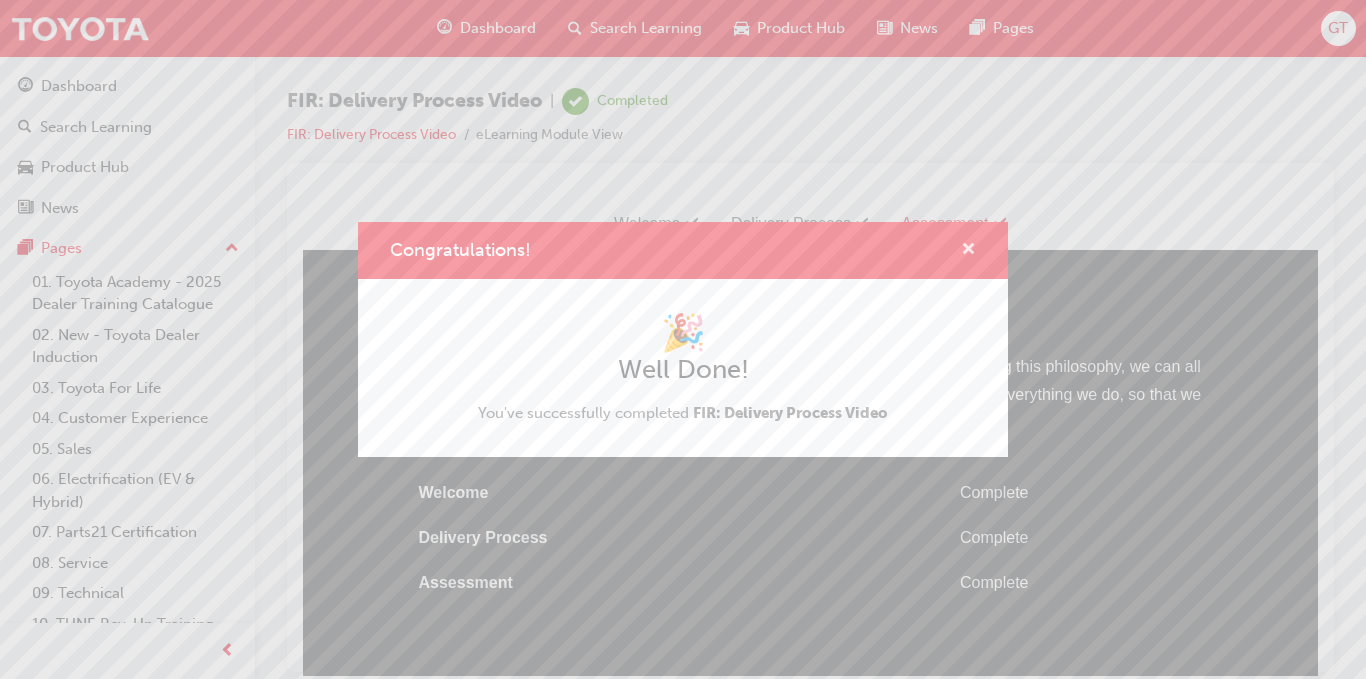 click at bounding box center [968, 251] 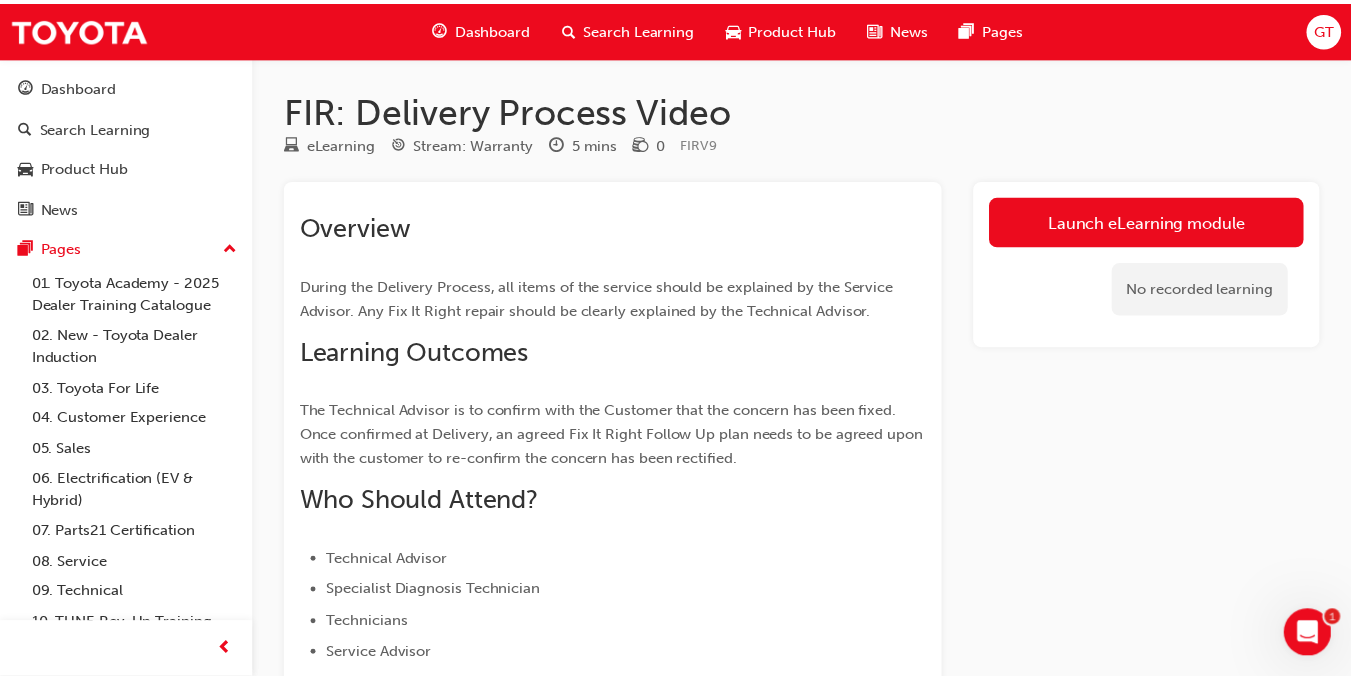 scroll, scrollTop: 415, scrollLeft: 0, axis: vertical 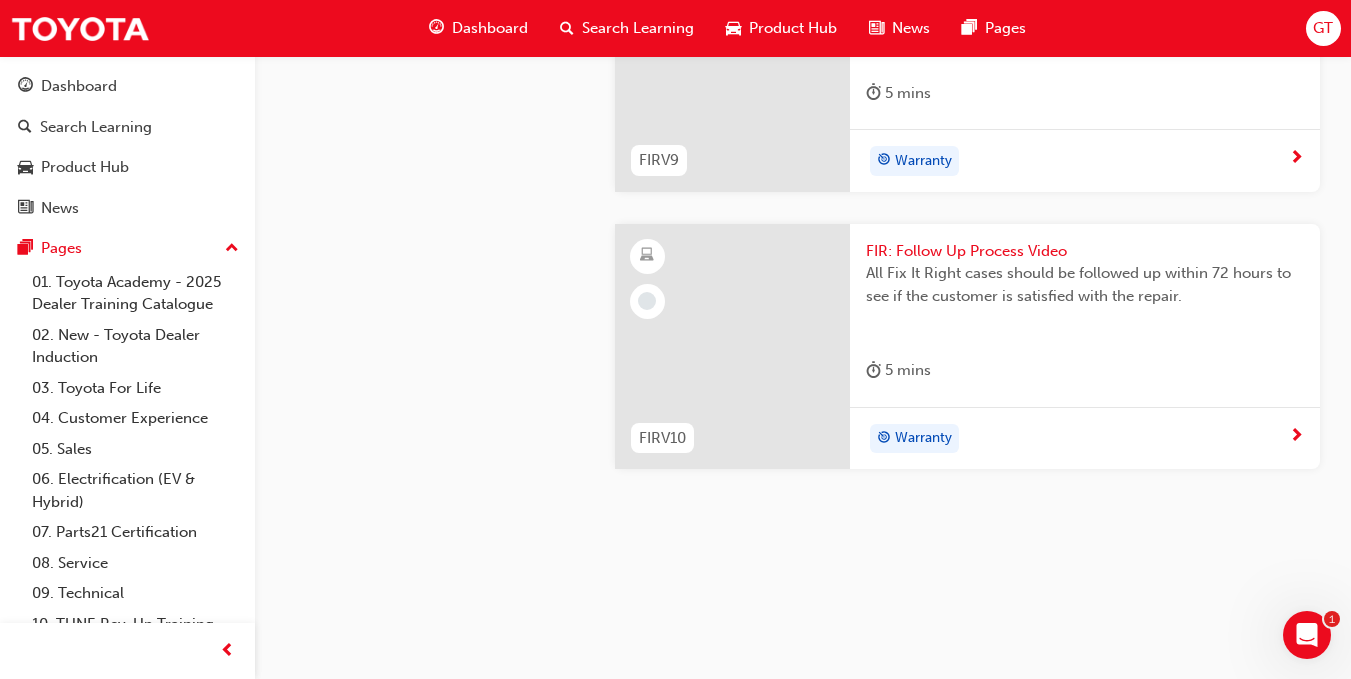 click on "Warranty" at bounding box center (923, 438) 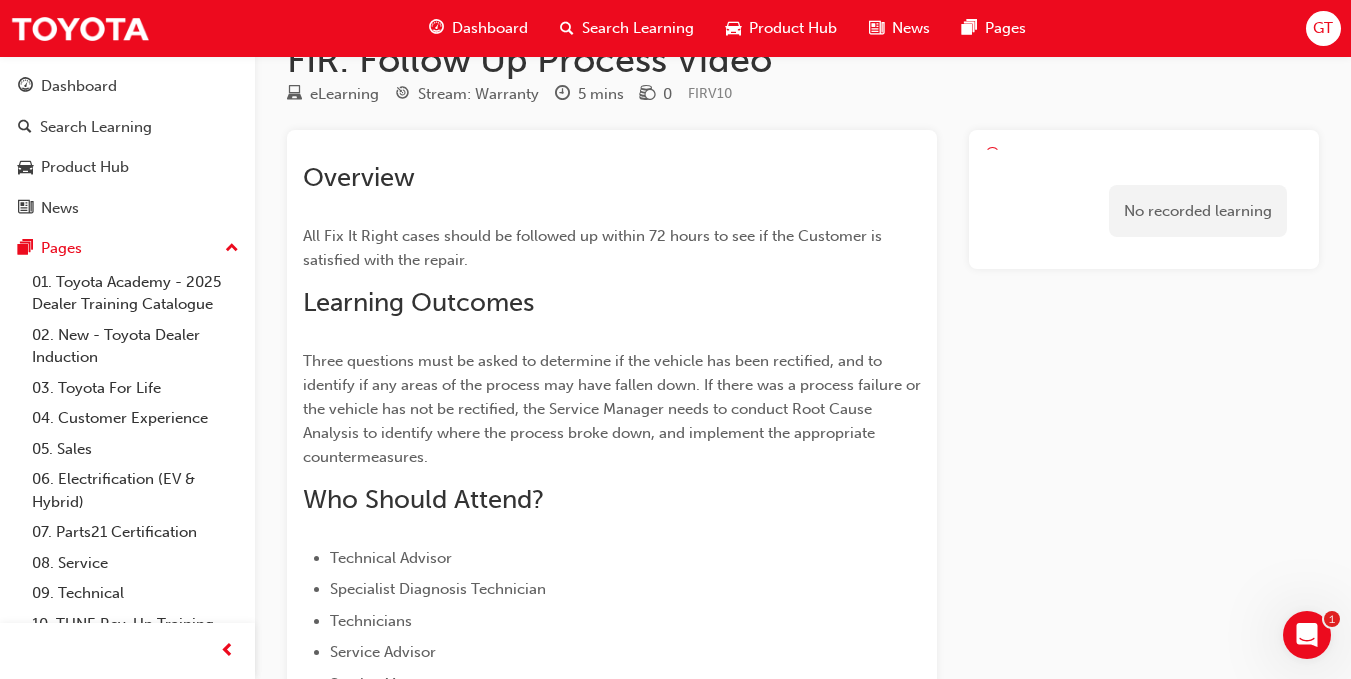 scroll, scrollTop: 17, scrollLeft: 0, axis: vertical 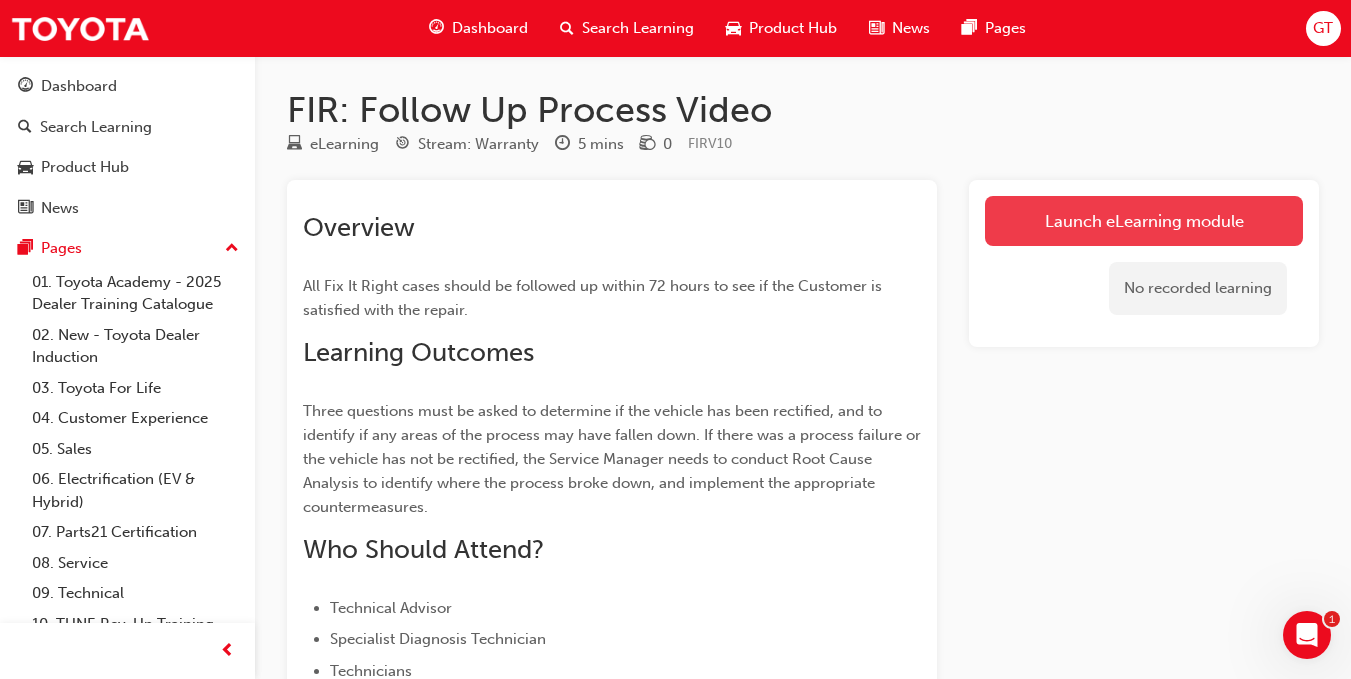 click on "Launch eLearning module" at bounding box center [1144, 221] 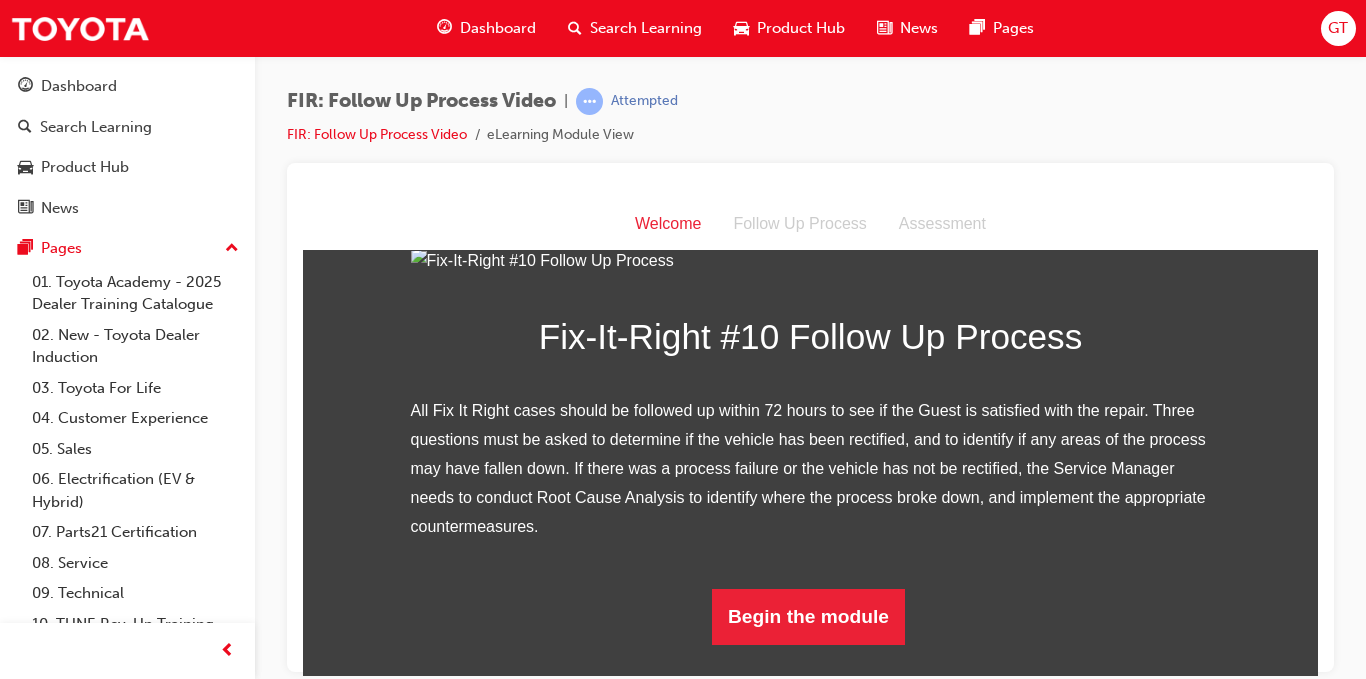 scroll, scrollTop: 392, scrollLeft: 0, axis: vertical 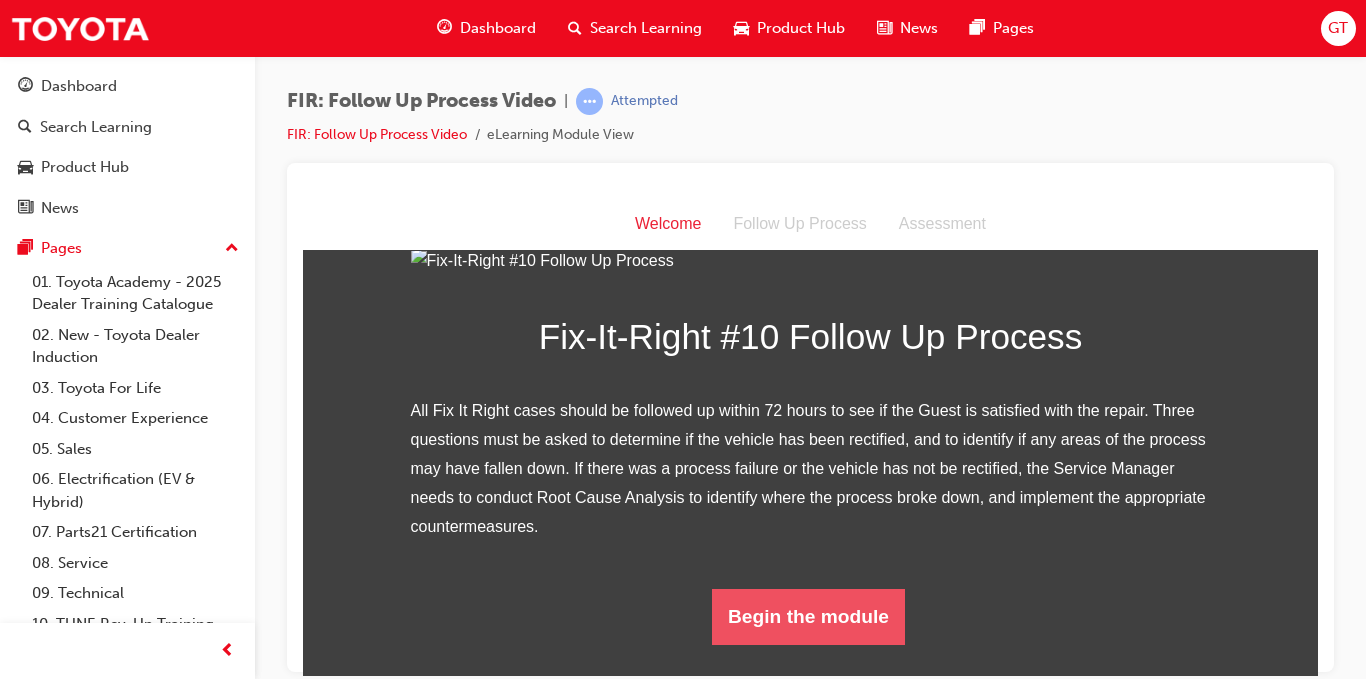 click on "Begin the module" at bounding box center [808, 616] 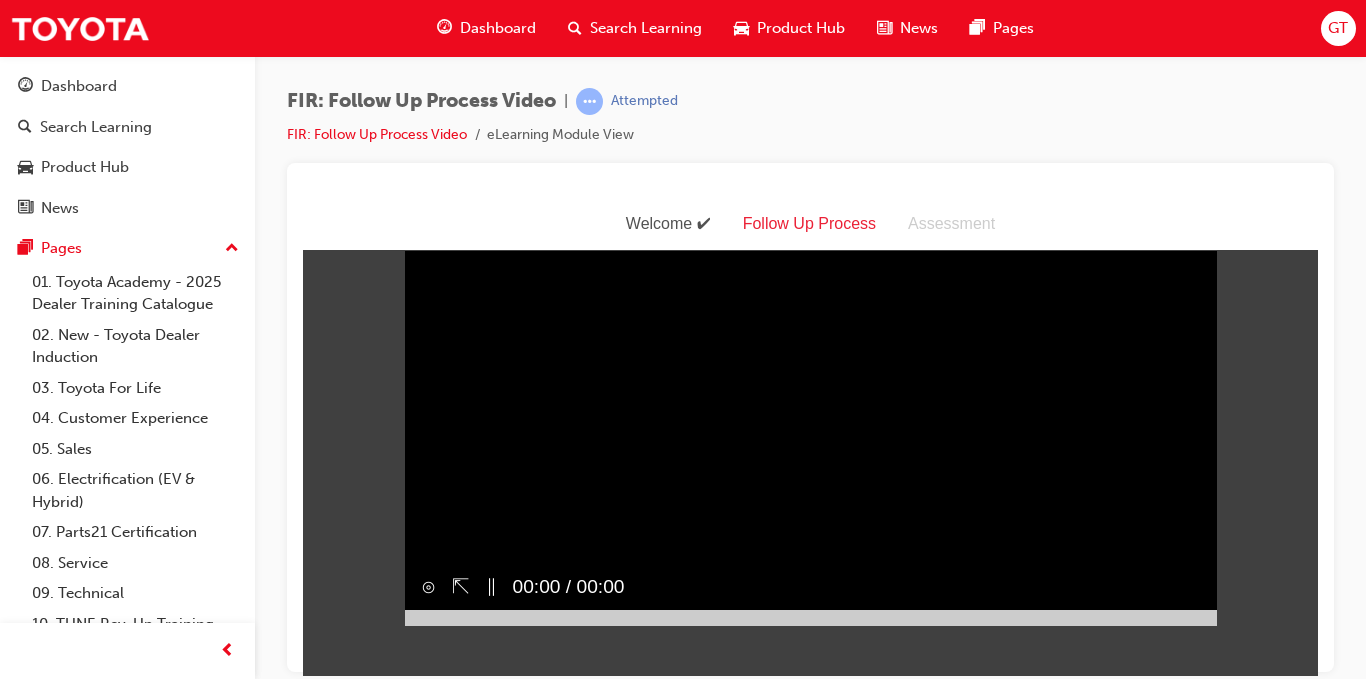 scroll, scrollTop: 0, scrollLeft: 0, axis: both 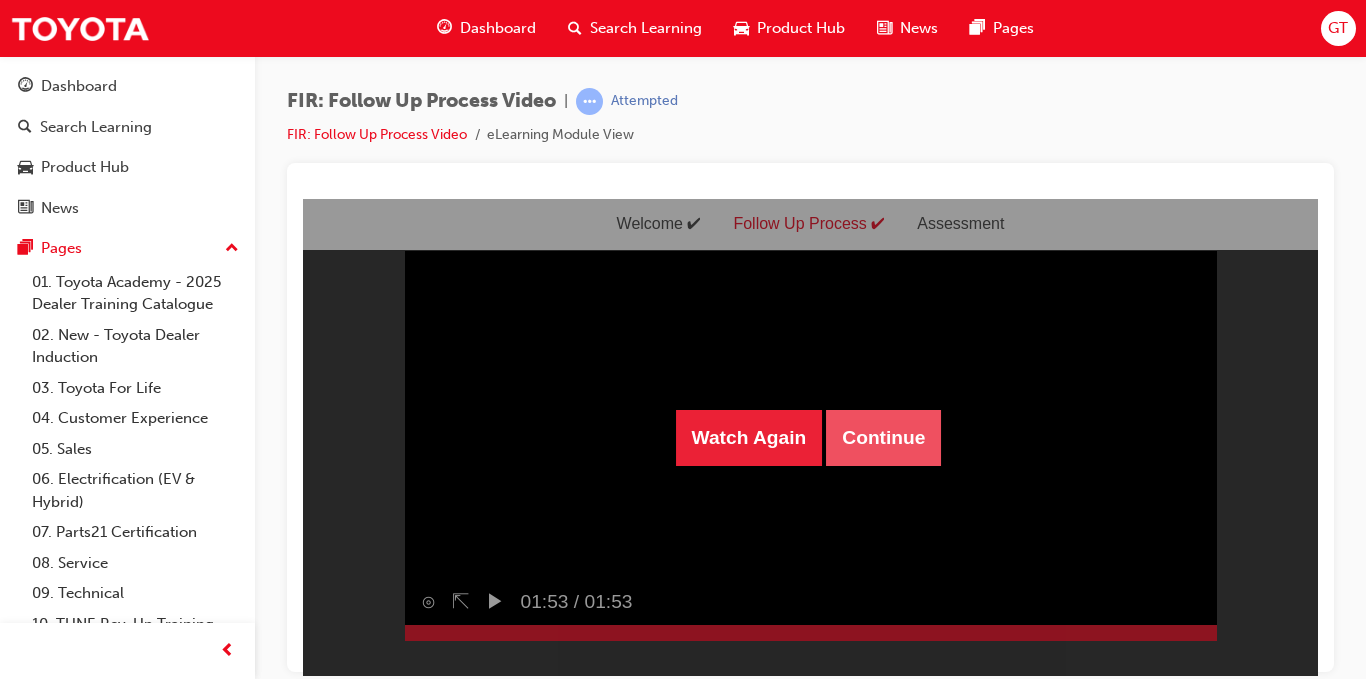 click on "Continue" at bounding box center [883, 437] 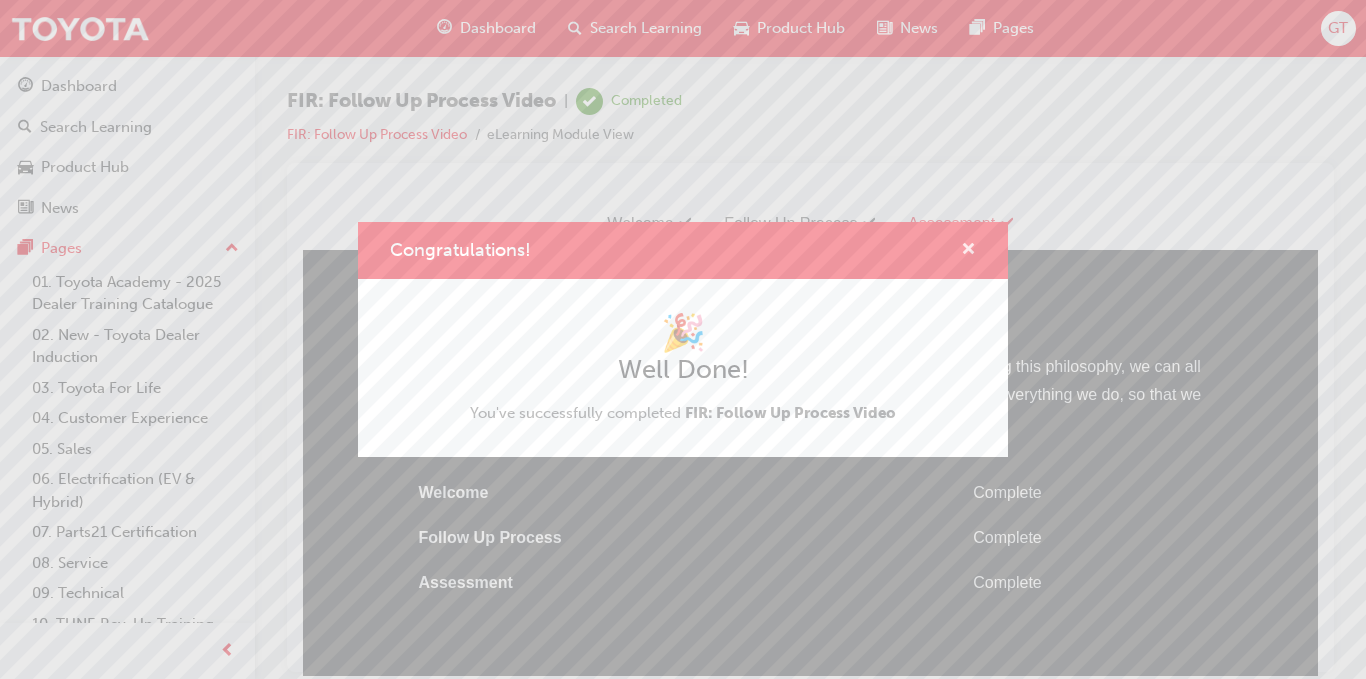 click at bounding box center (968, 251) 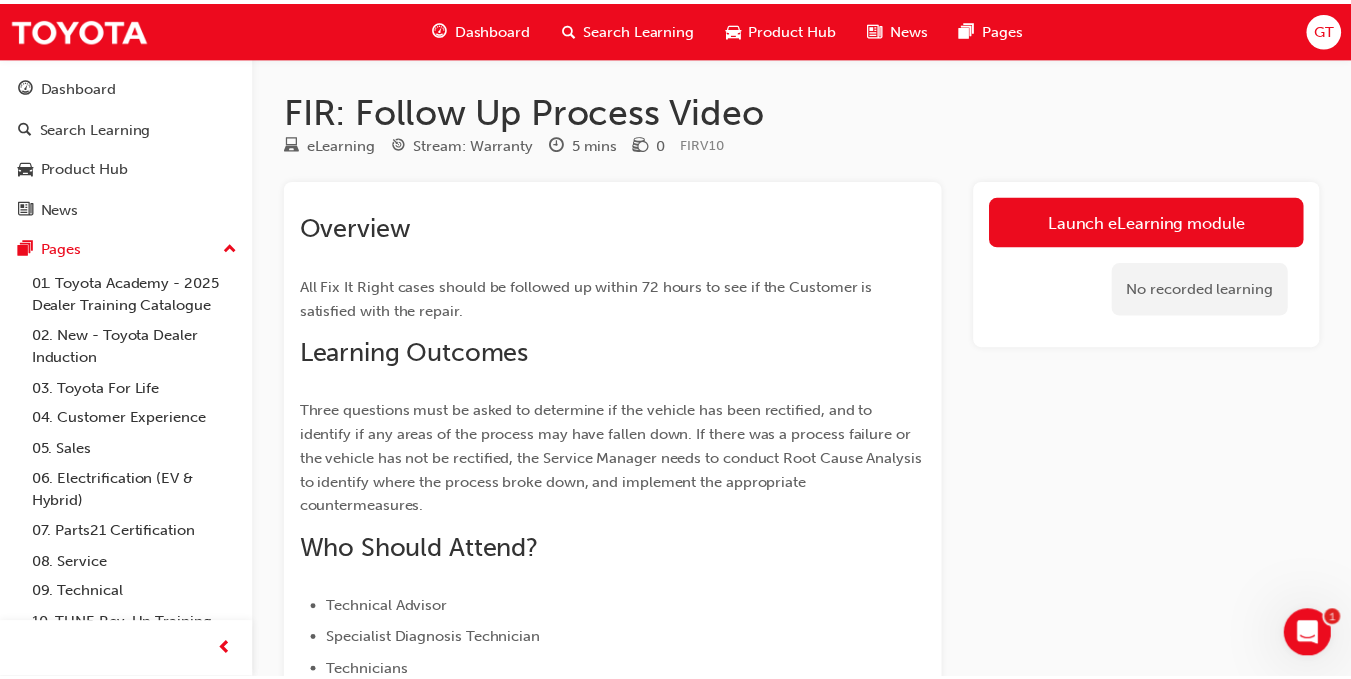 scroll, scrollTop: 17, scrollLeft: 0, axis: vertical 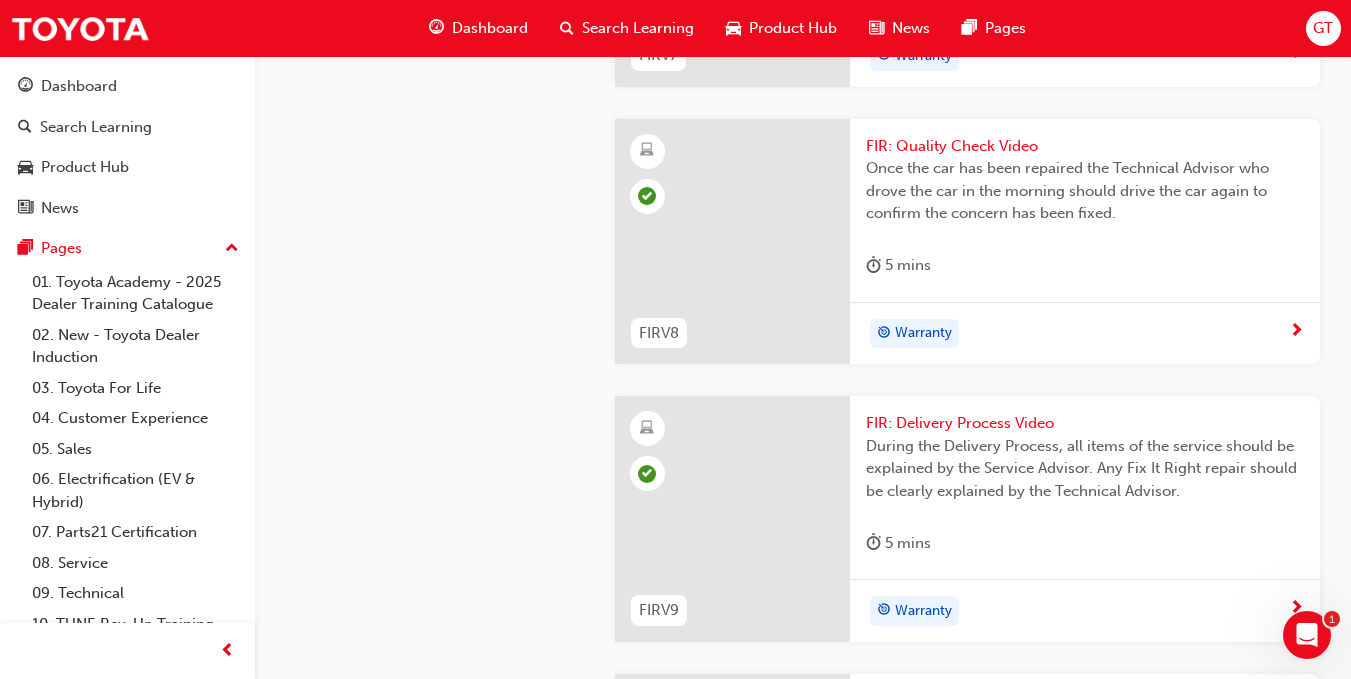click on "Dashboard" at bounding box center (490, 28) 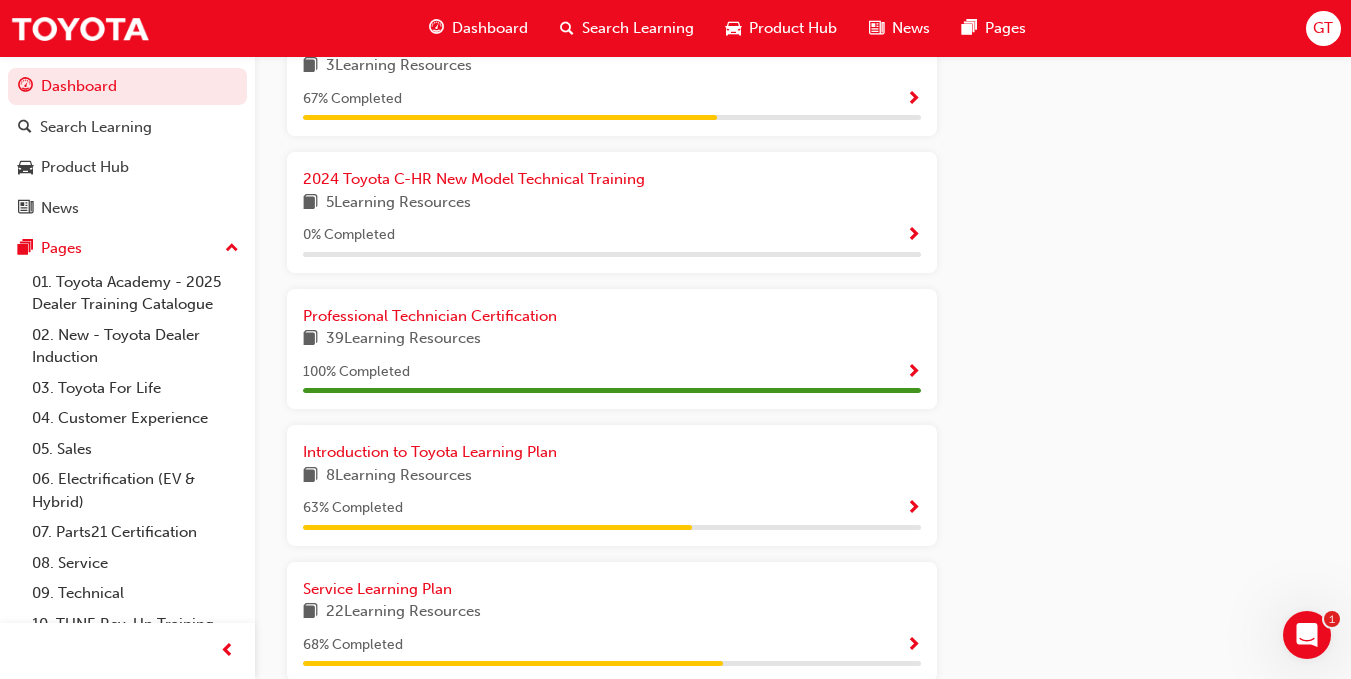 scroll, scrollTop: 1325, scrollLeft: 0, axis: vertical 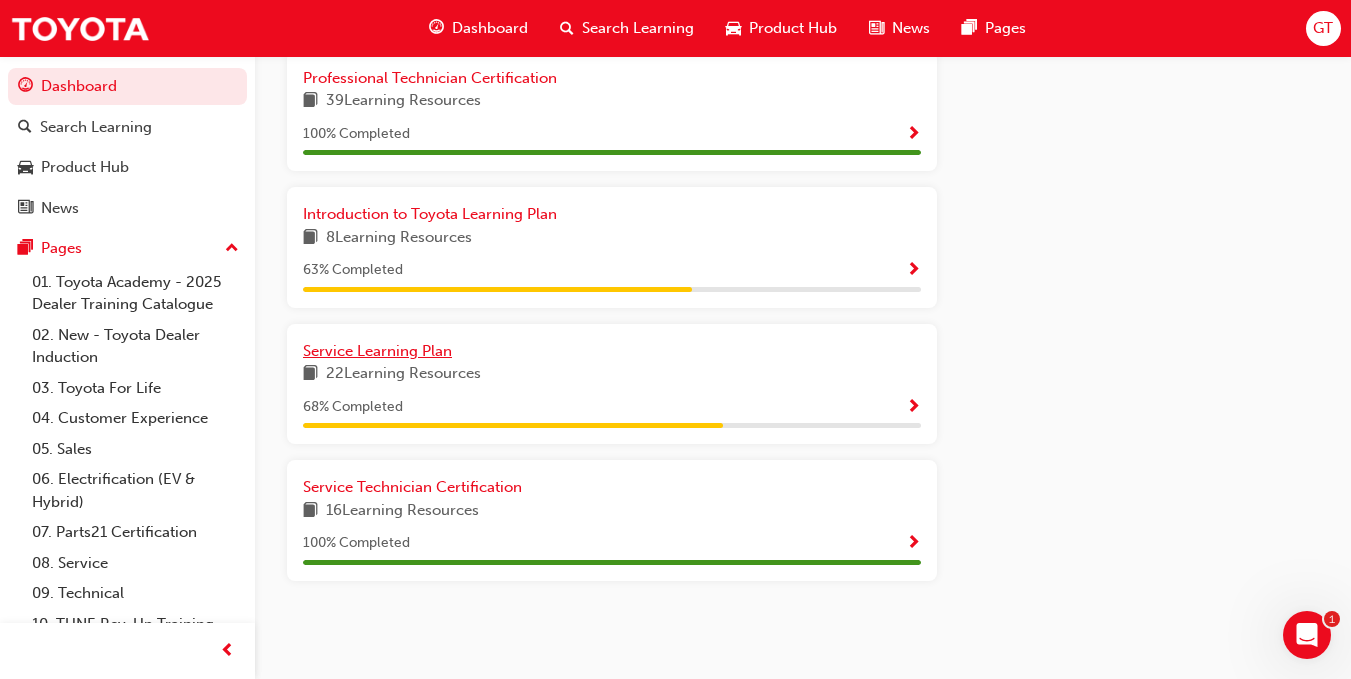 click on "Service Learning Plan" at bounding box center (377, 351) 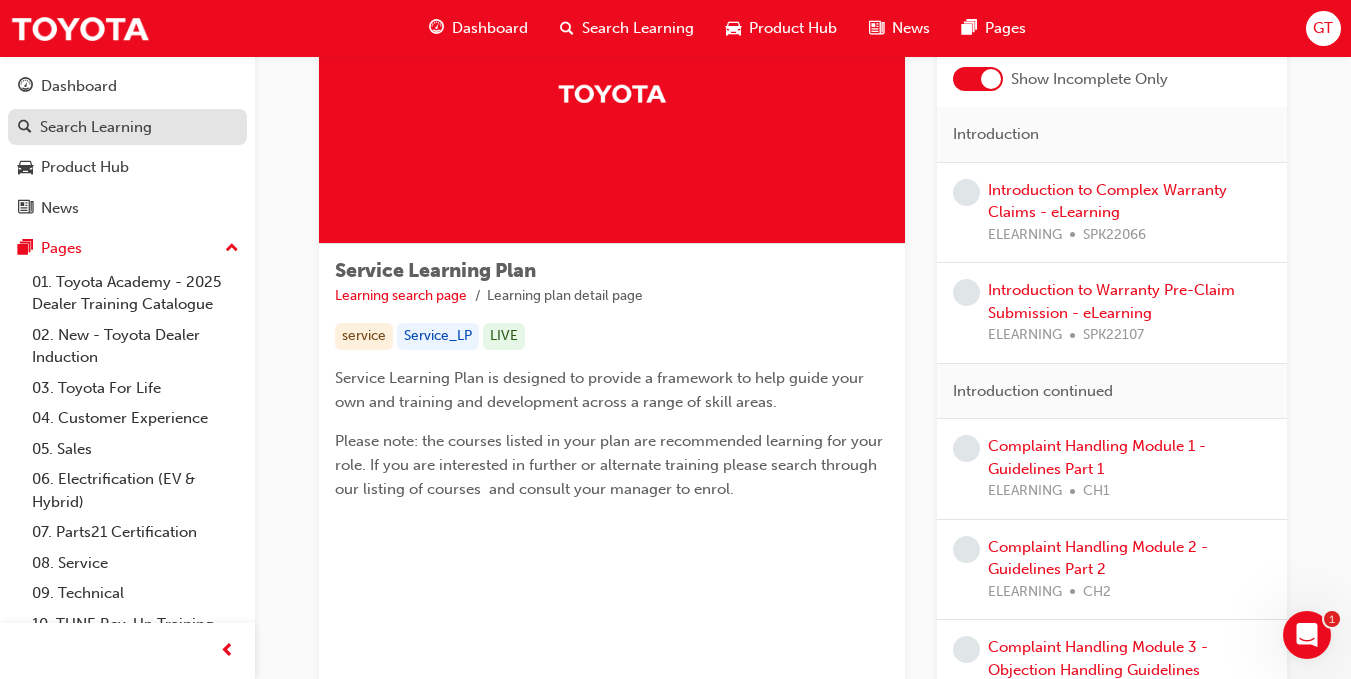 scroll, scrollTop: 126, scrollLeft: 0, axis: vertical 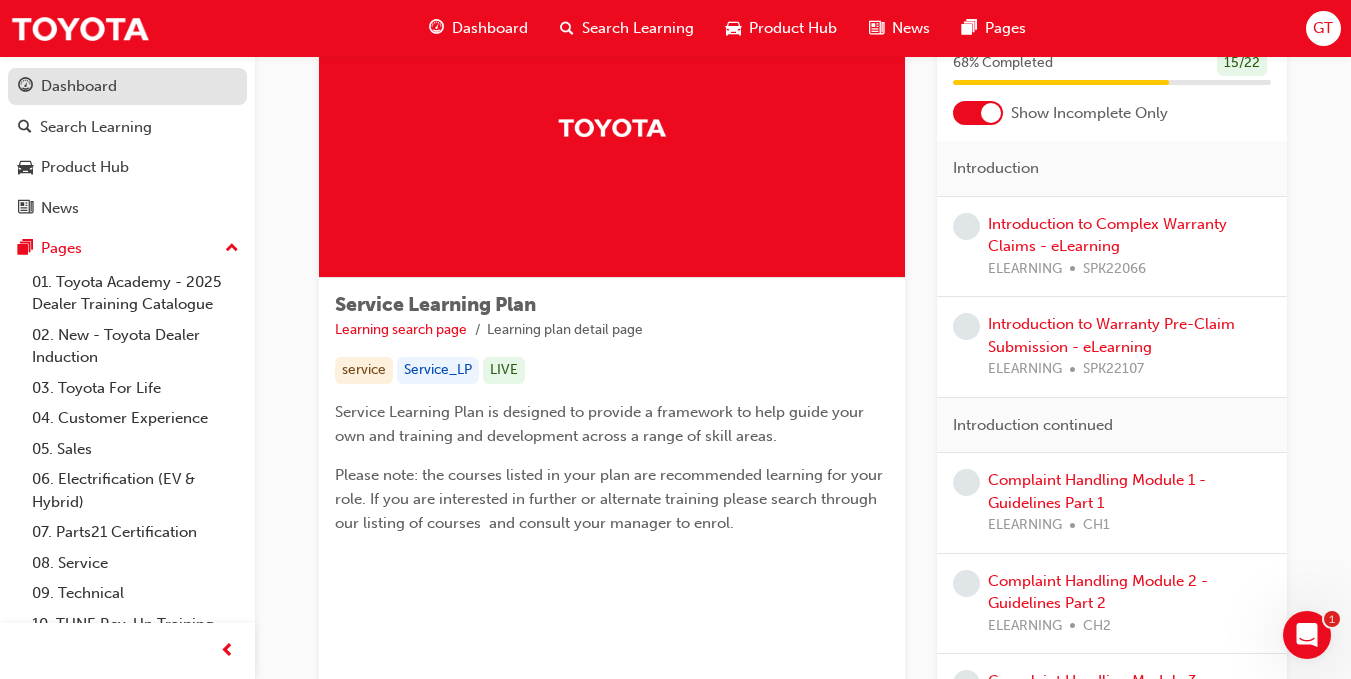 click on "Dashboard" at bounding box center [127, 86] 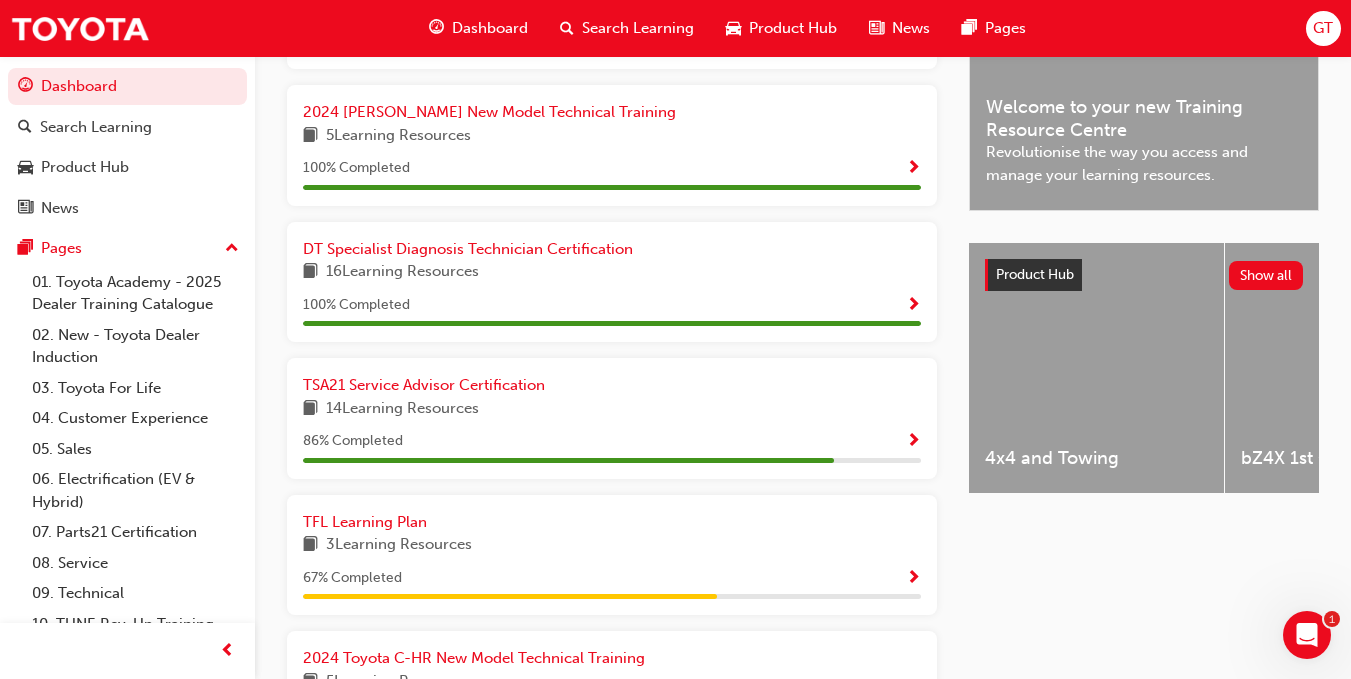 scroll, scrollTop: 626, scrollLeft: 0, axis: vertical 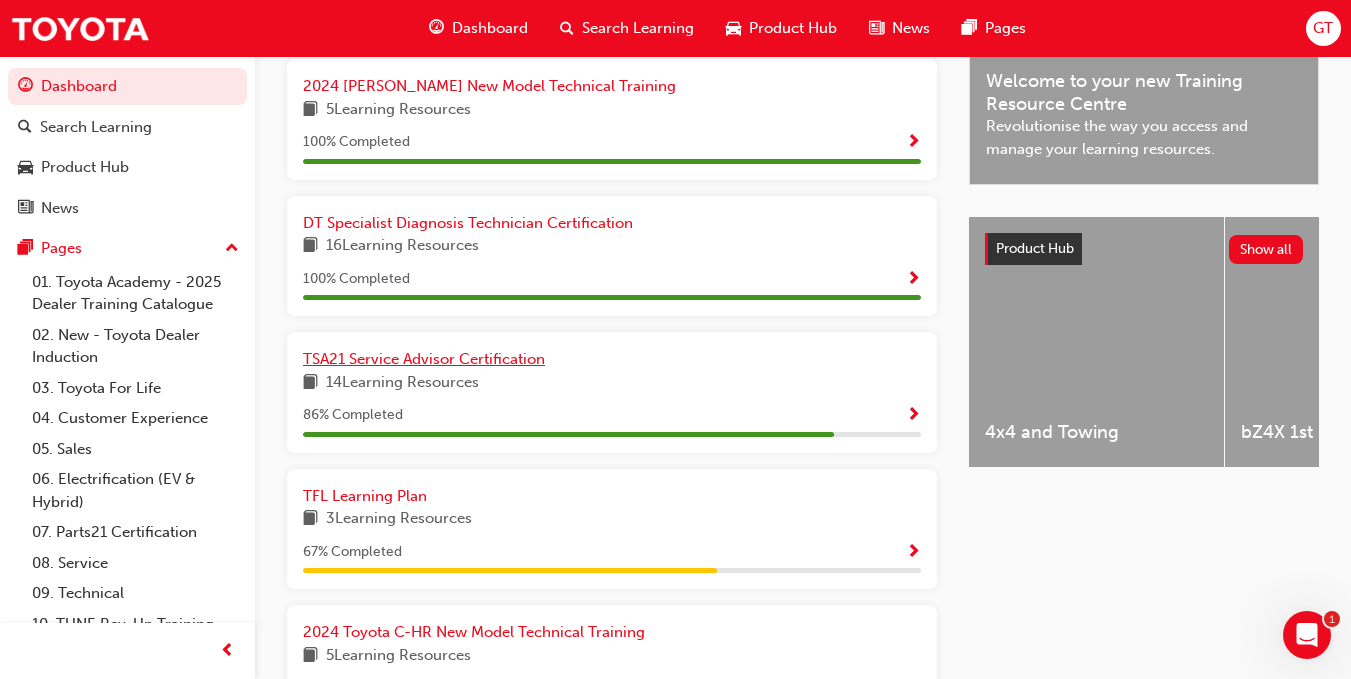 click on "TSA21 Service Advisor Certification" at bounding box center (424, 359) 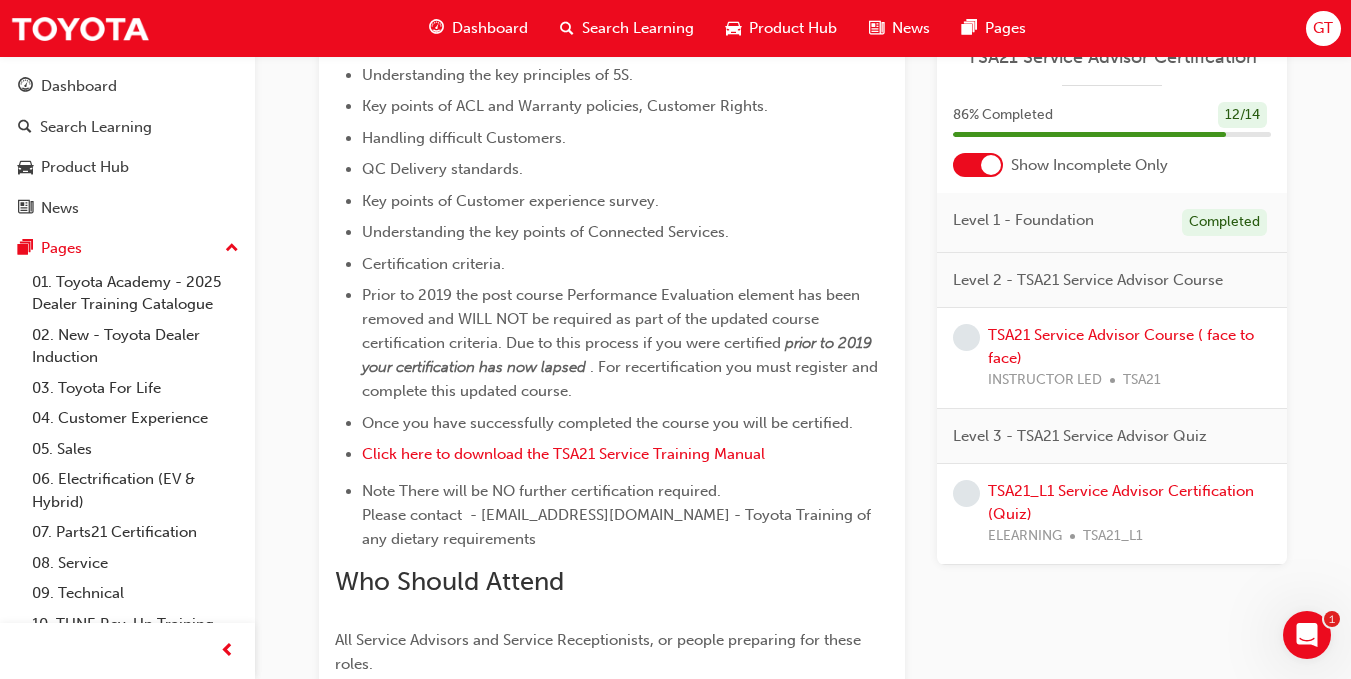 scroll, scrollTop: 854, scrollLeft: 0, axis: vertical 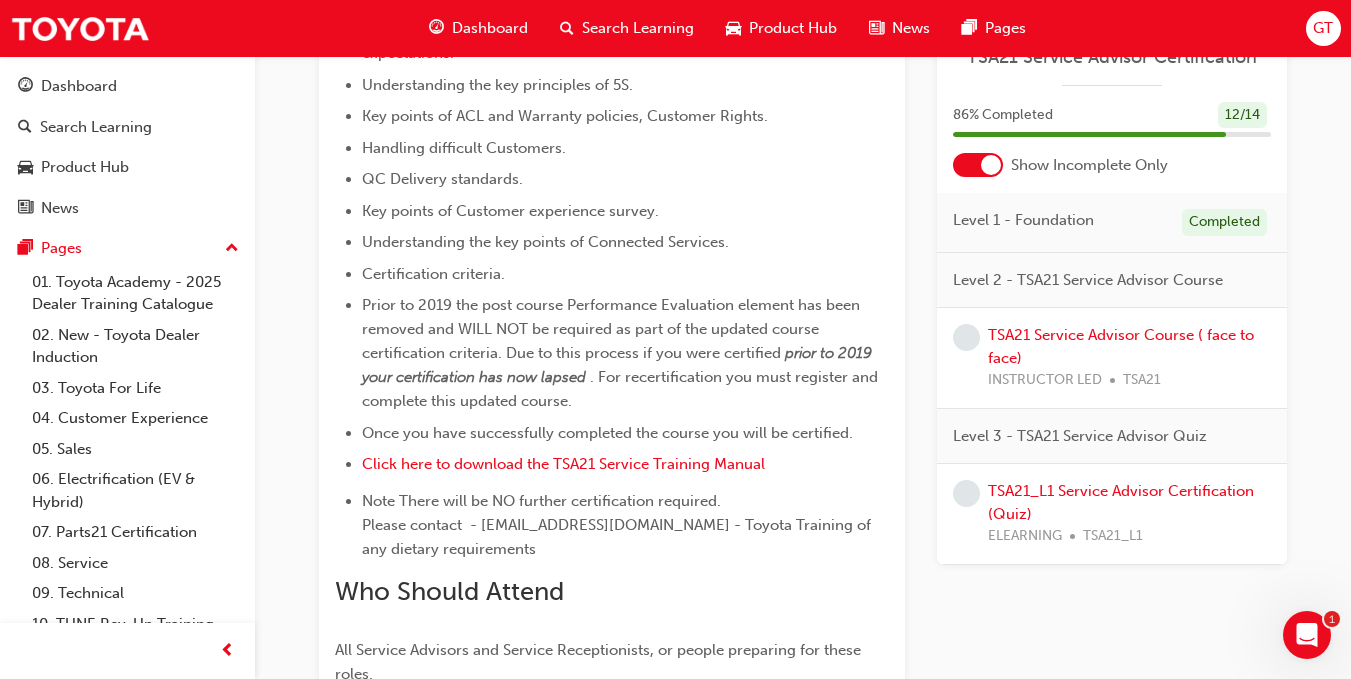 click on "GT" at bounding box center [1323, 28] 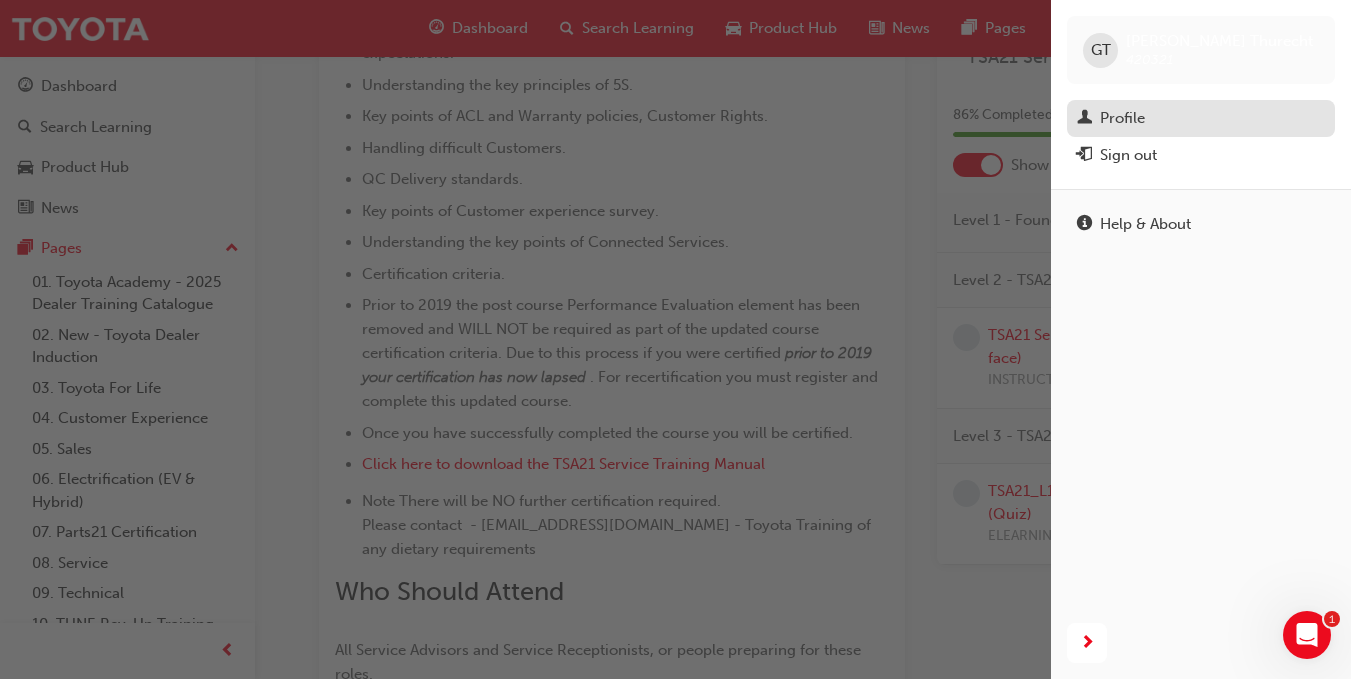 click on "Profile" at bounding box center [1122, 118] 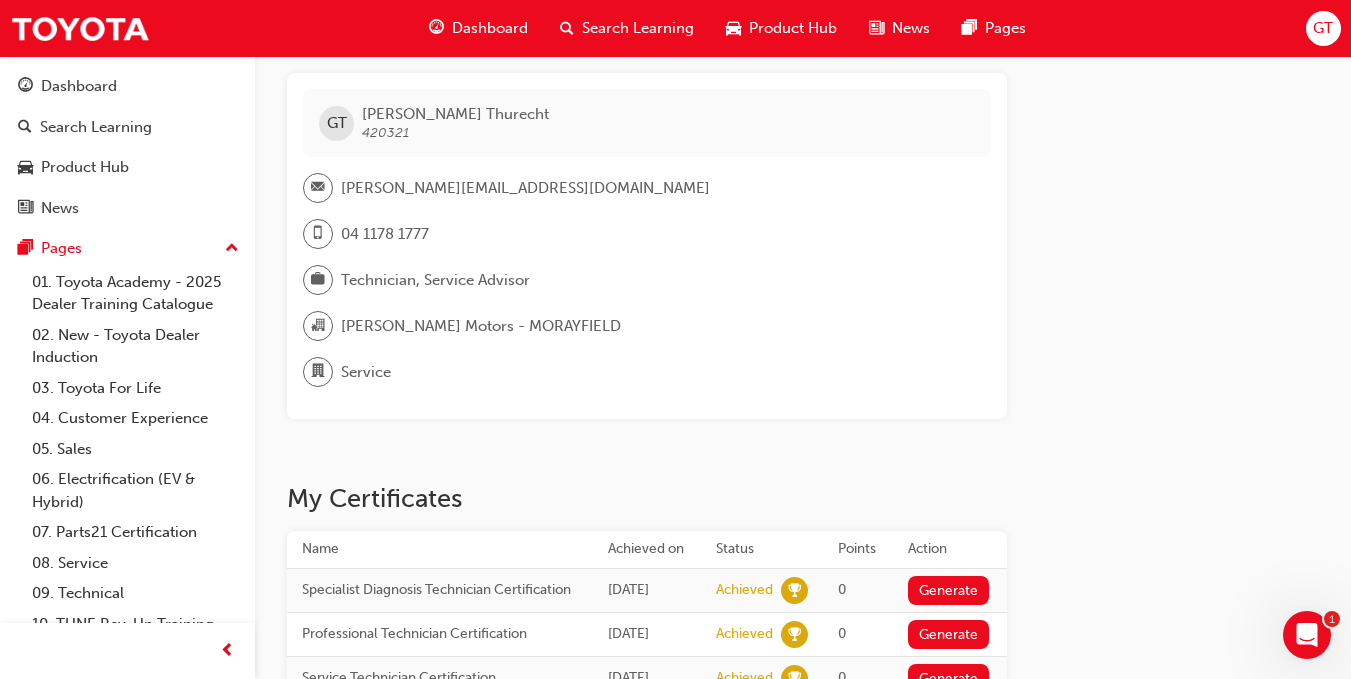 scroll, scrollTop: 0, scrollLeft: 0, axis: both 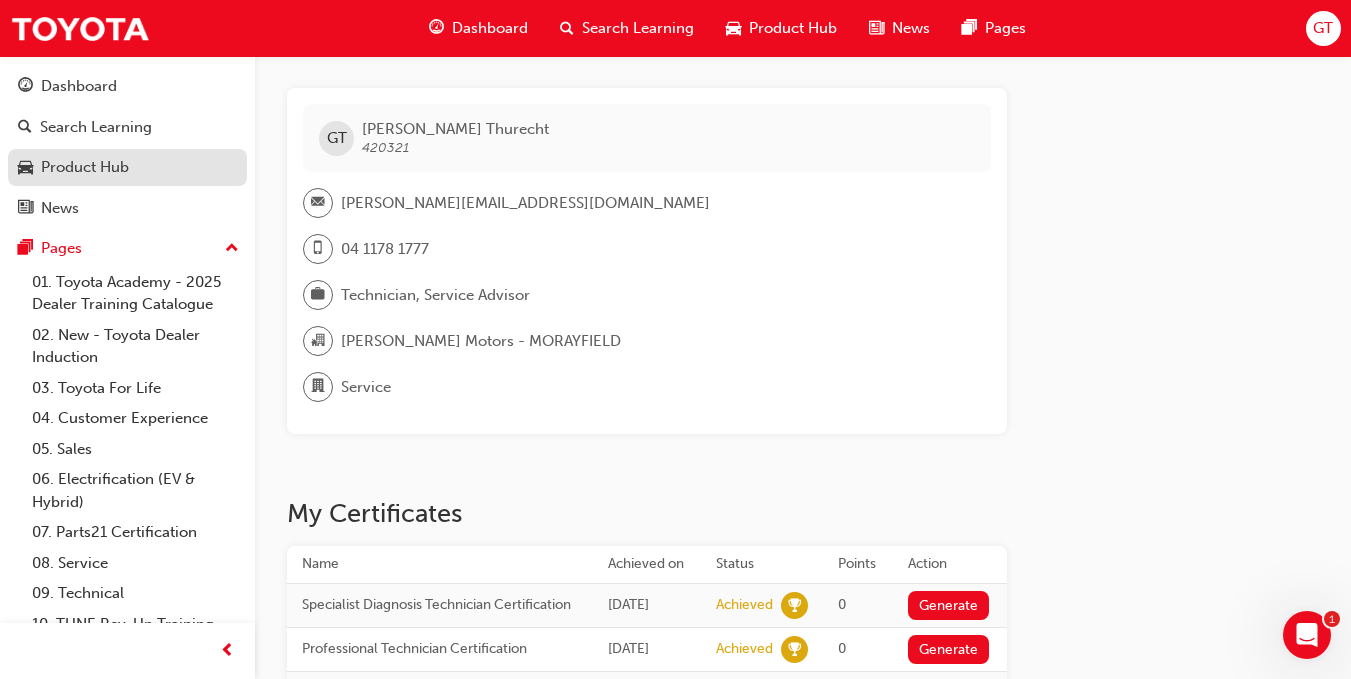 click on "Product Hub" at bounding box center (85, 167) 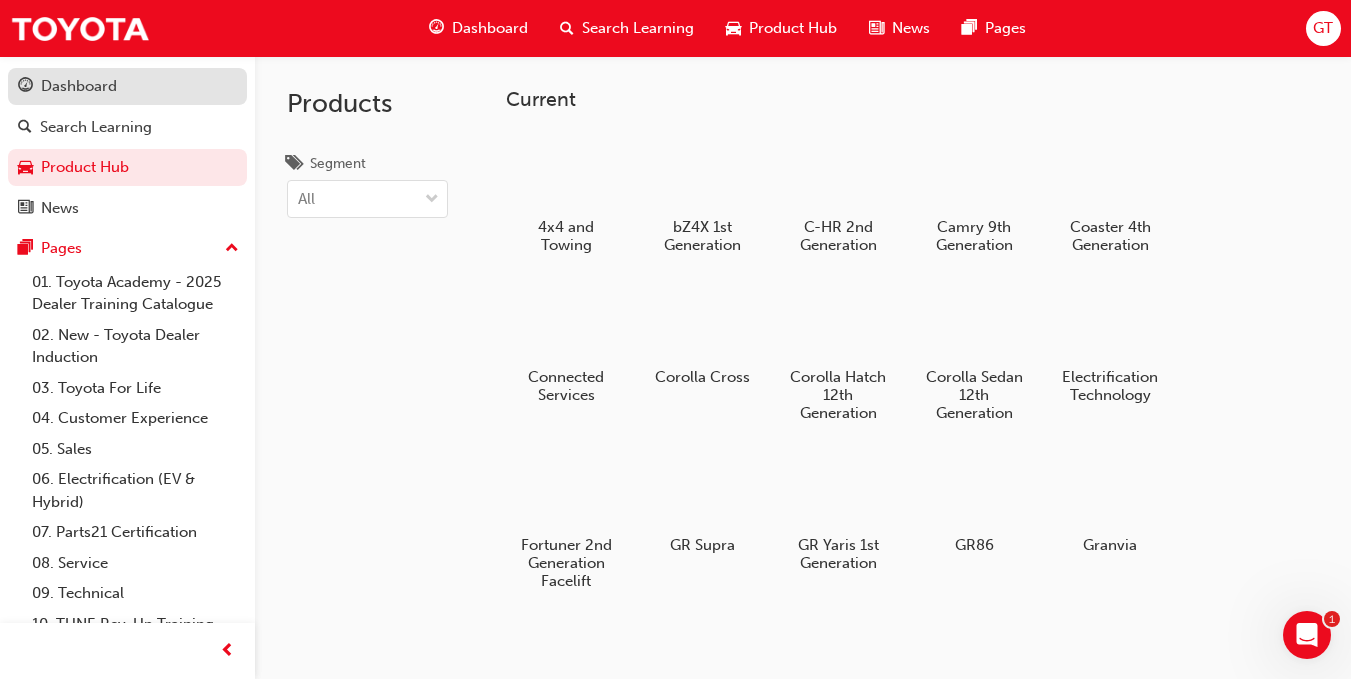 click on "Dashboard" at bounding box center [79, 86] 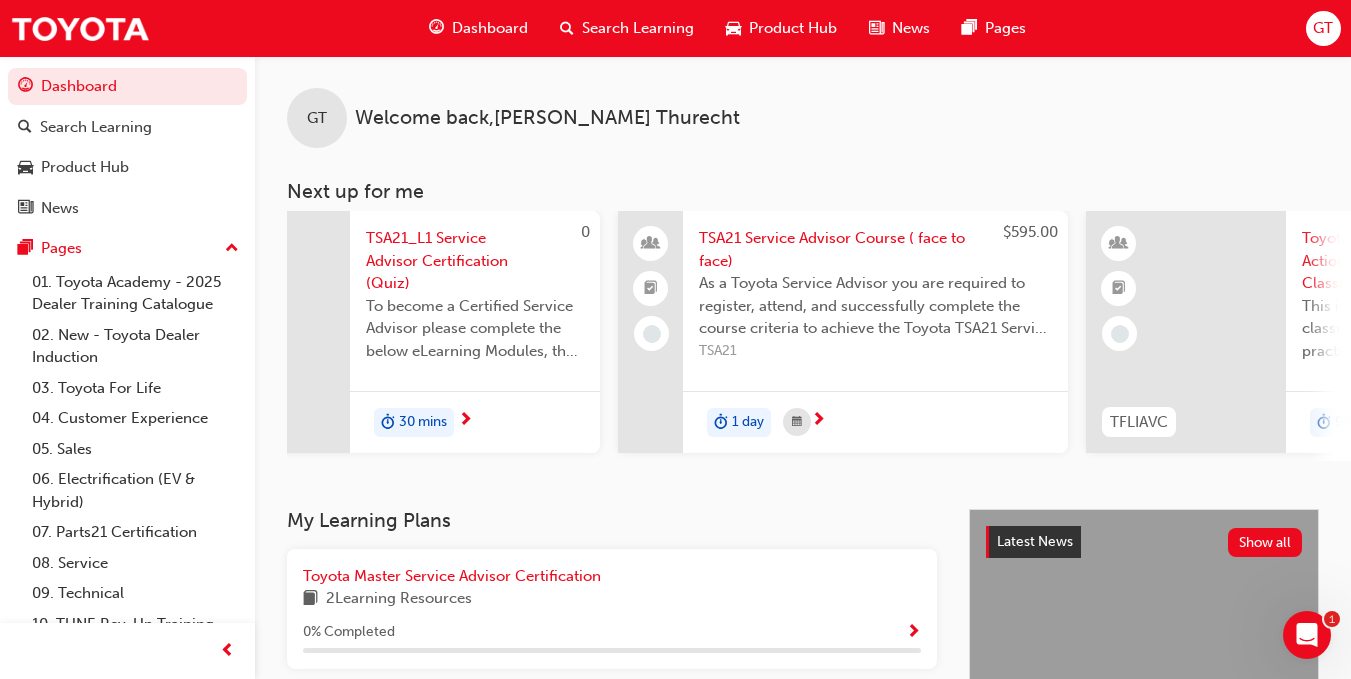 scroll, scrollTop: 0, scrollLeft: 0, axis: both 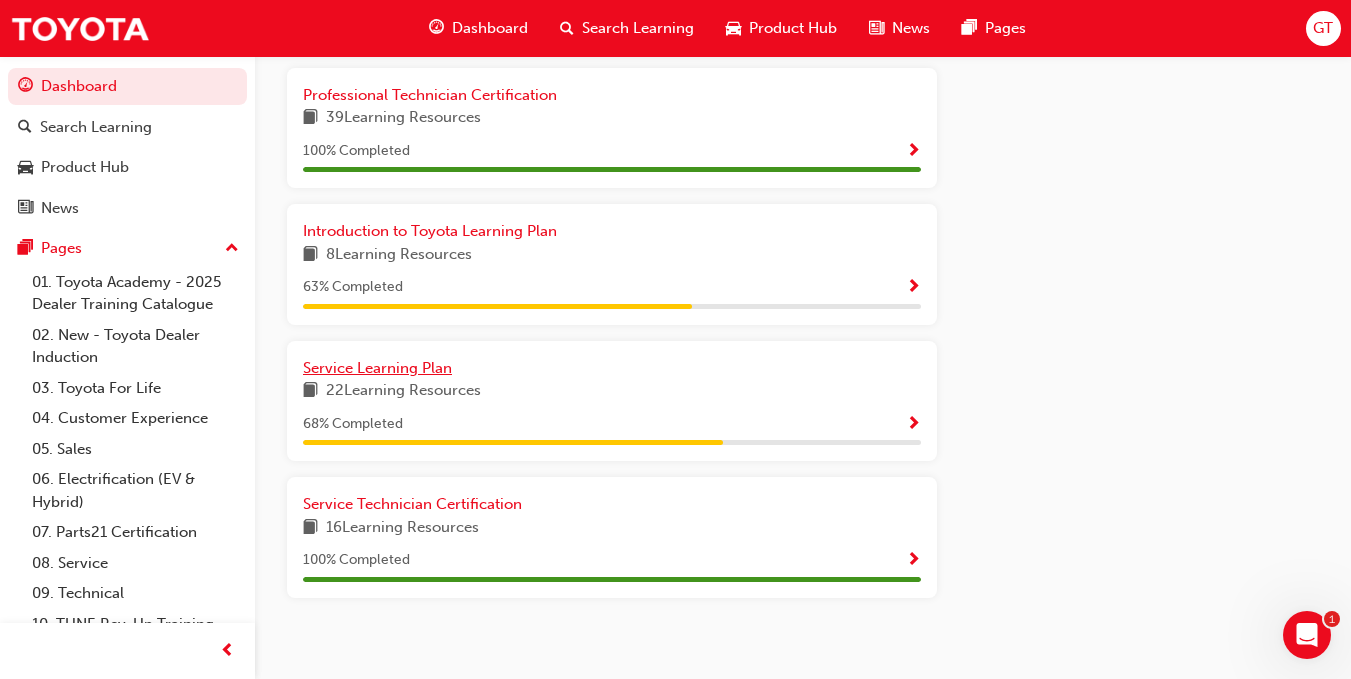 click on "Service Learning Plan" at bounding box center [377, 368] 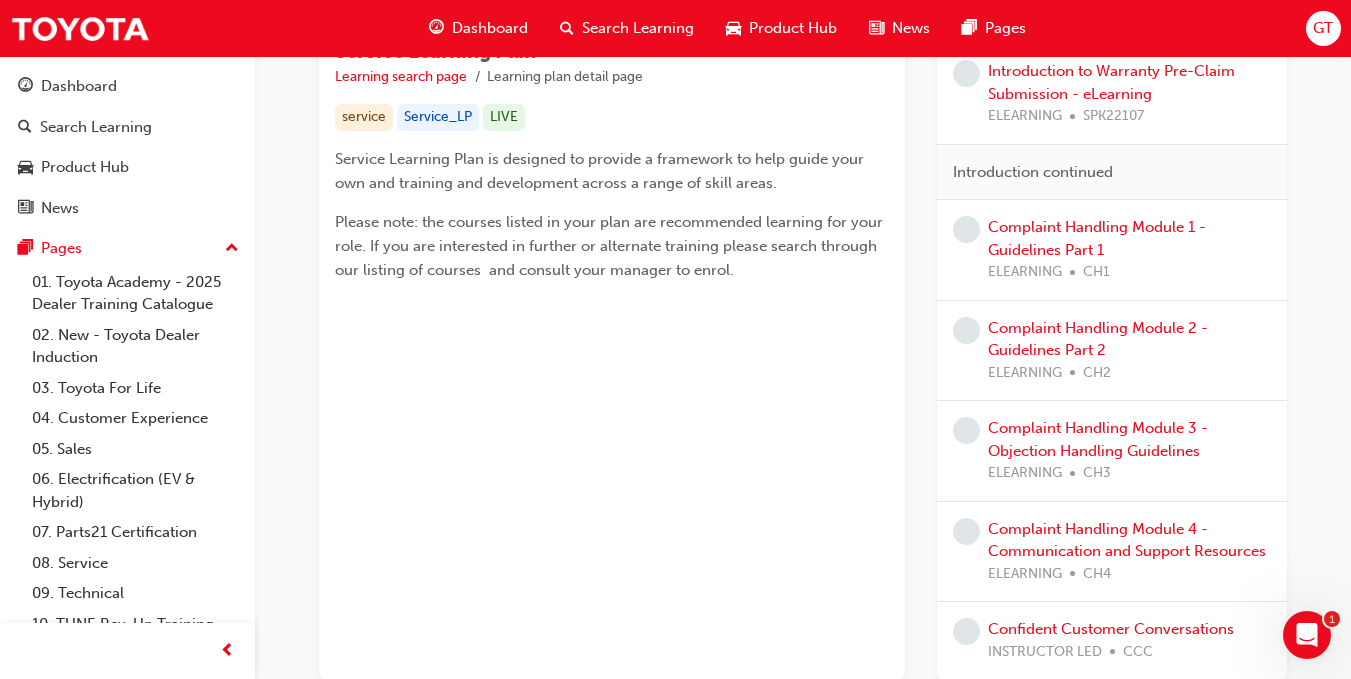 scroll, scrollTop: 126, scrollLeft: 0, axis: vertical 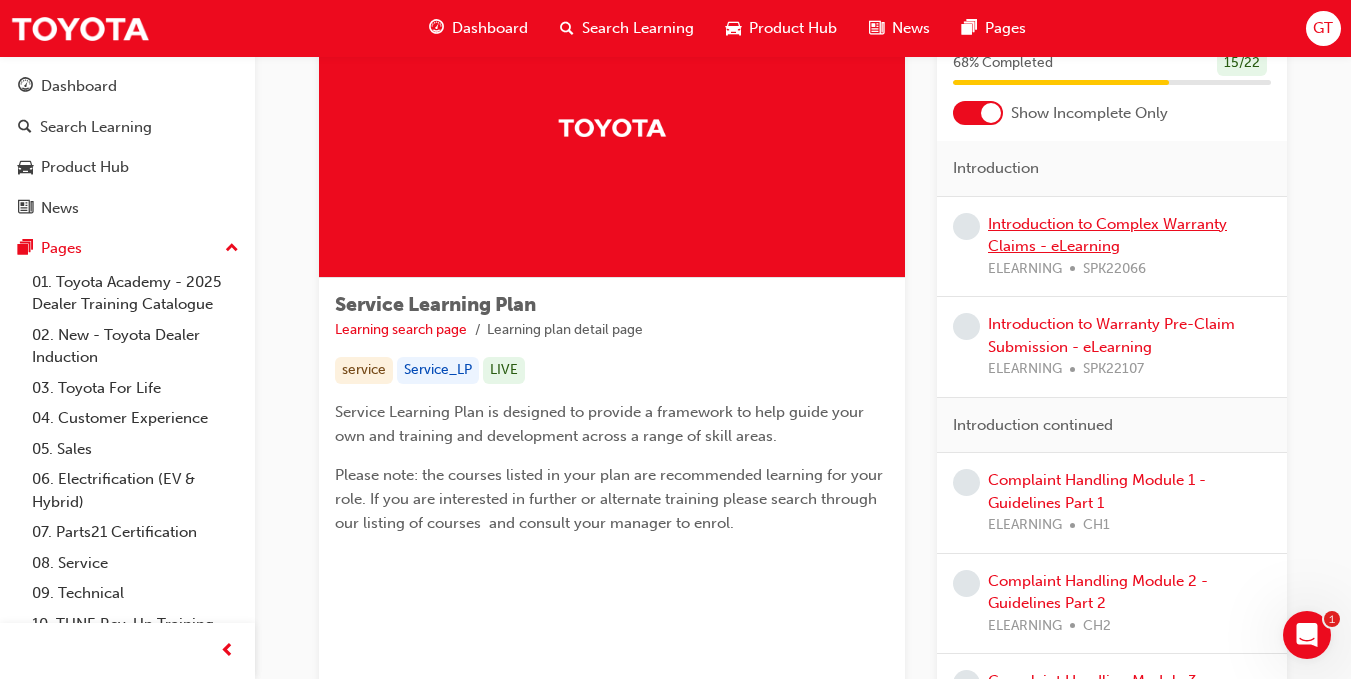 click on "Introduction to Complex Warranty Claims - eLearning" at bounding box center (1107, 235) 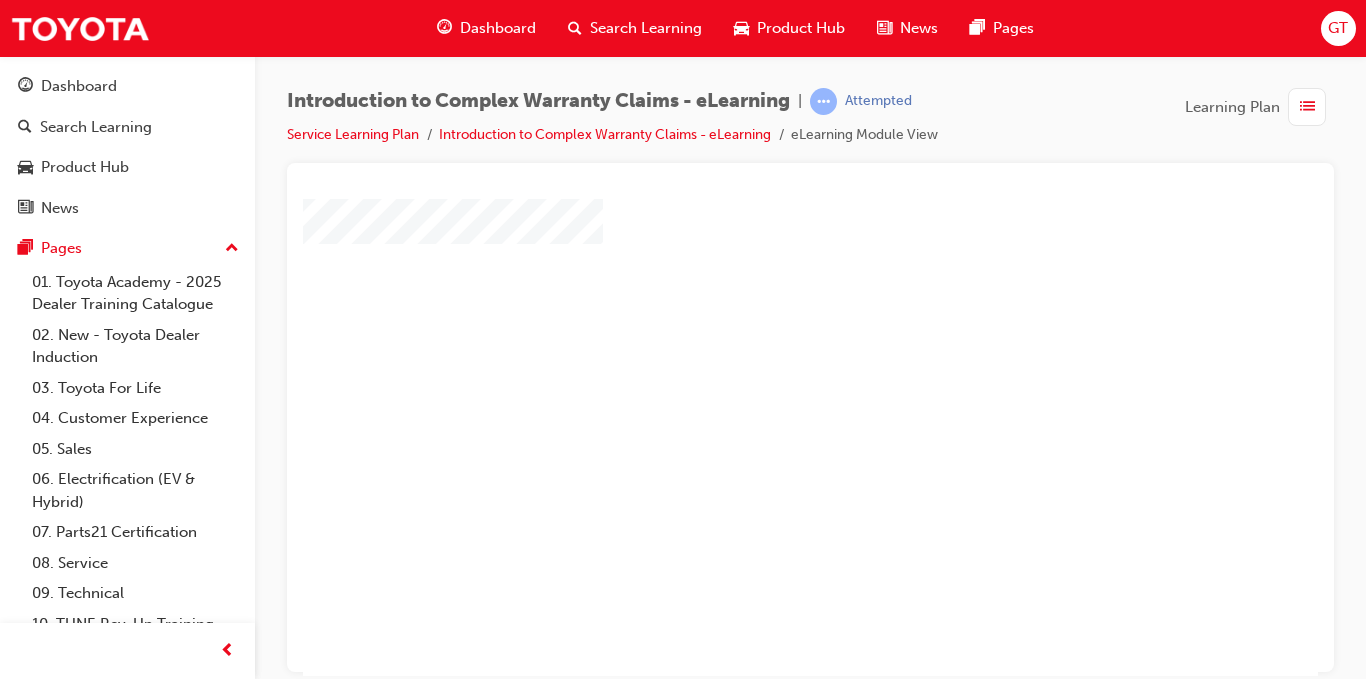 scroll, scrollTop: 88, scrollLeft: 0, axis: vertical 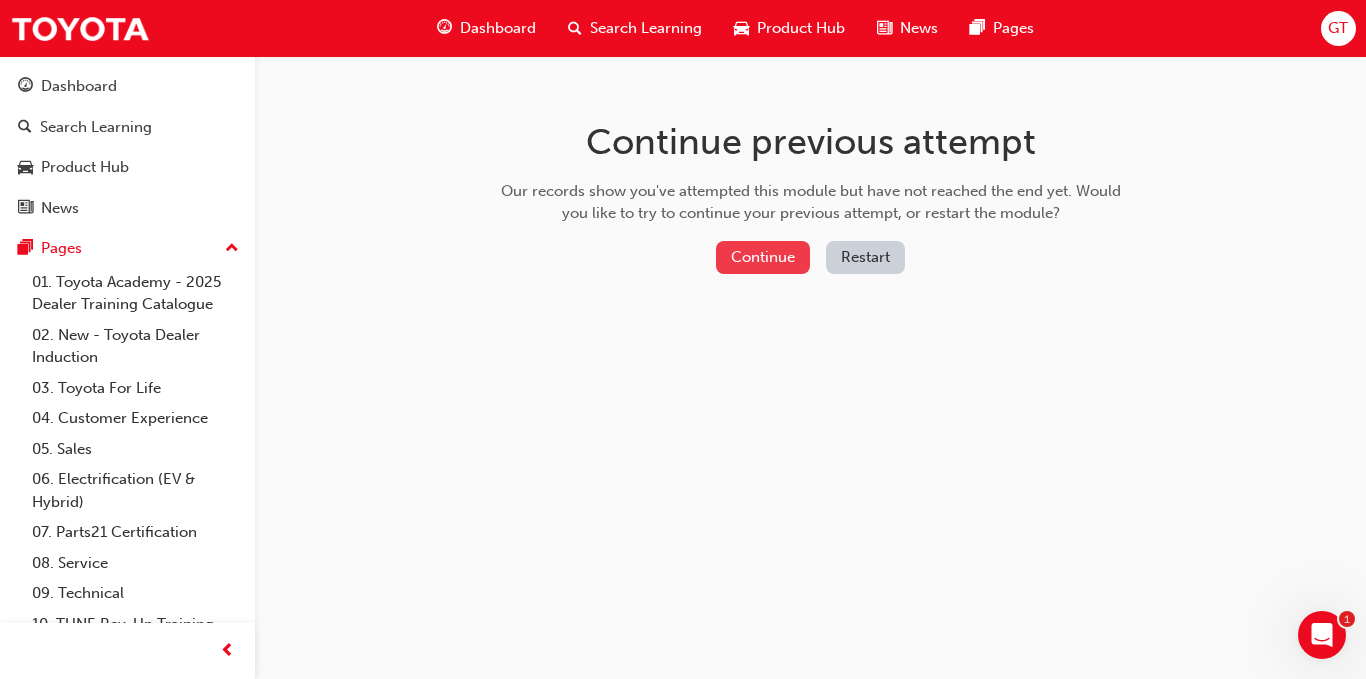 click on "Continue" at bounding box center [763, 257] 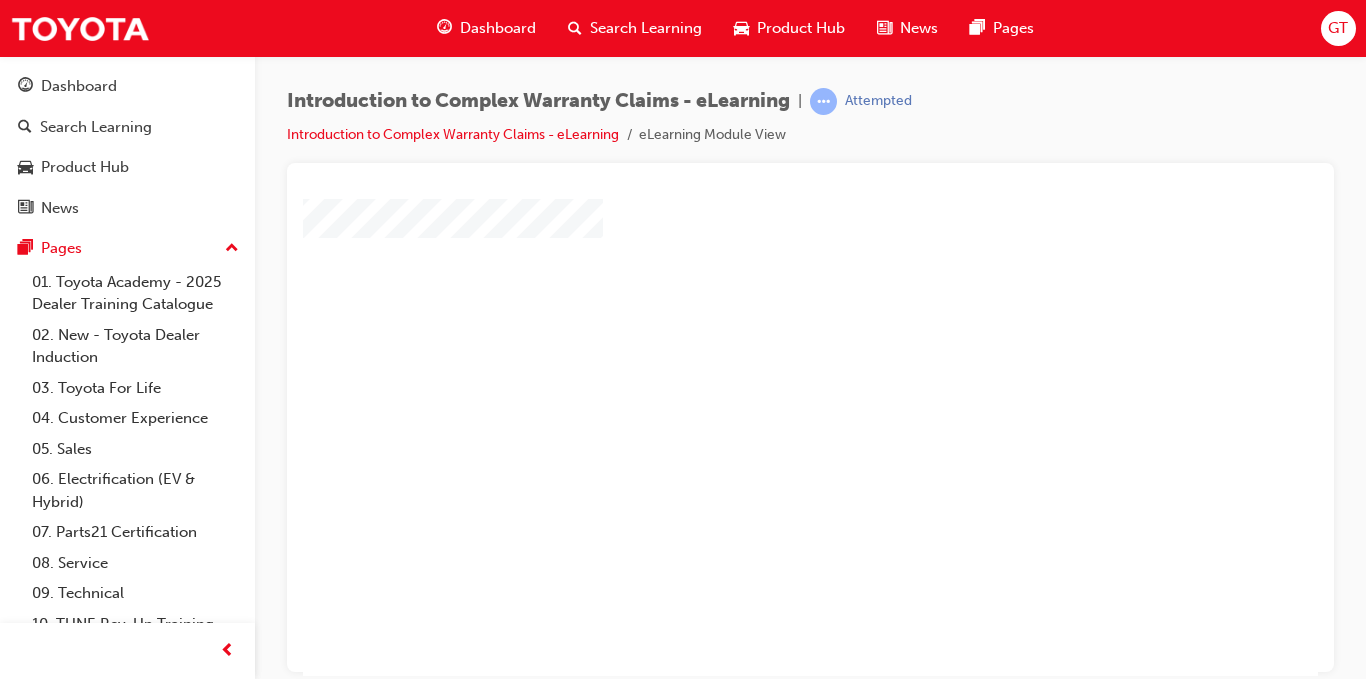 scroll, scrollTop: 88, scrollLeft: 0, axis: vertical 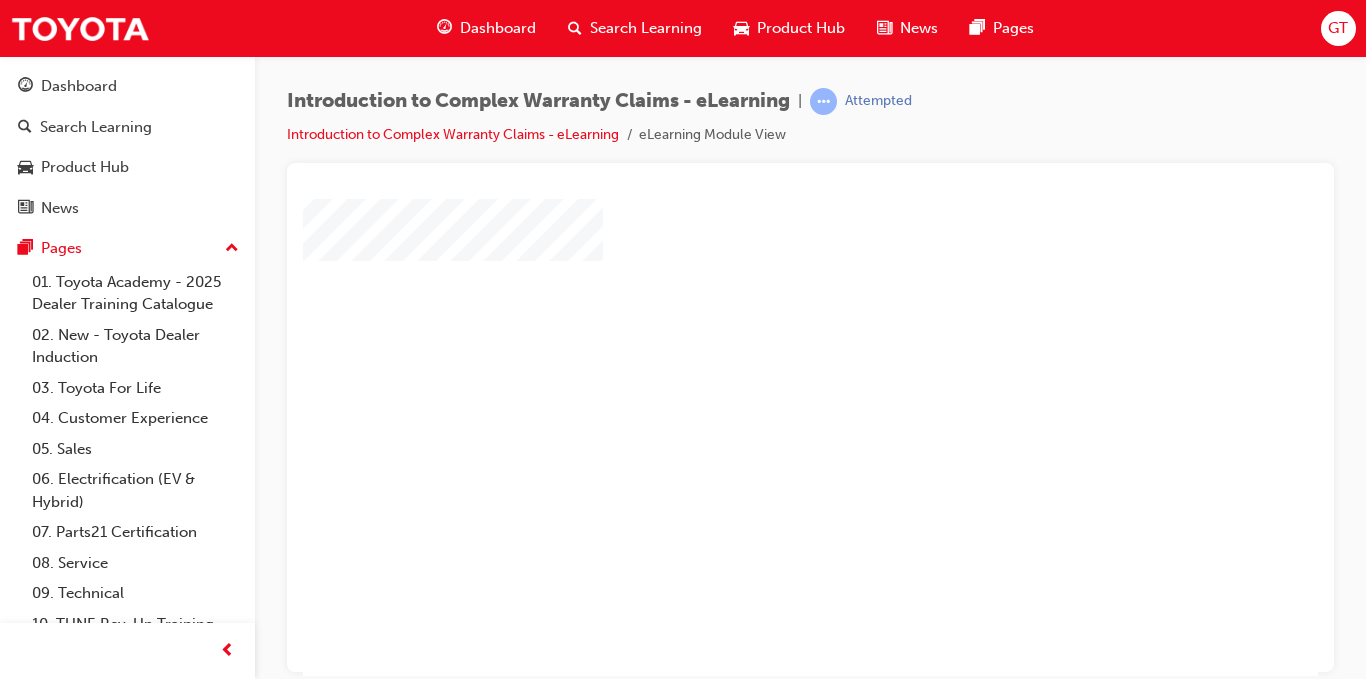 click at bounding box center [753, 291] 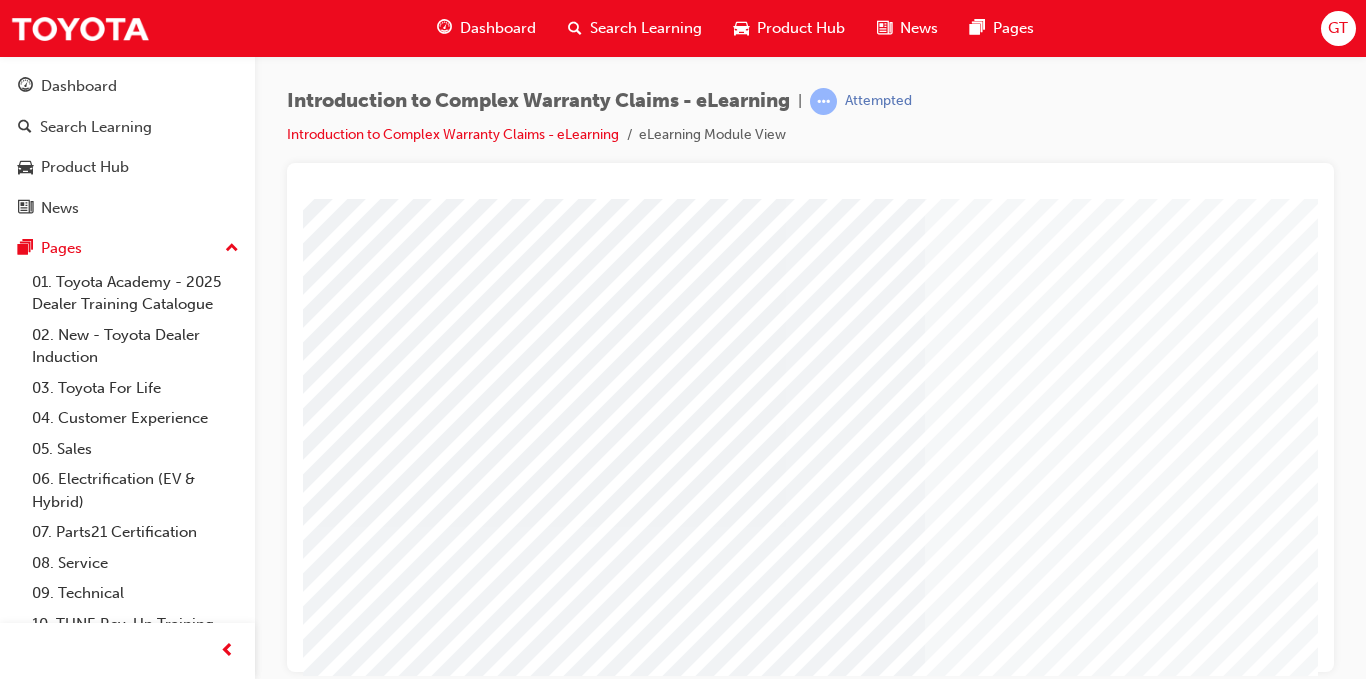 scroll, scrollTop: 0, scrollLeft: 0, axis: both 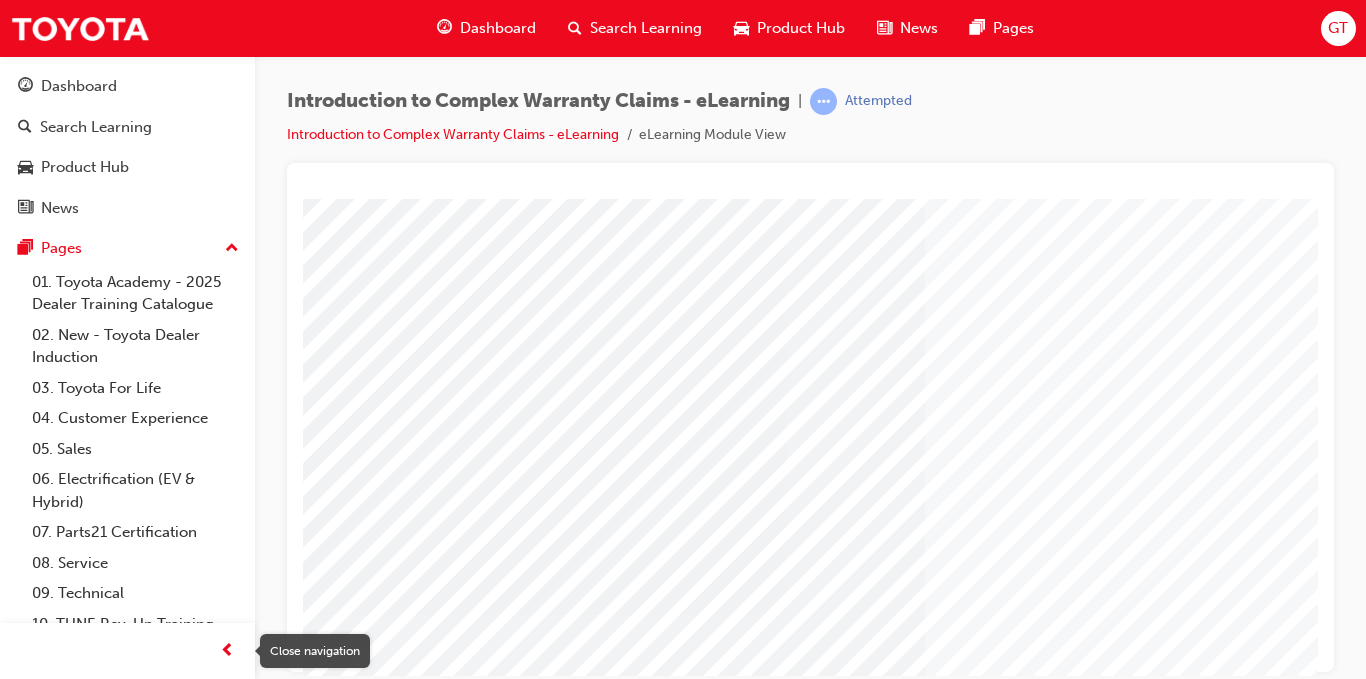 click at bounding box center [227, 651] 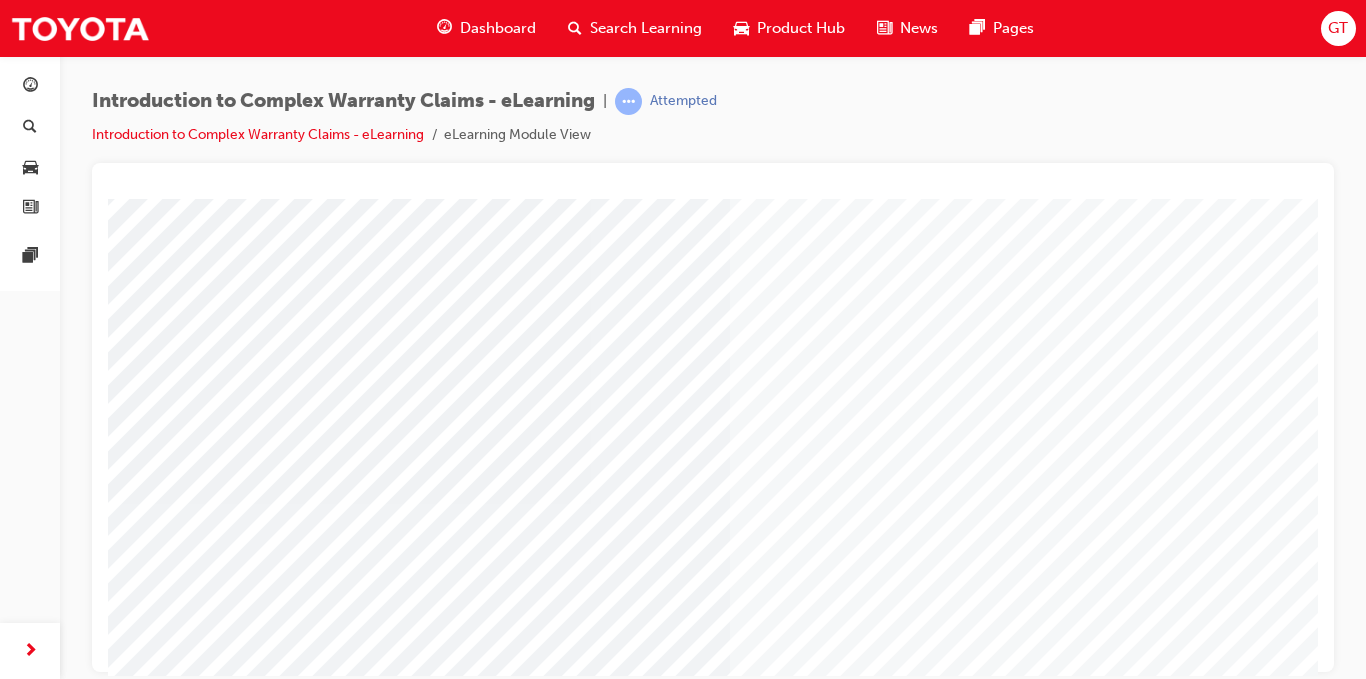 scroll, scrollTop: 288, scrollLeft: 0, axis: vertical 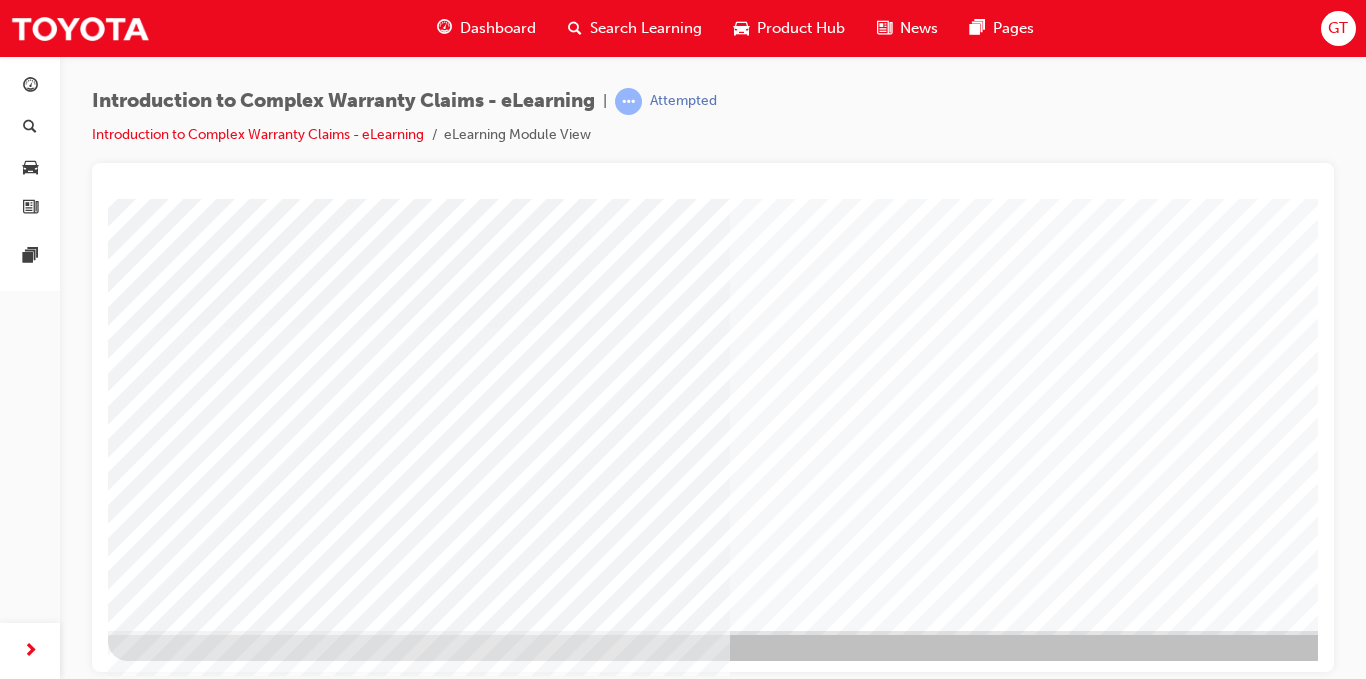click at bounding box center [171, 2785] 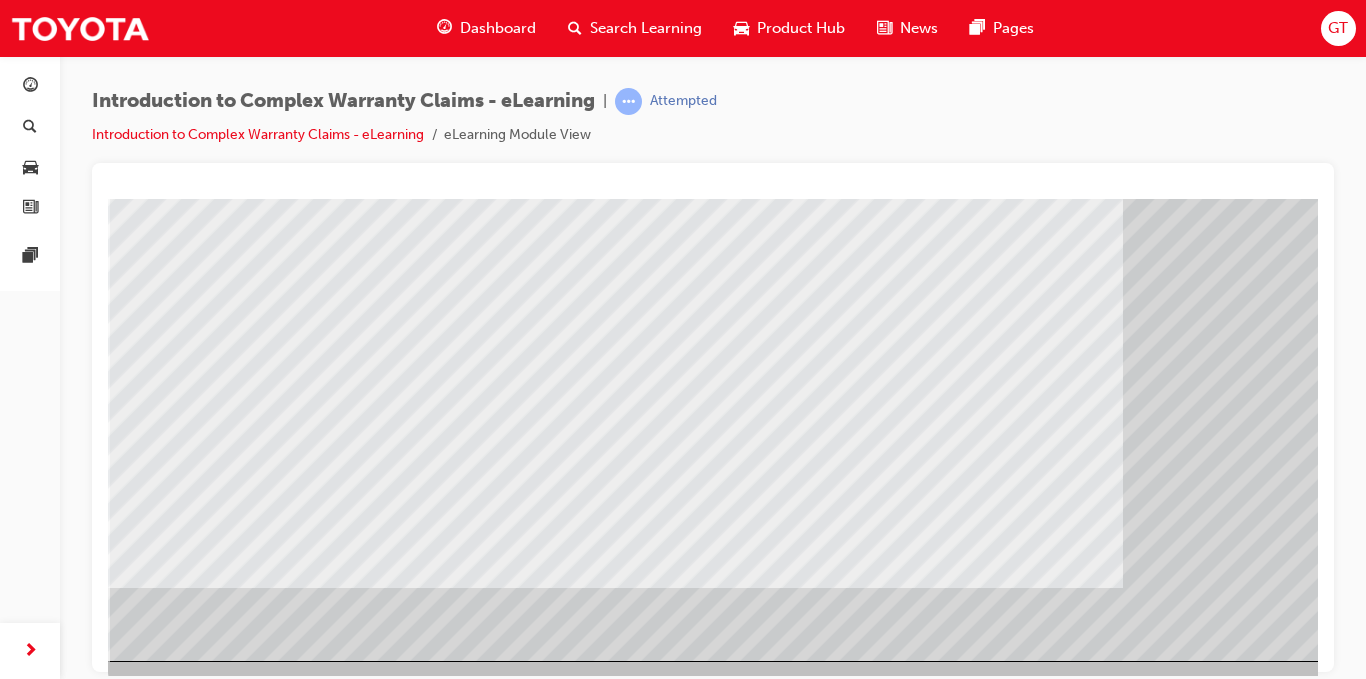 scroll, scrollTop: 288, scrollLeft: 0, axis: vertical 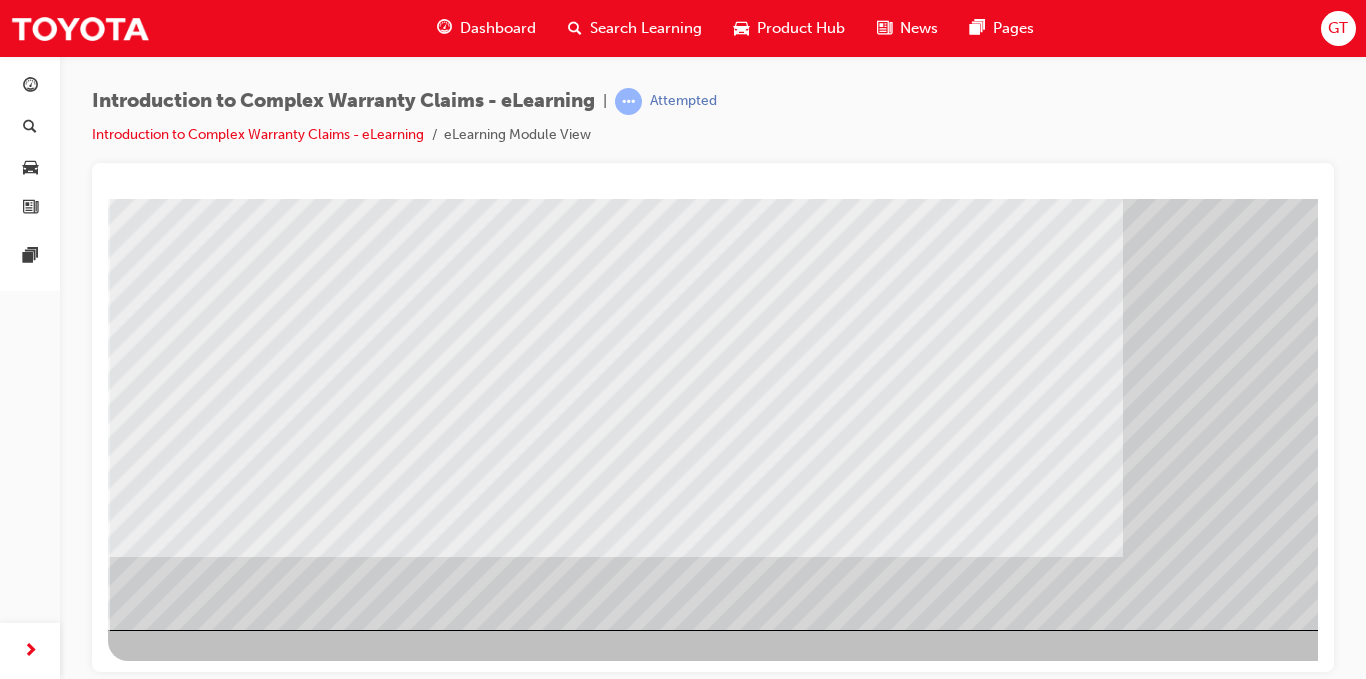 click at bounding box center (171, 3454) 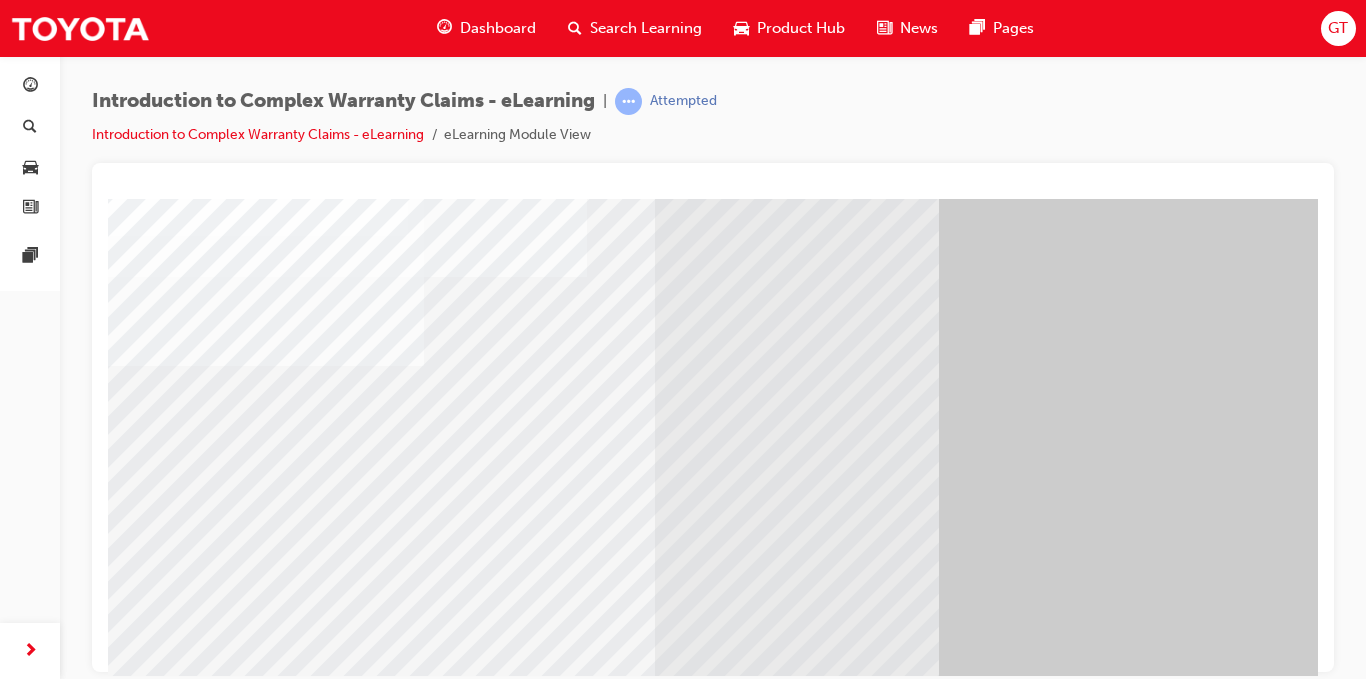 scroll, scrollTop: 288, scrollLeft: 0, axis: vertical 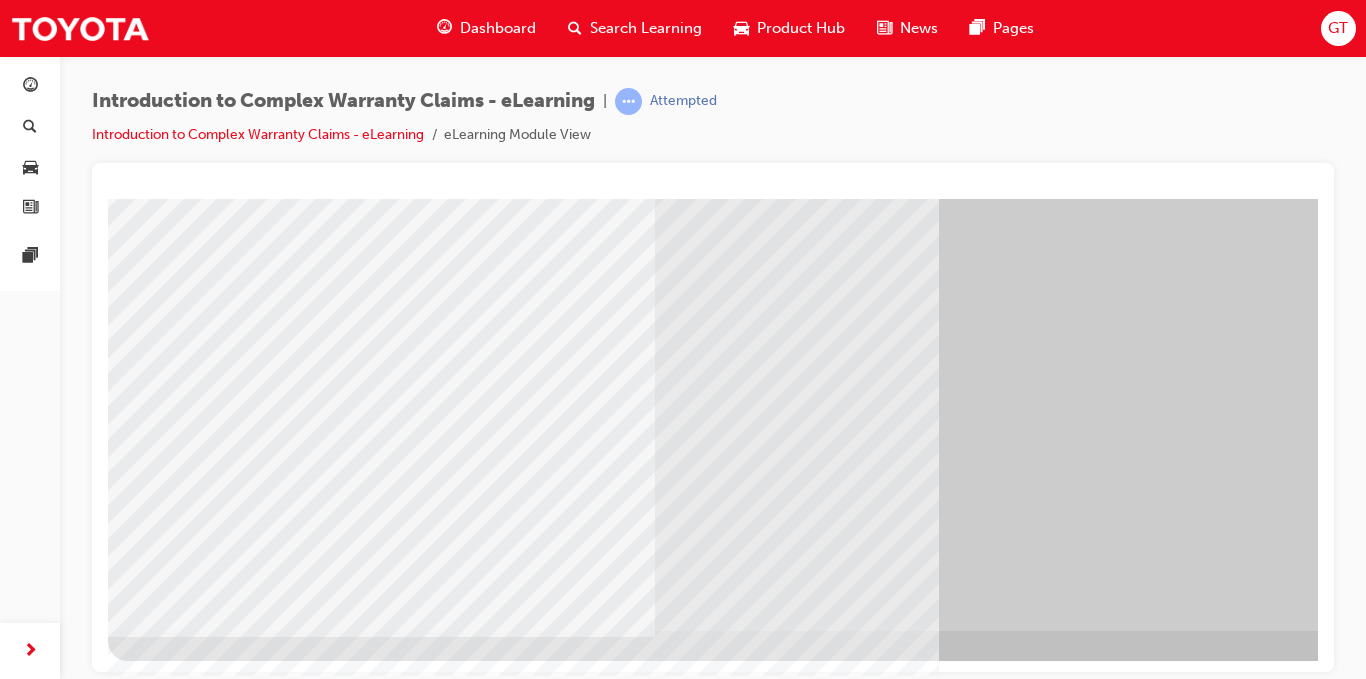 click at bounding box center [171, 2179] 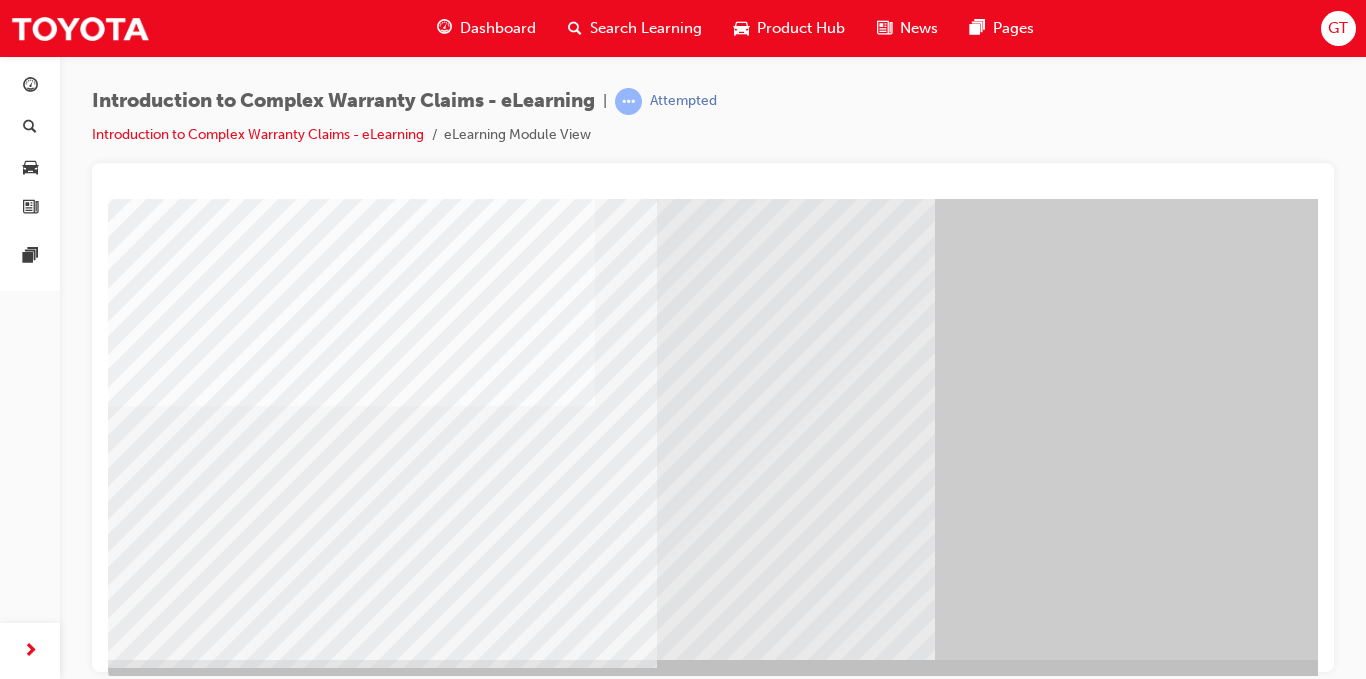 scroll, scrollTop: 288, scrollLeft: 0, axis: vertical 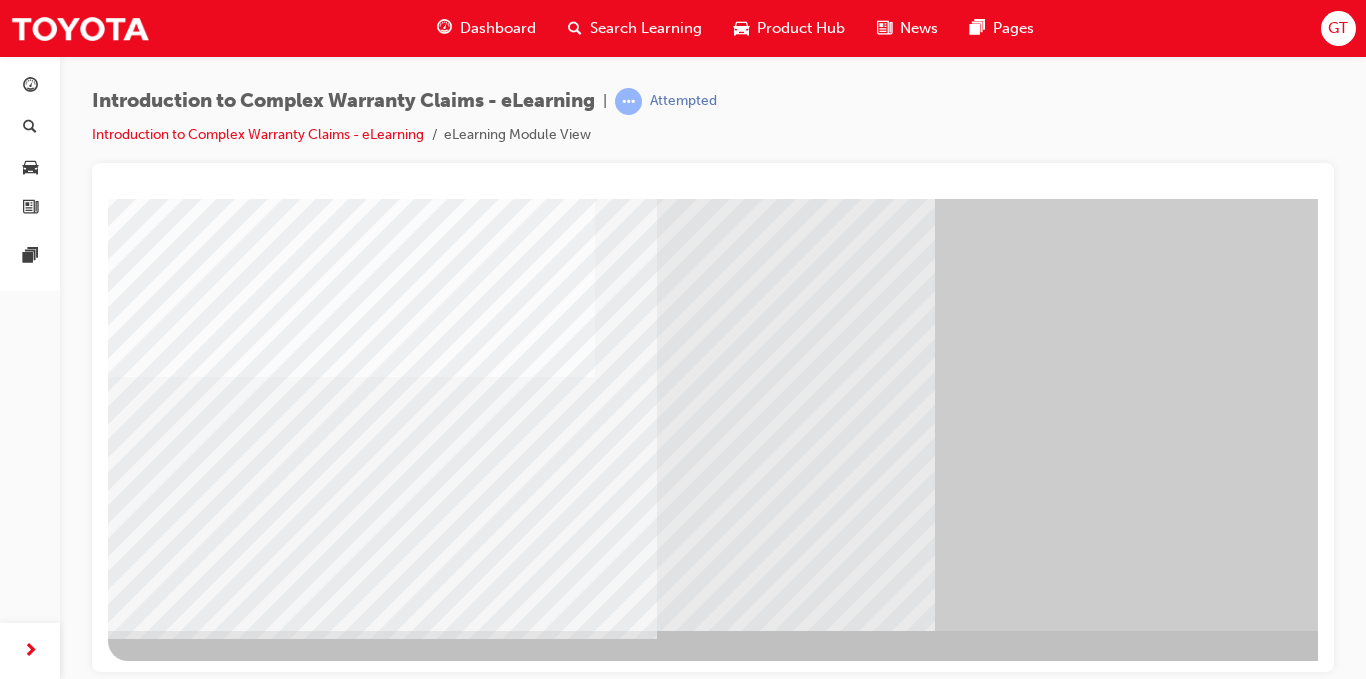click at bounding box center [171, 2688] 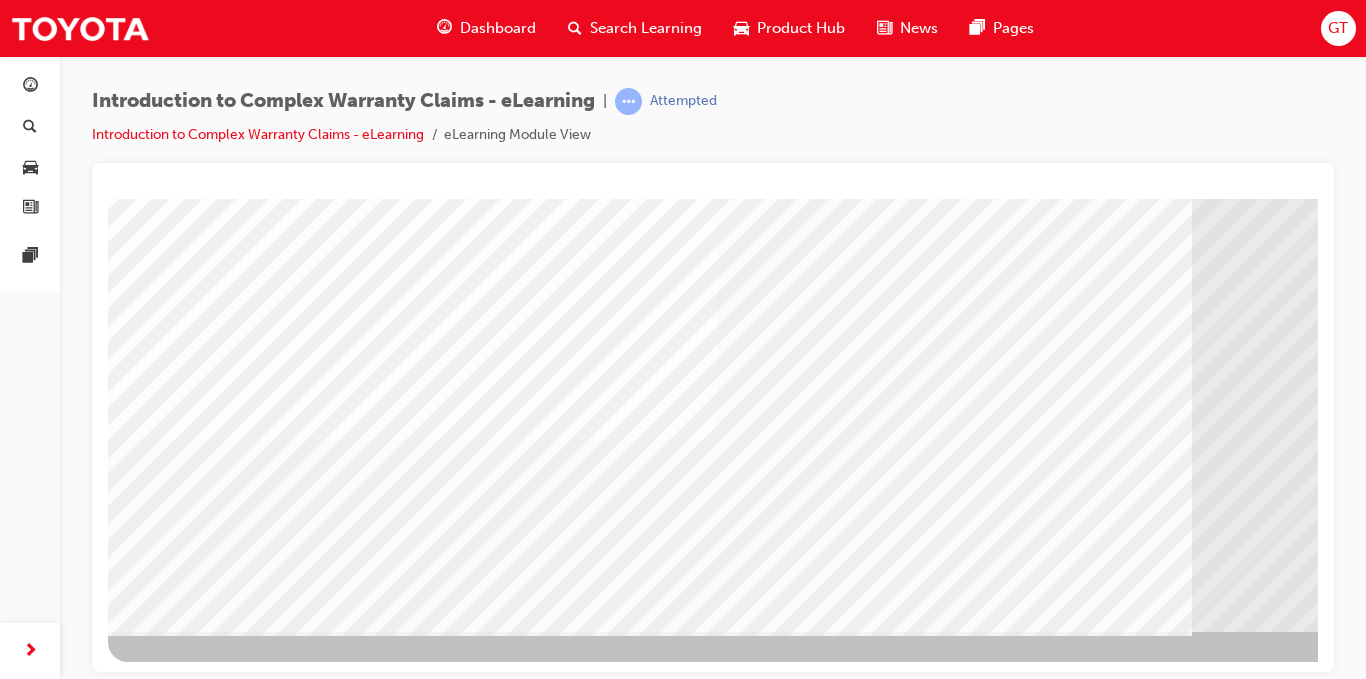 scroll, scrollTop: 288, scrollLeft: 0, axis: vertical 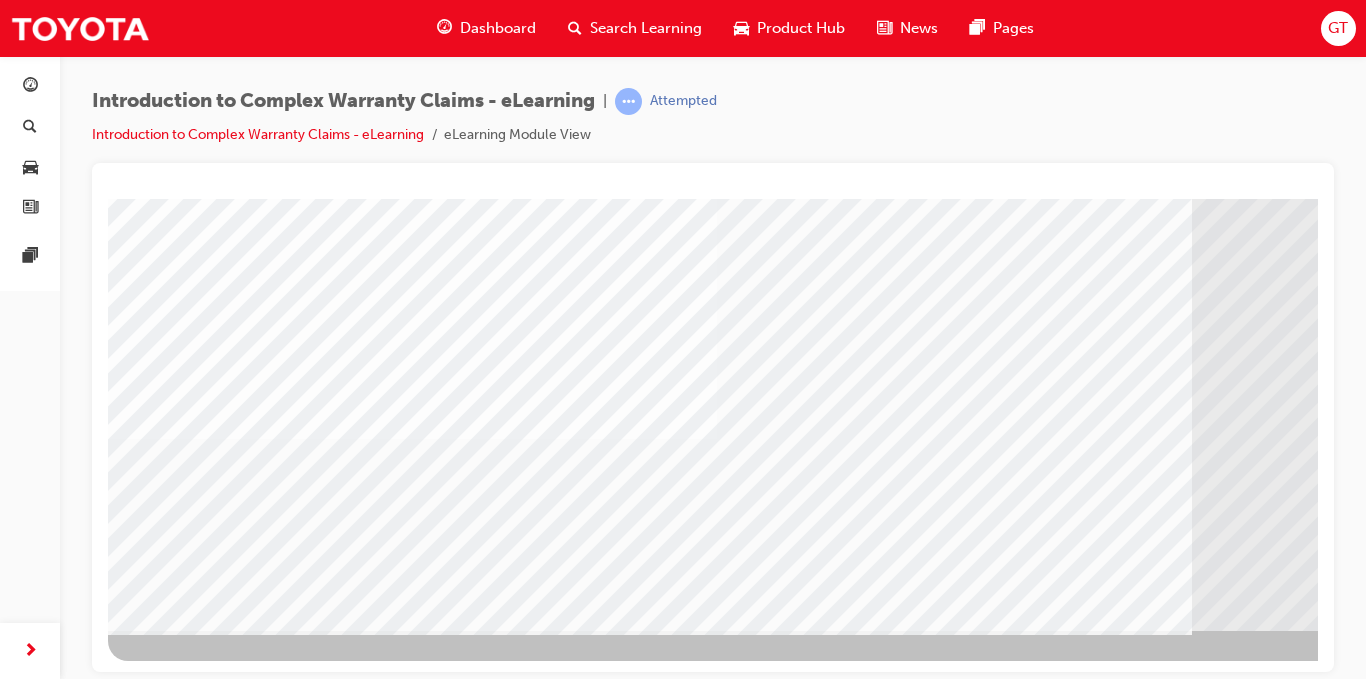 click at bounding box center [650, 4760] 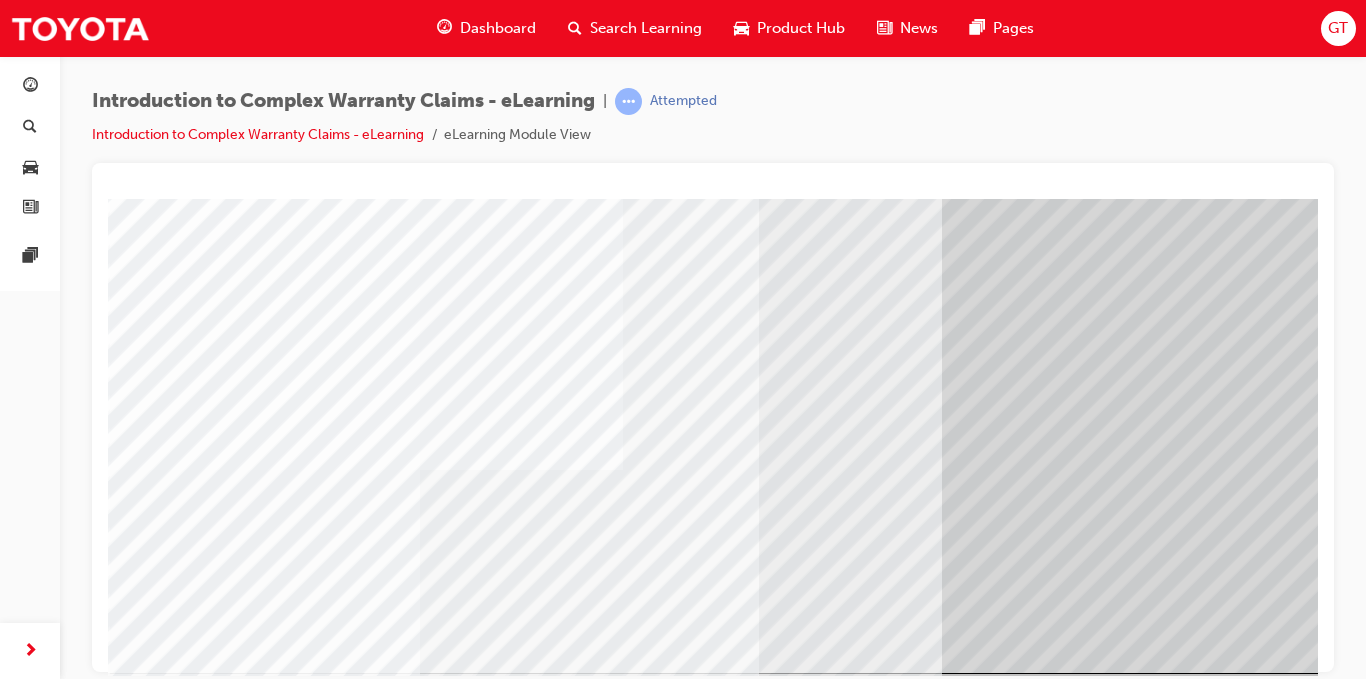 scroll, scrollTop: 288, scrollLeft: 0, axis: vertical 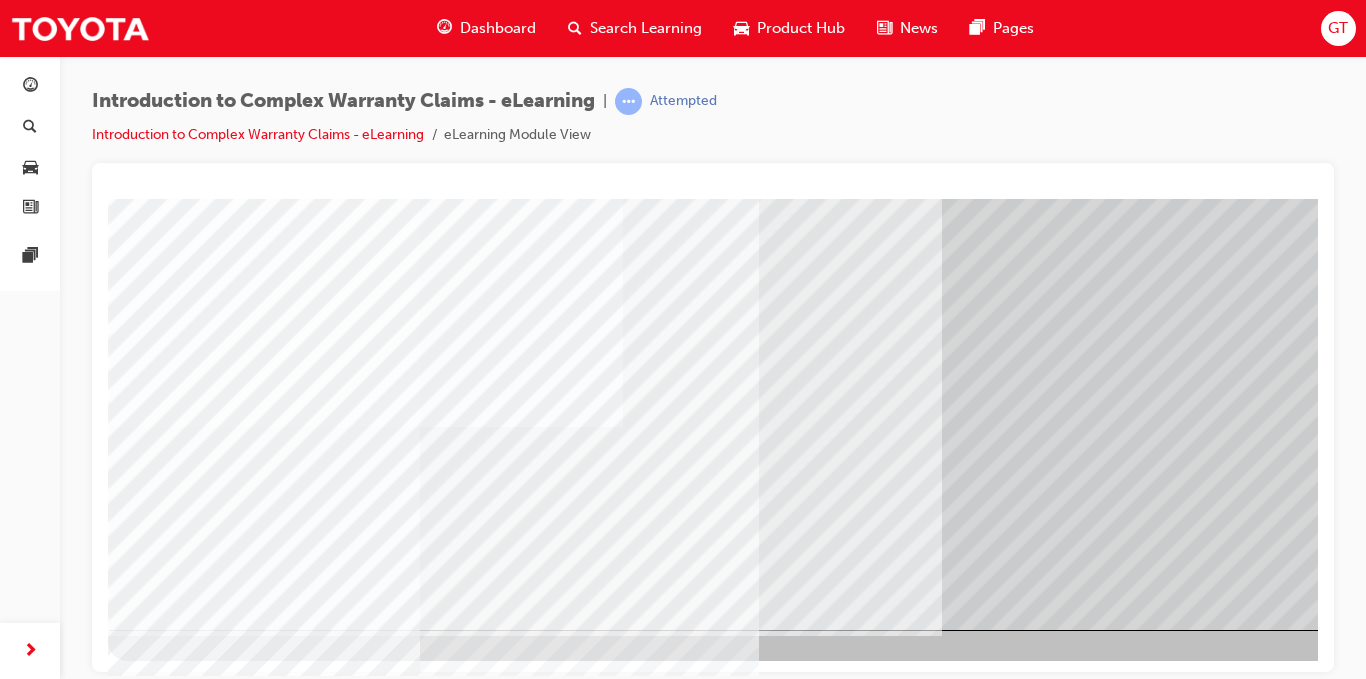 click at bounding box center (171, 1983) 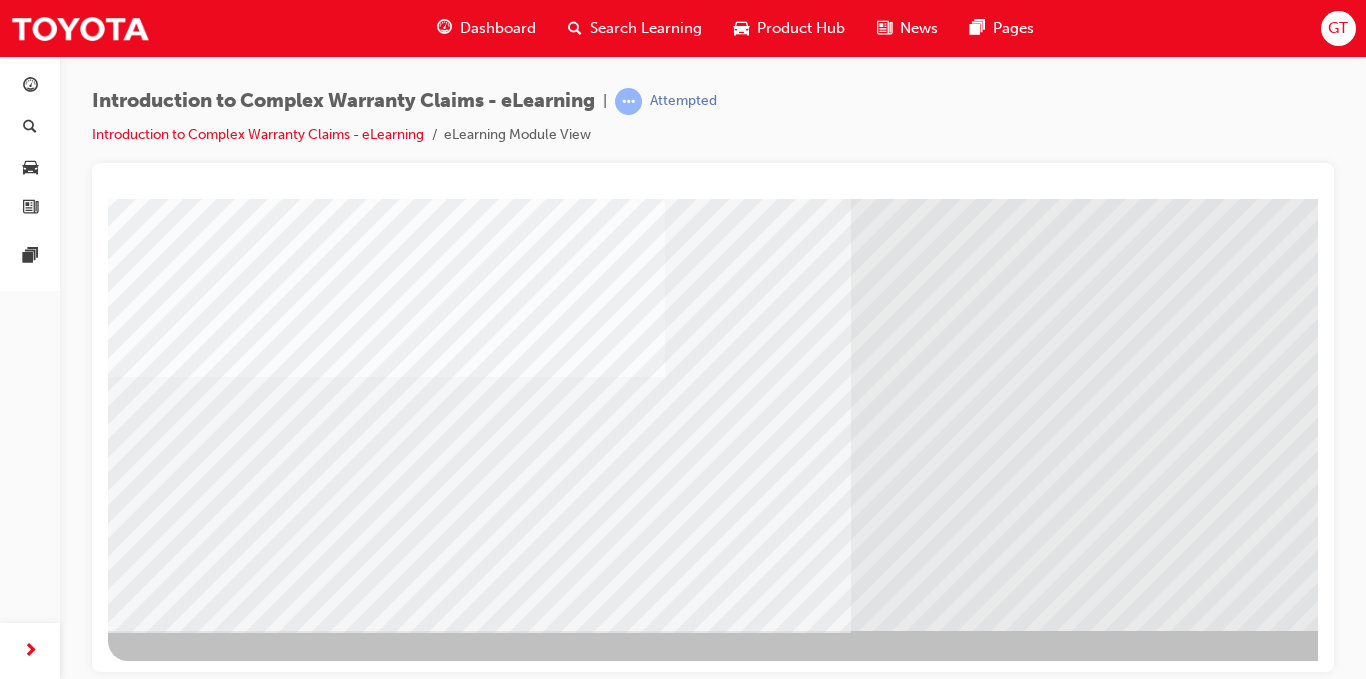 scroll, scrollTop: 0, scrollLeft: 0, axis: both 